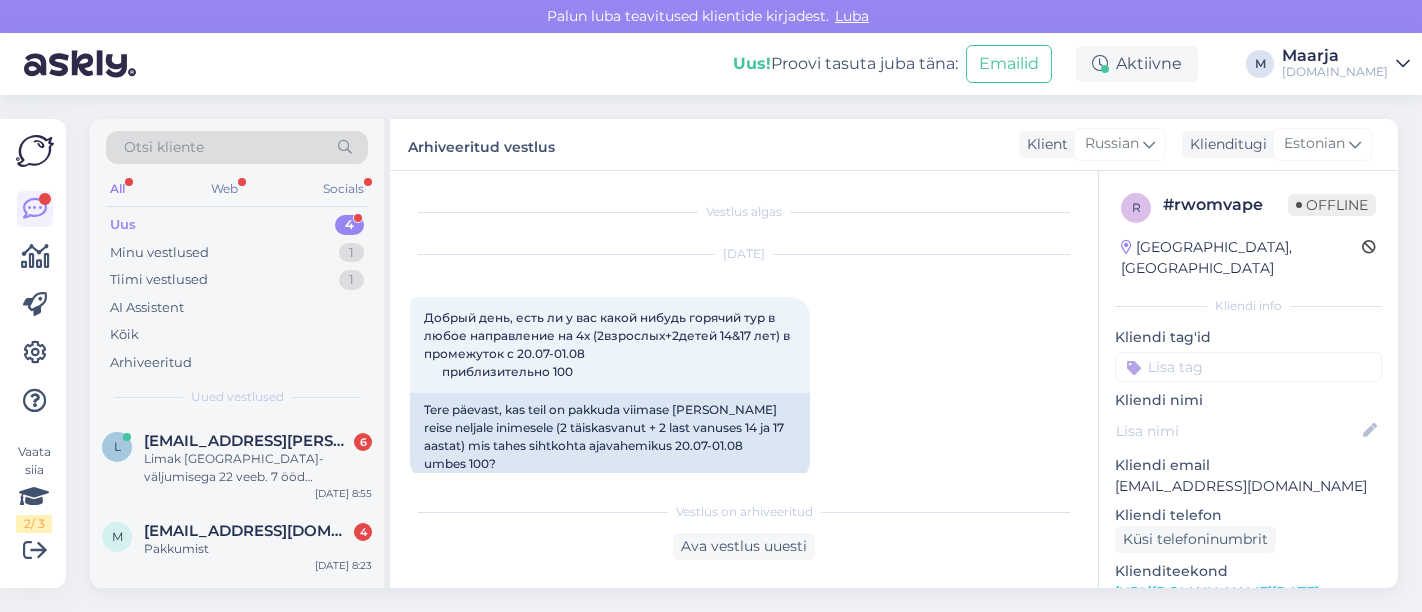 scroll, scrollTop: 0, scrollLeft: 0, axis: both 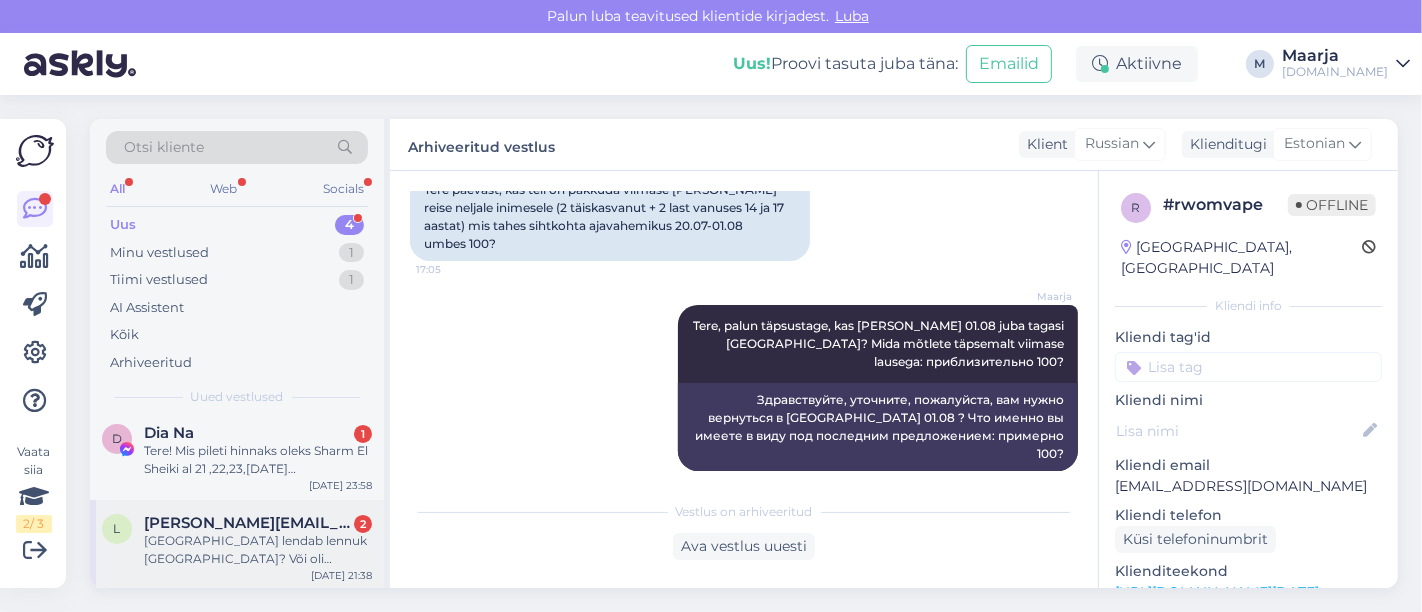 click on "[GEOGRAPHIC_DATA] lendab lennuk [GEOGRAPHIC_DATA]? Või oli [GEOGRAPHIC_DATA], kaugel sellest hotell on?" at bounding box center [258, 550] 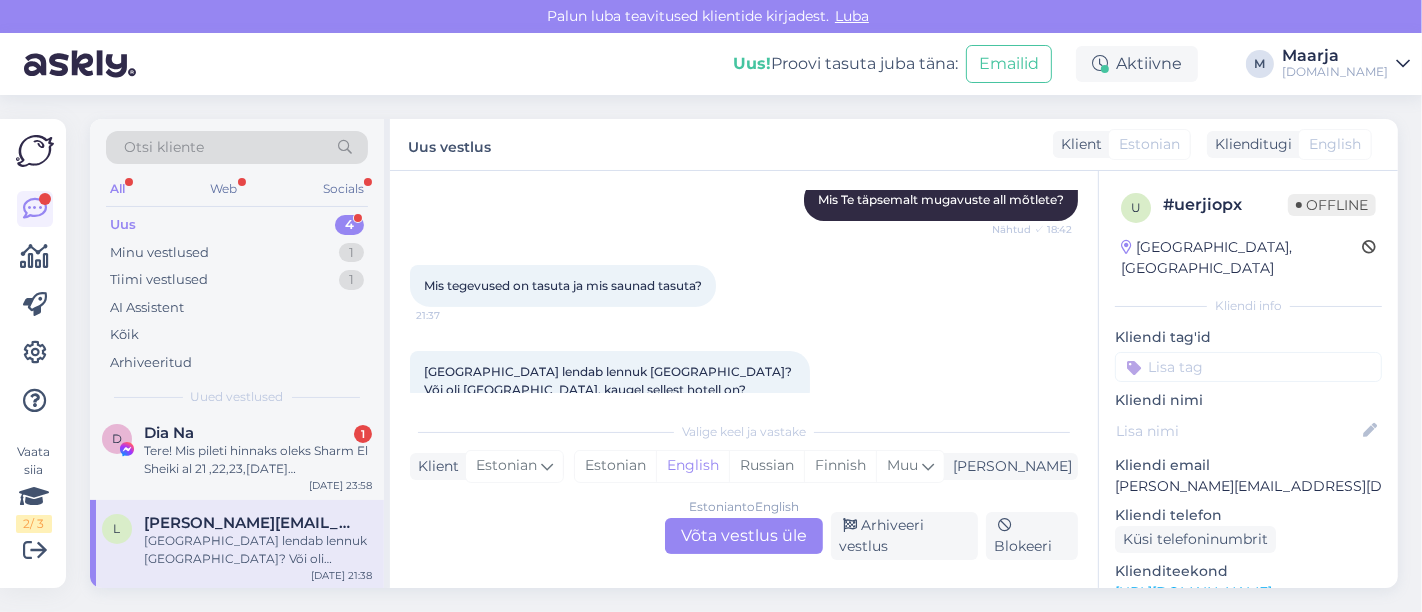 scroll, scrollTop: 620, scrollLeft: 0, axis: vertical 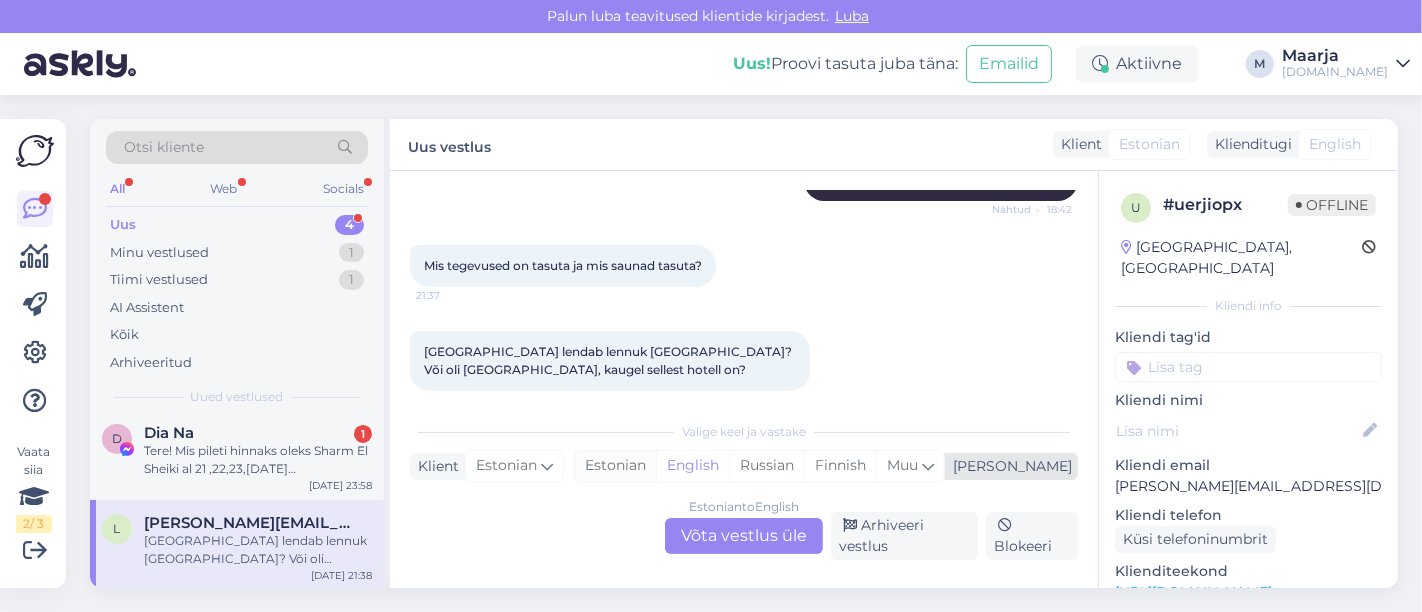 click on "Estonian" at bounding box center (615, 466) 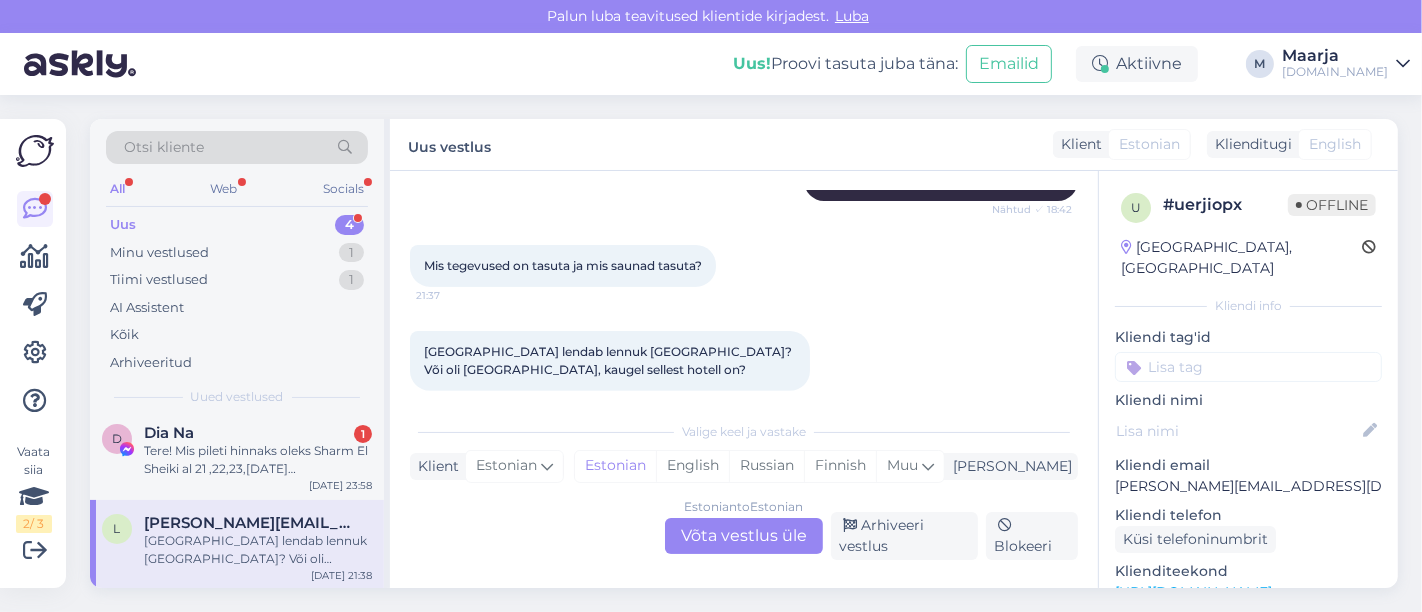 click on "Estonian  to  Estonian Võta vestlus üle" at bounding box center (744, 536) 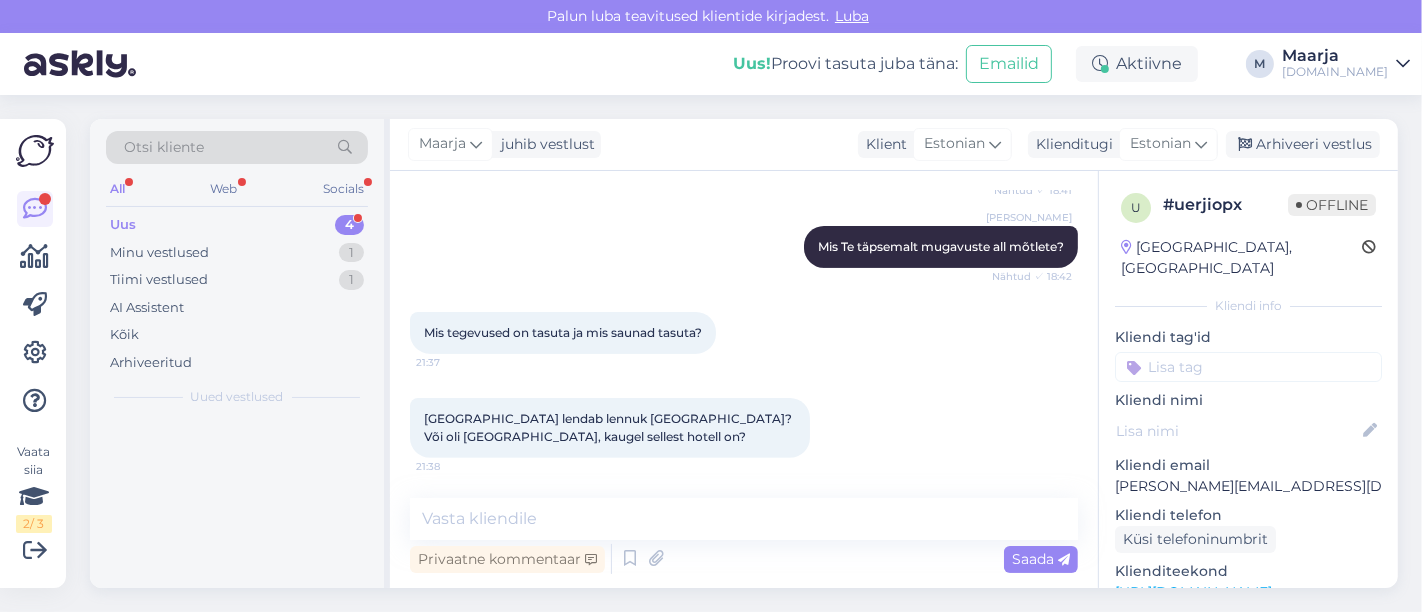 scroll, scrollTop: 534, scrollLeft: 0, axis: vertical 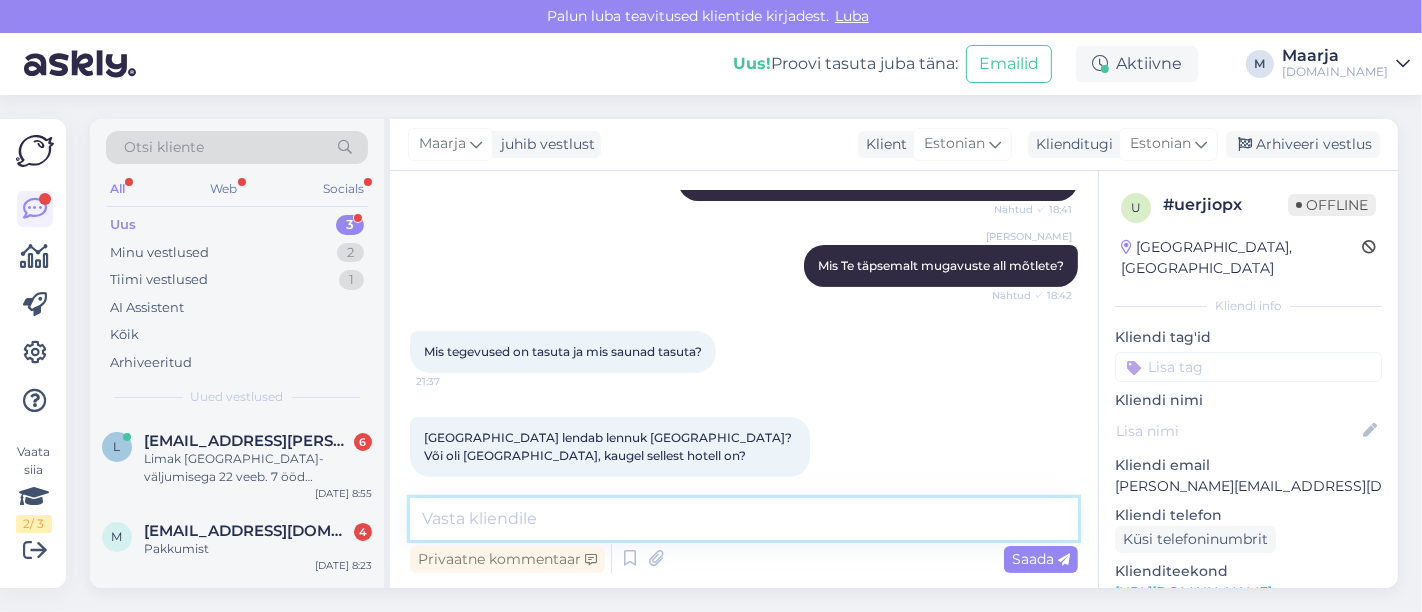 click at bounding box center [744, 519] 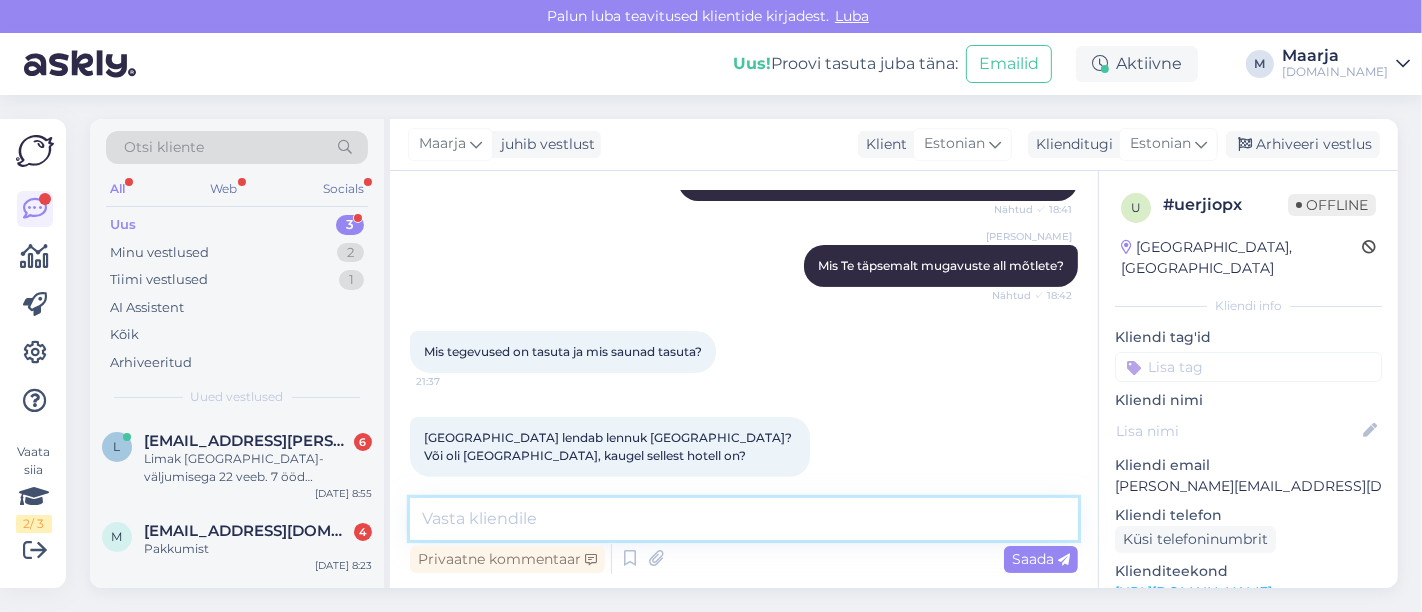 click at bounding box center [744, 519] 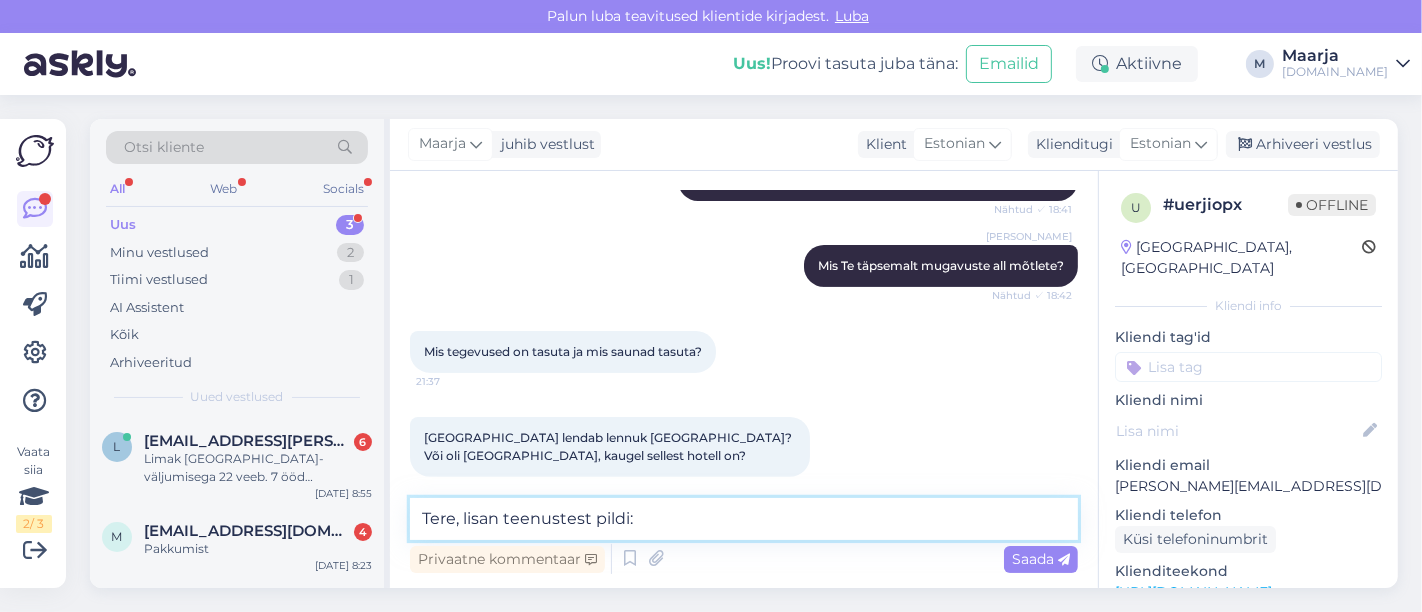 paste 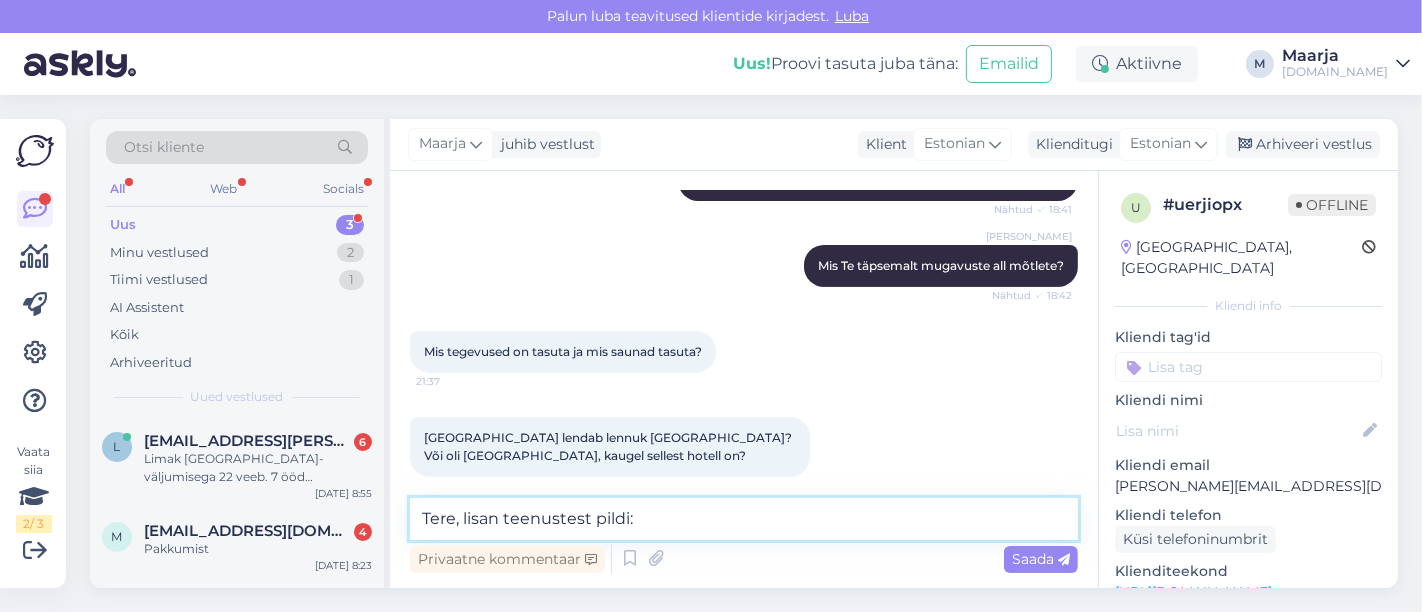 scroll, scrollTop: 564, scrollLeft: 0, axis: vertical 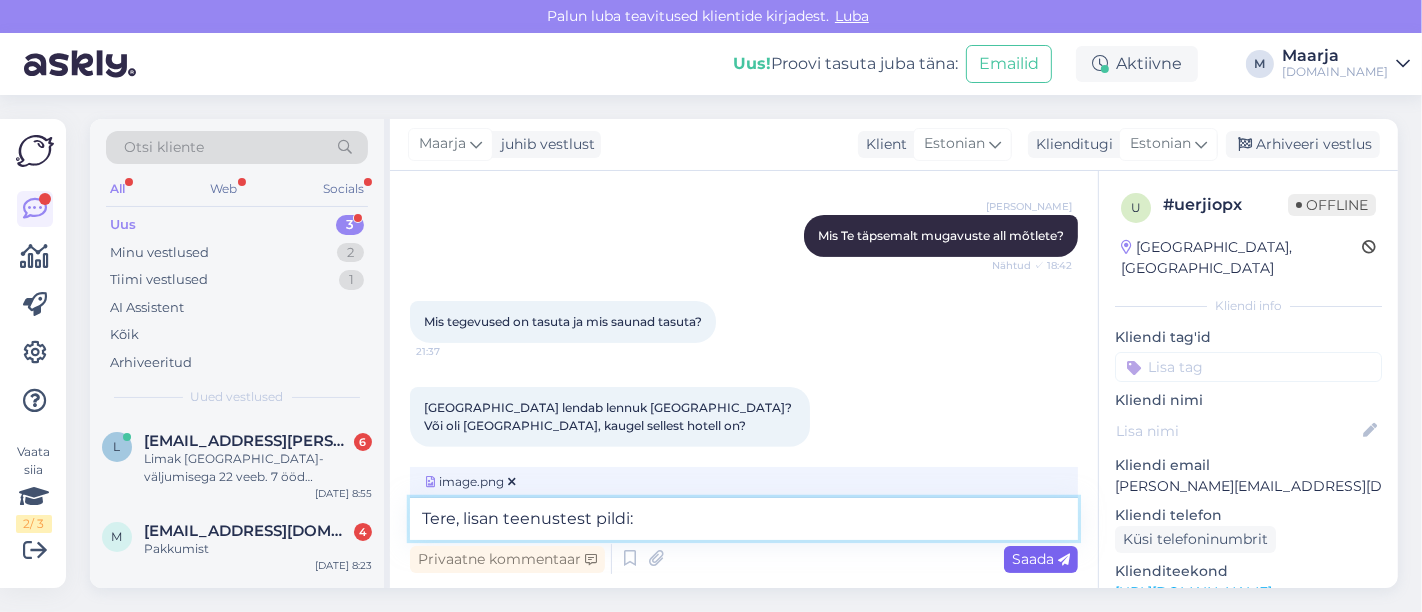 type on "Tere, lisan teenustest pildi:" 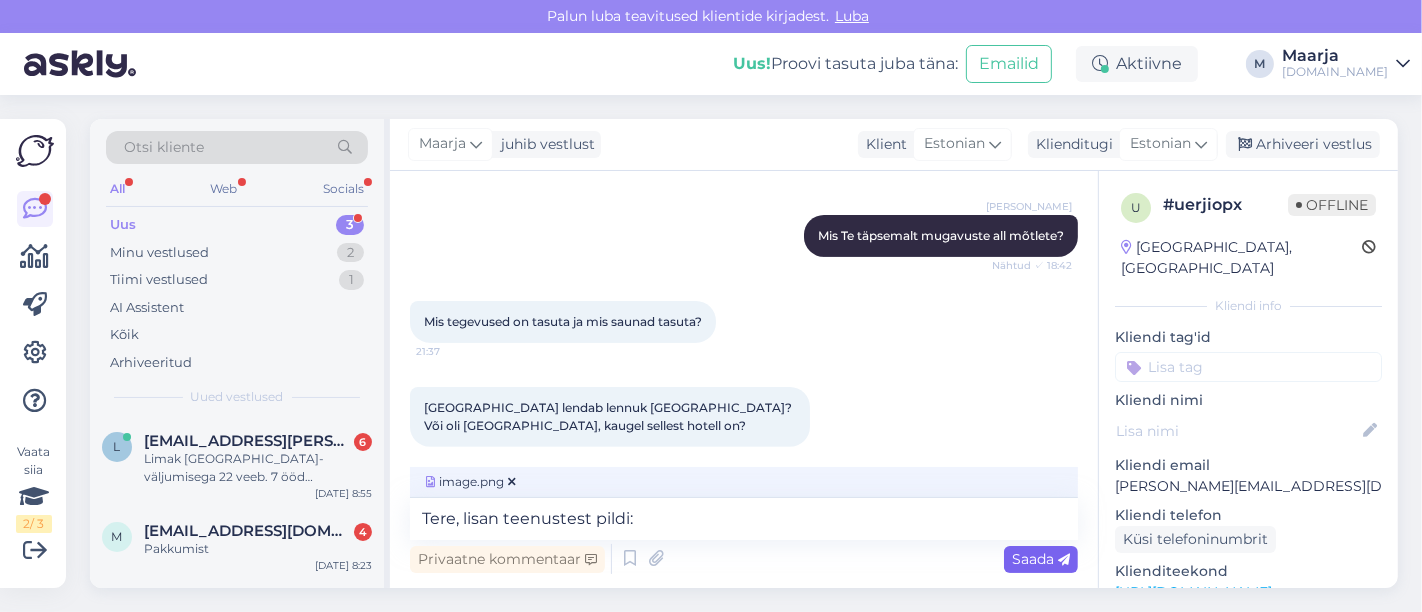 click on "Saada" at bounding box center (1041, 559) 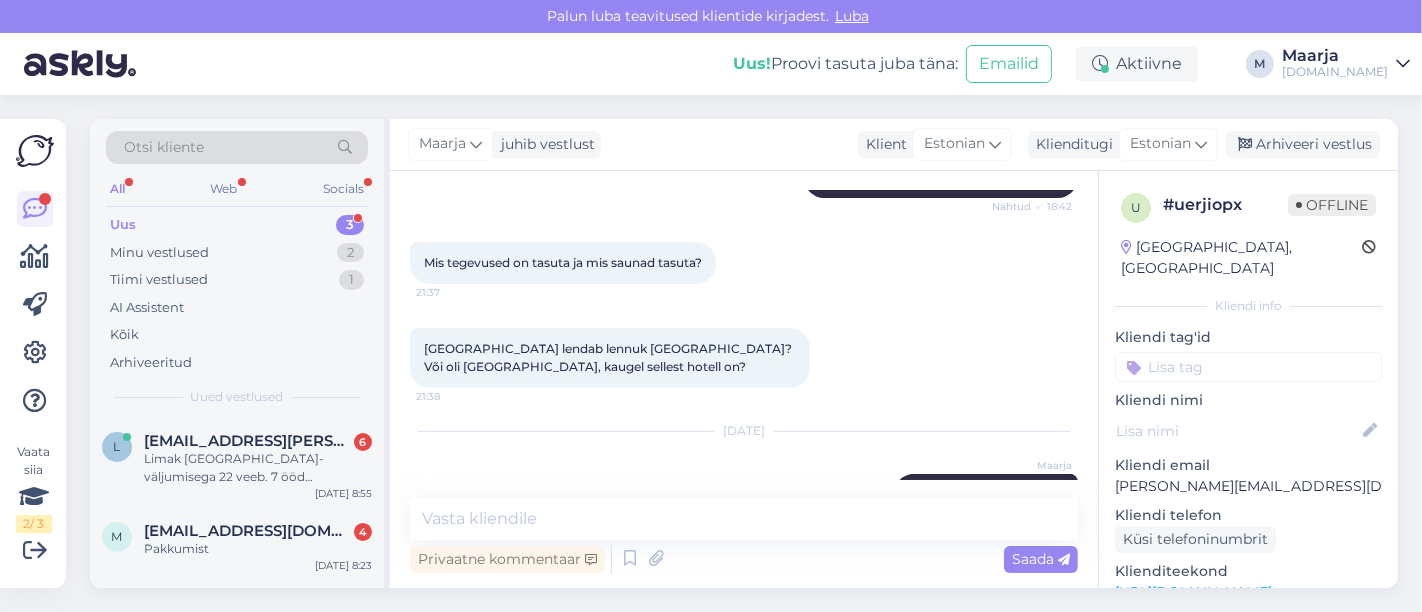 scroll, scrollTop: 787, scrollLeft: 0, axis: vertical 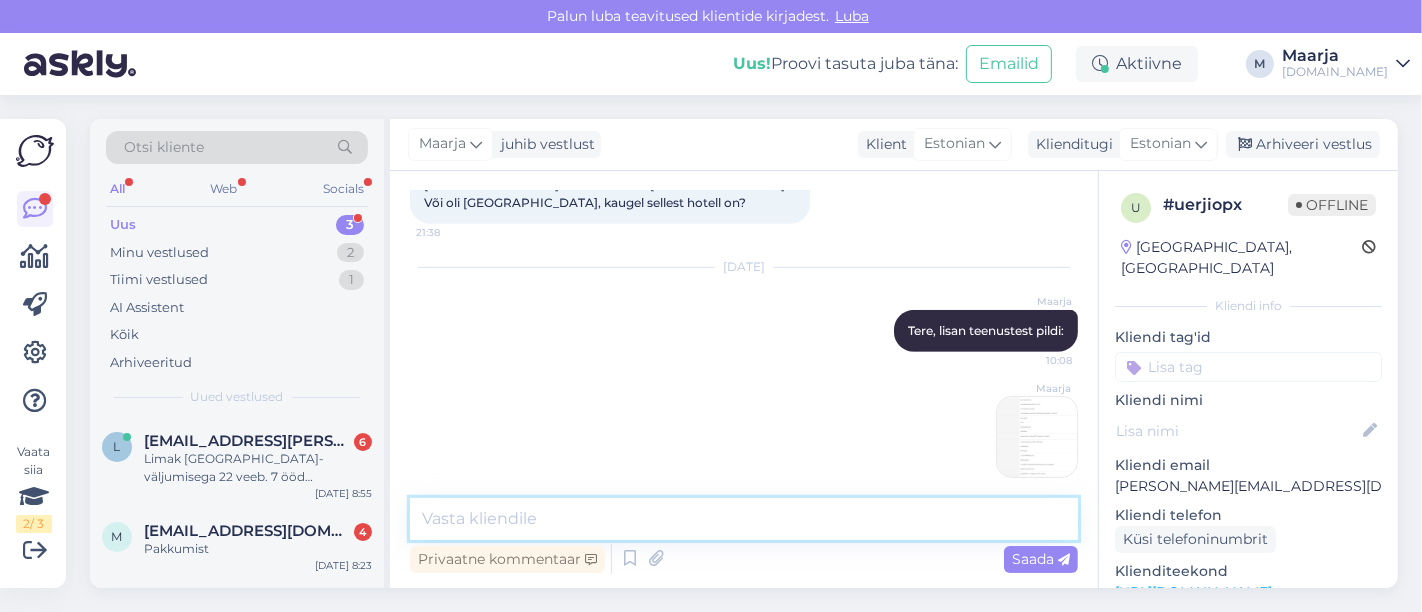 click at bounding box center [744, 519] 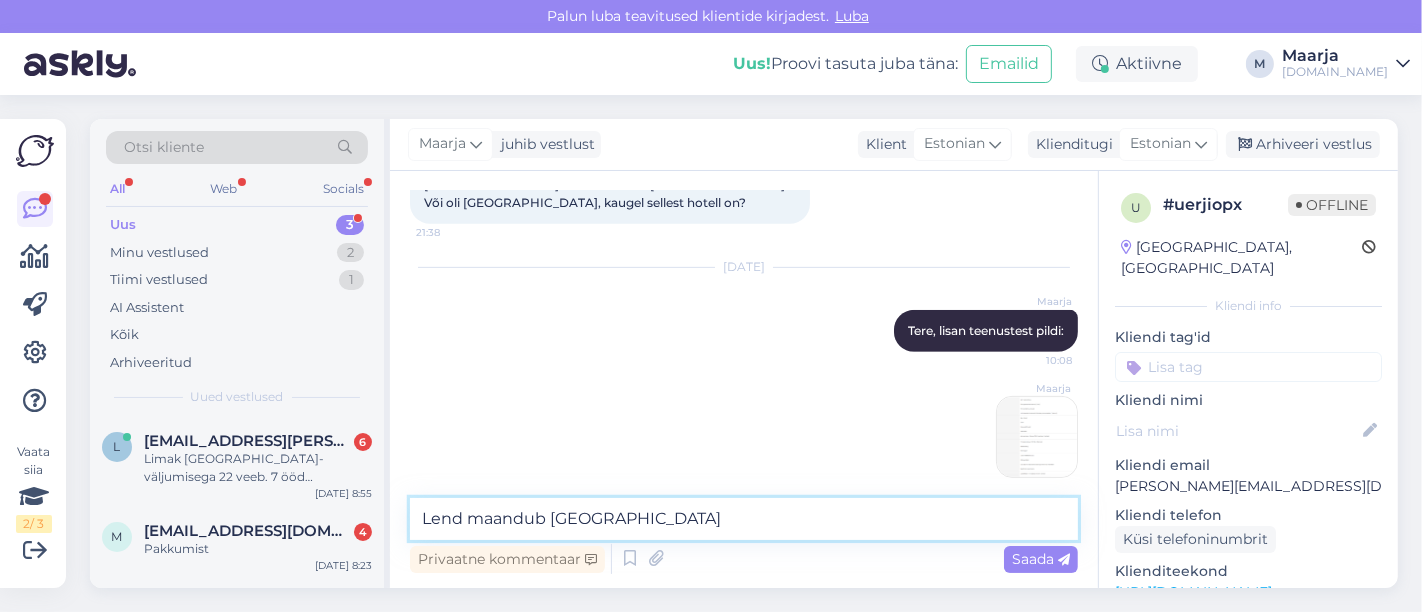 type on "Lend maandub [GEOGRAPHIC_DATA]" 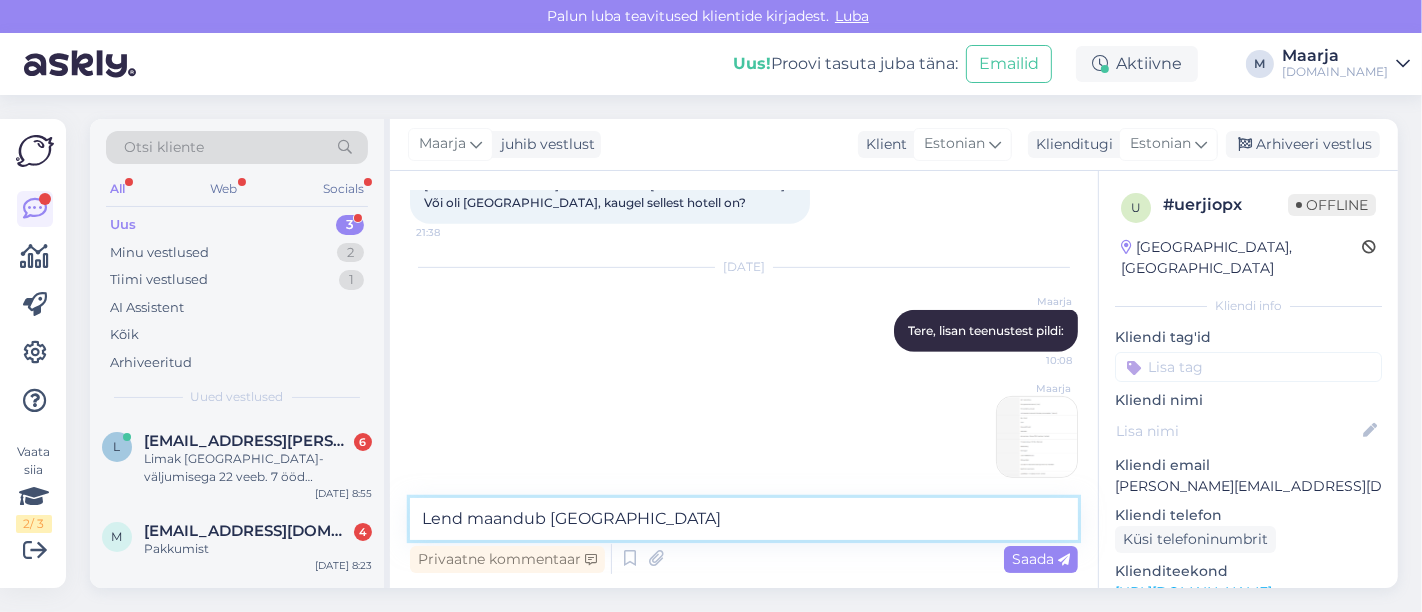 type 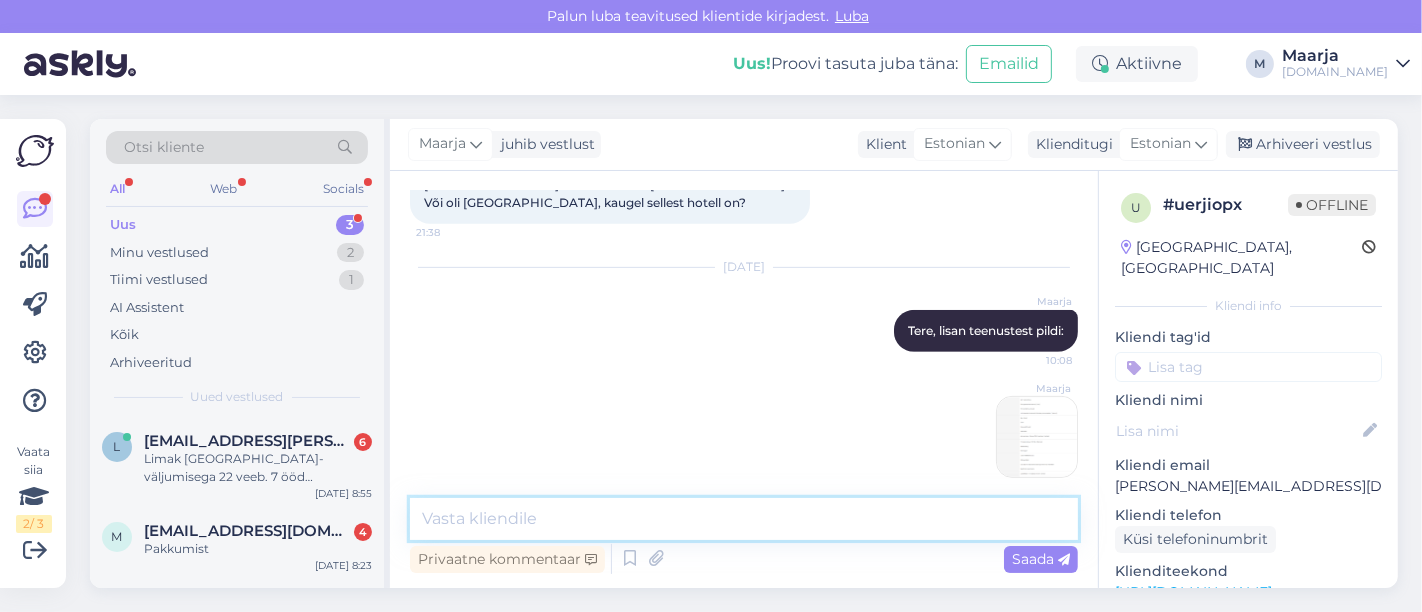 scroll, scrollTop: 873, scrollLeft: 0, axis: vertical 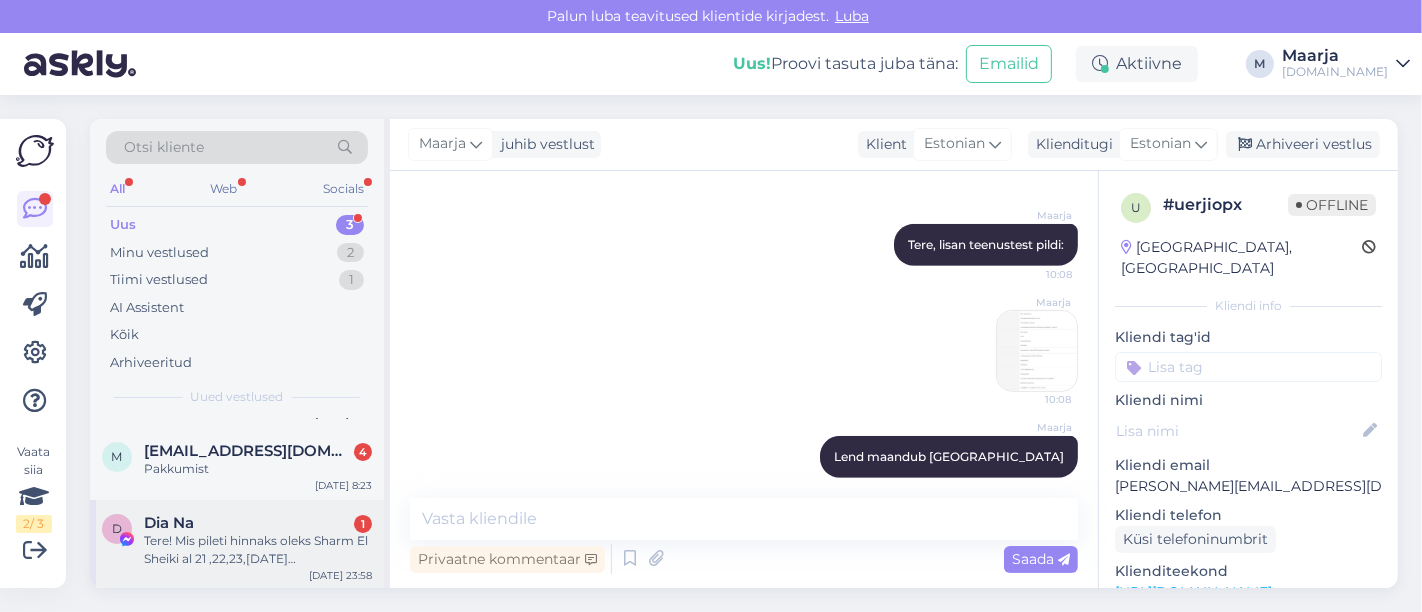 click on "Tere! Mis pileti hinnaks oleks Sharm El Sheiki al 21 ,22,23,[DATE] [PERSON_NAME] aega" at bounding box center [258, 550] 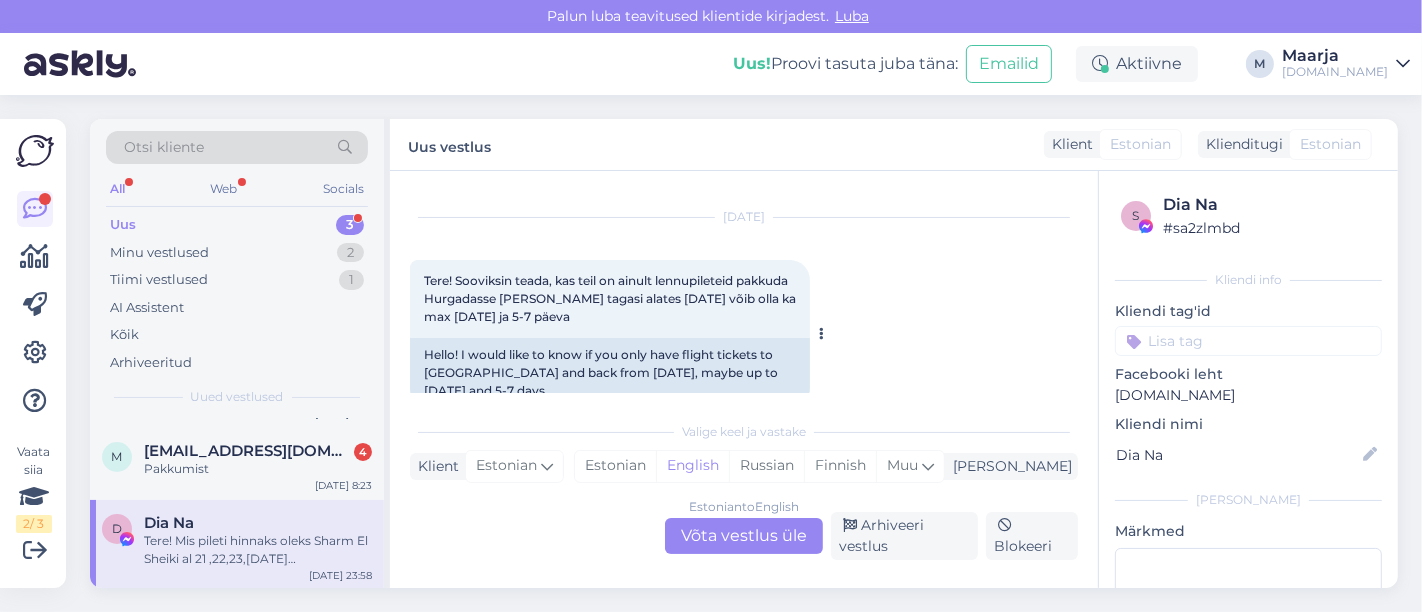 scroll, scrollTop: 1130, scrollLeft: 0, axis: vertical 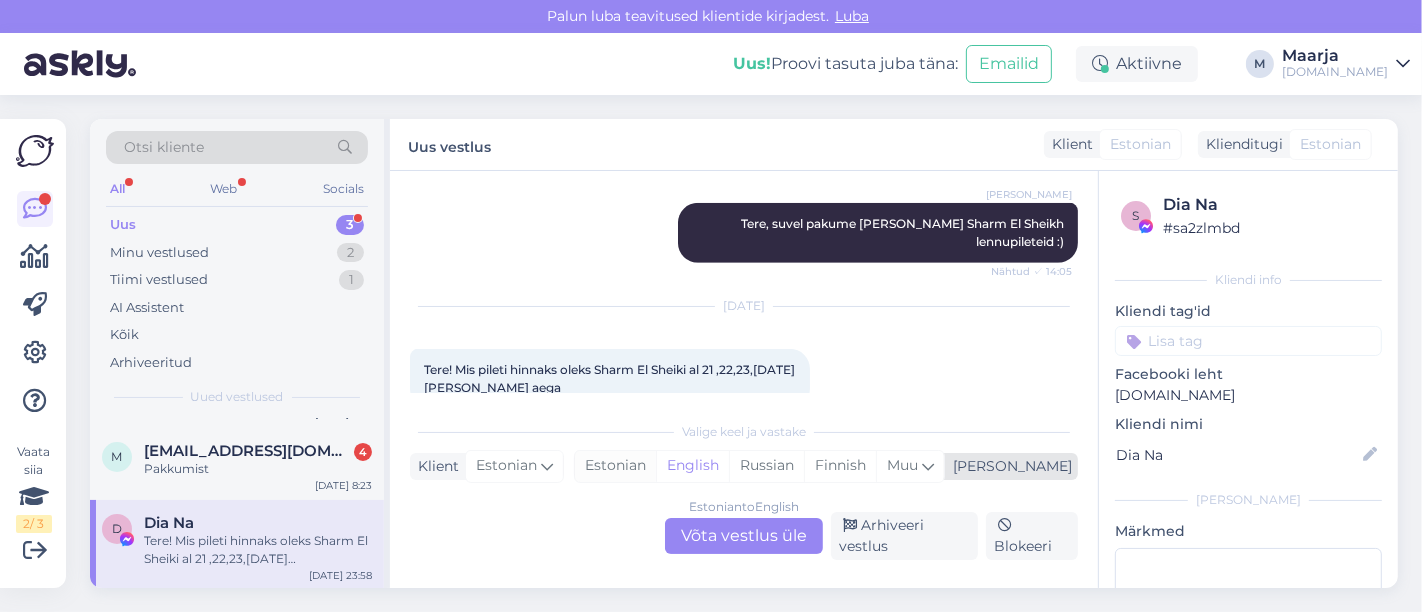 click on "Estonian" at bounding box center [615, 466] 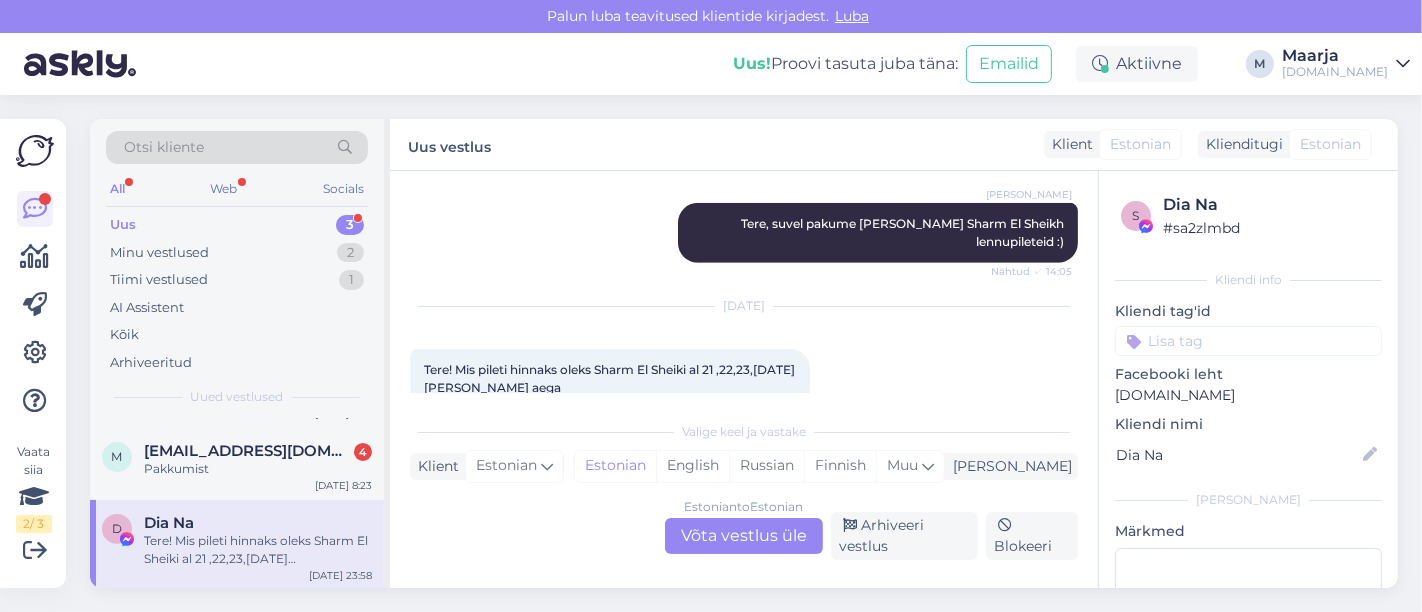 click on "Estonian  to  Estonian Võta vestlus üle" at bounding box center [744, 536] 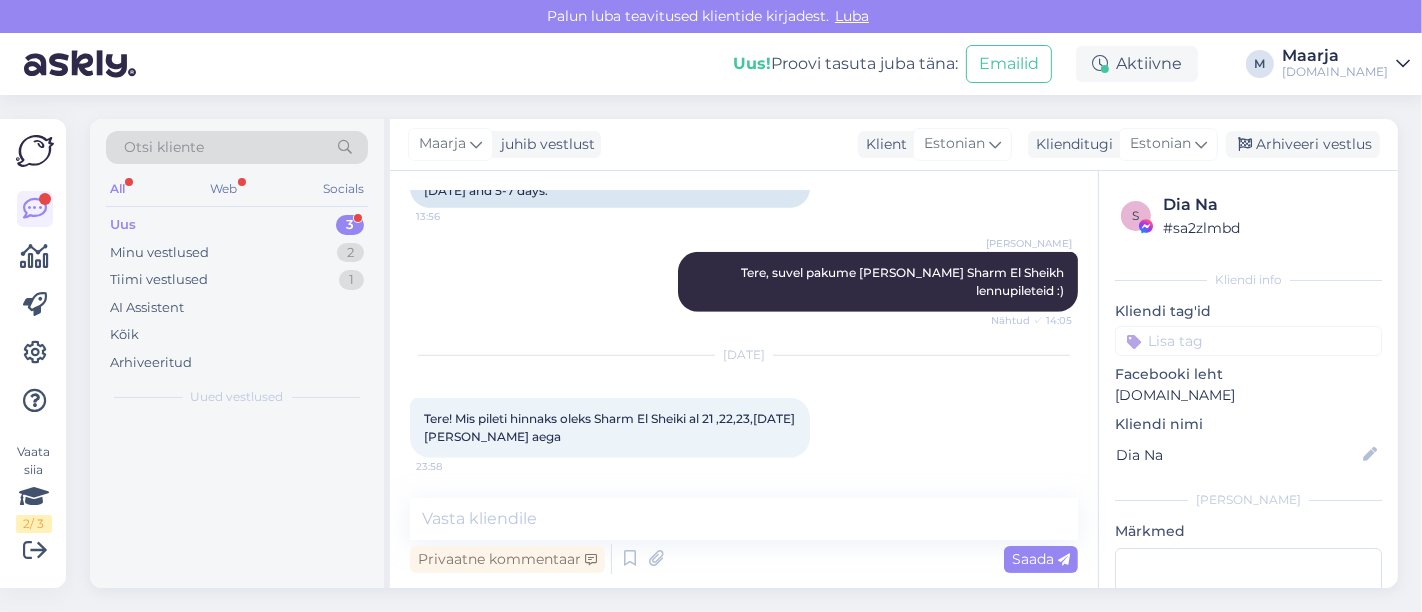scroll, scrollTop: 1043, scrollLeft: 0, axis: vertical 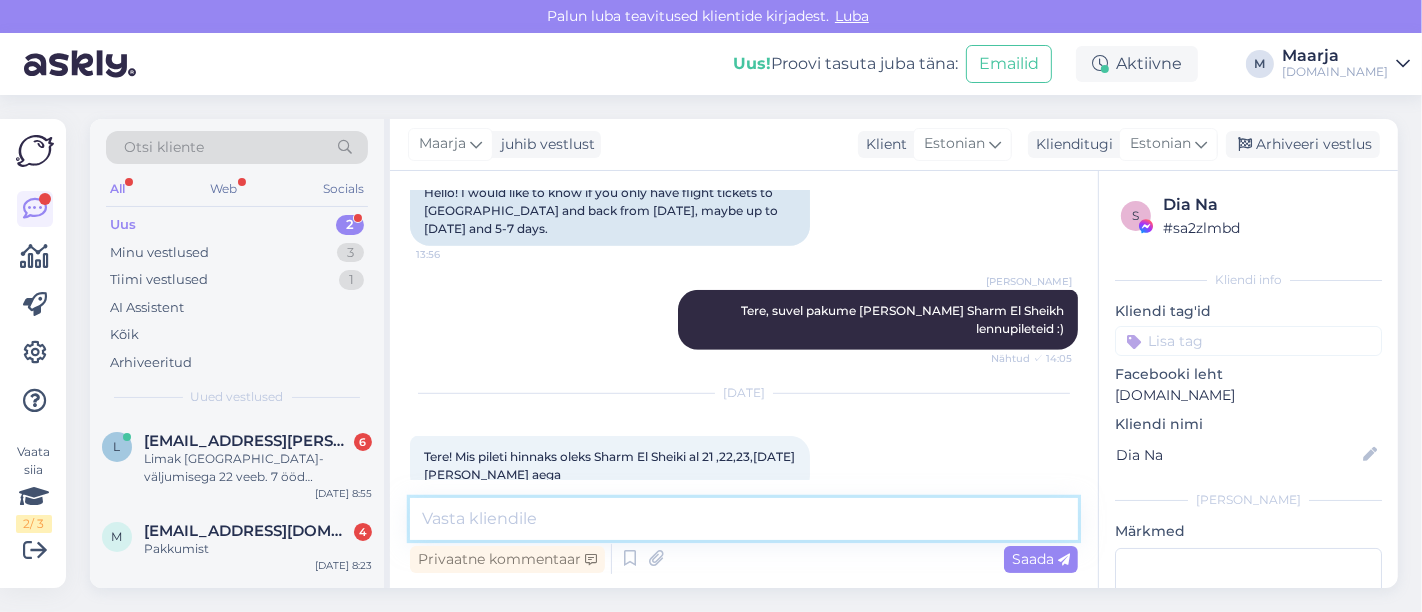 click at bounding box center (744, 519) 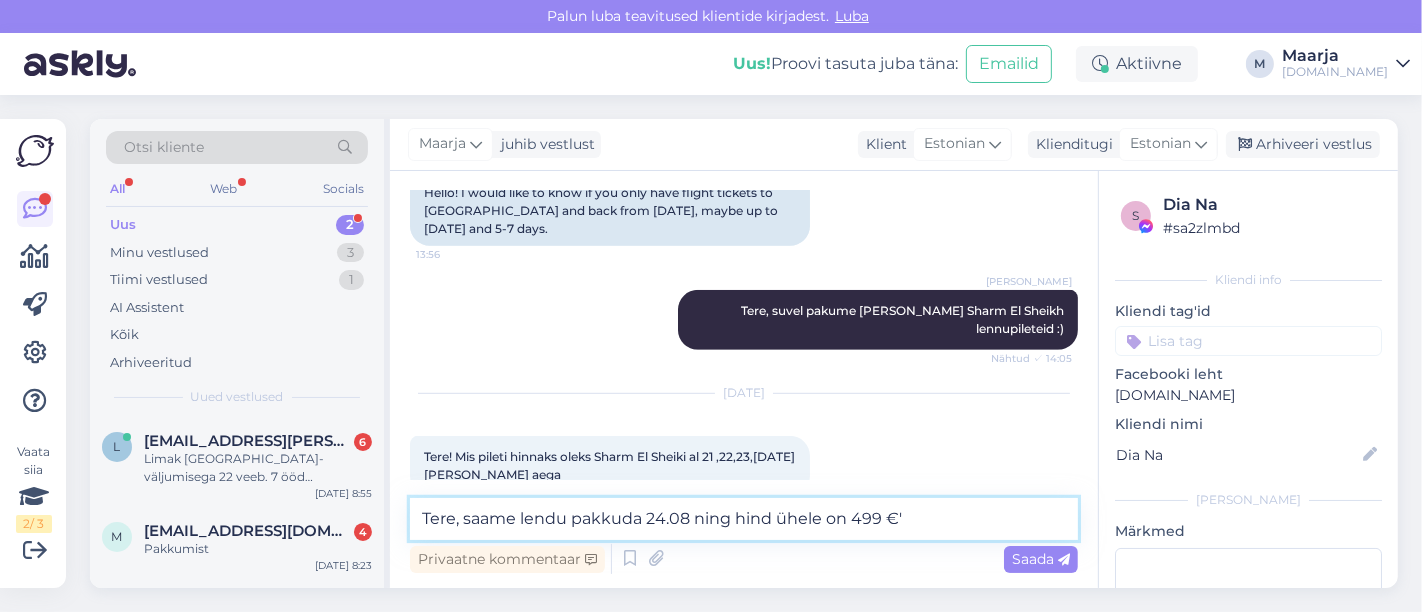 type on "Tere, saame lendu pakkuda 24.08 ning hind ühele on 499 €" 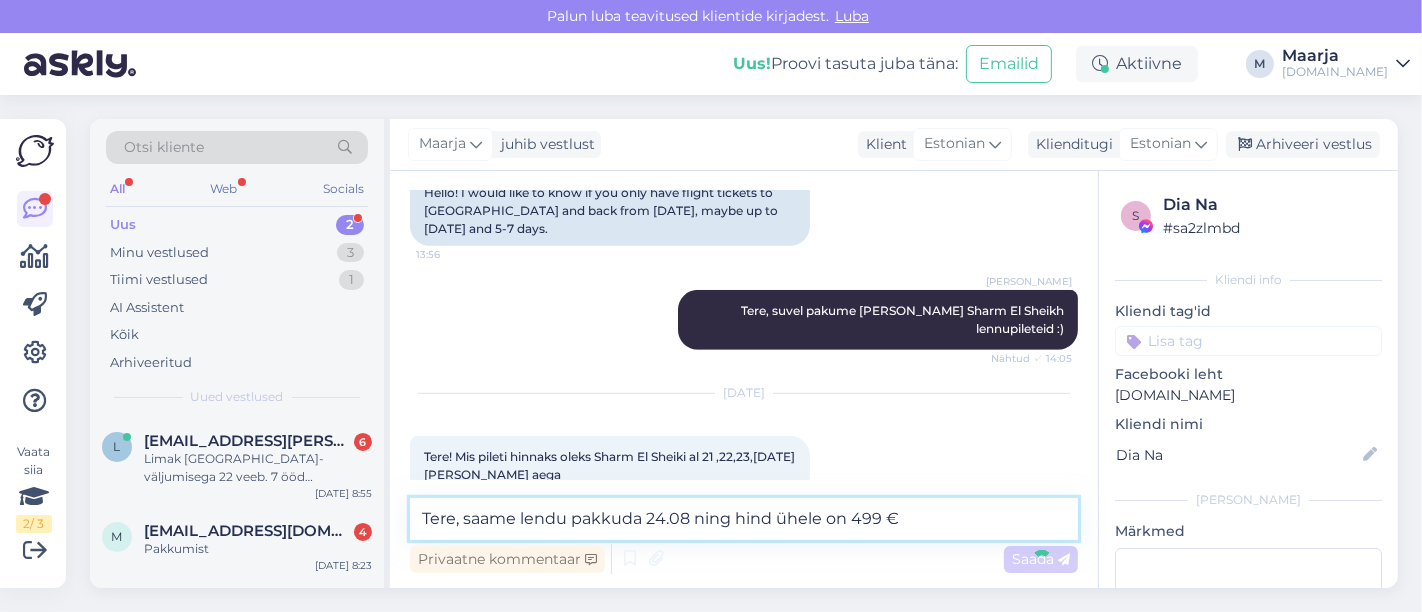 type 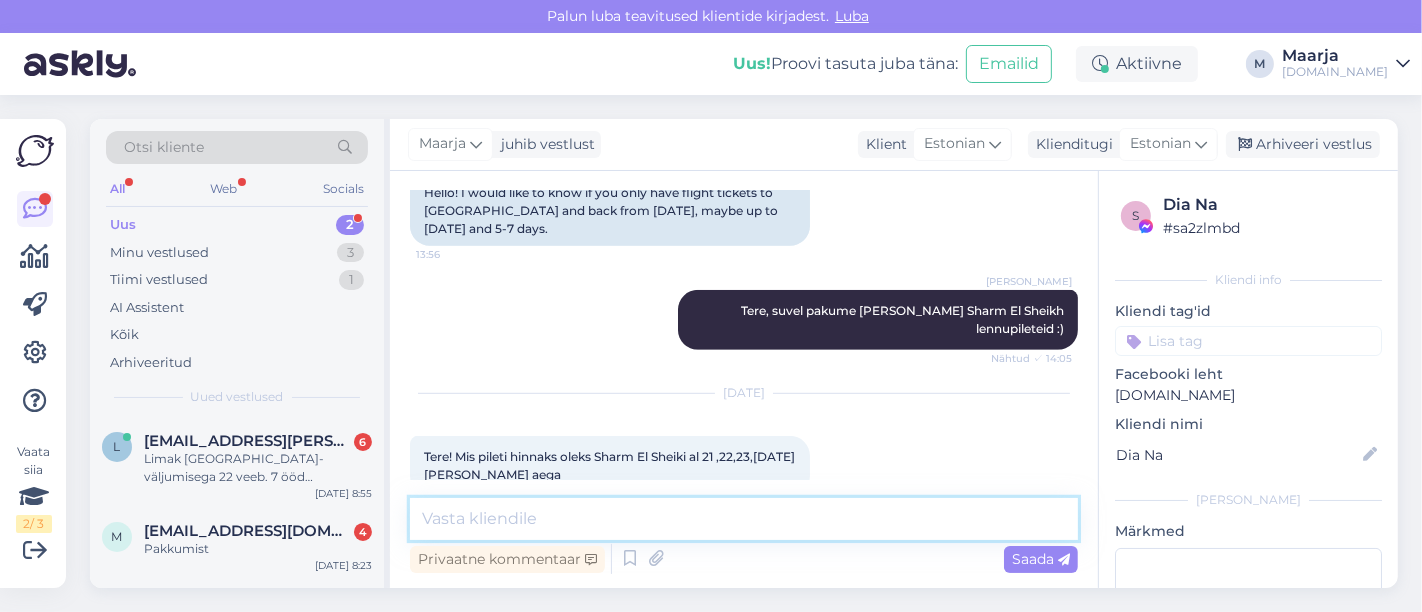 scroll, scrollTop: 1171, scrollLeft: 0, axis: vertical 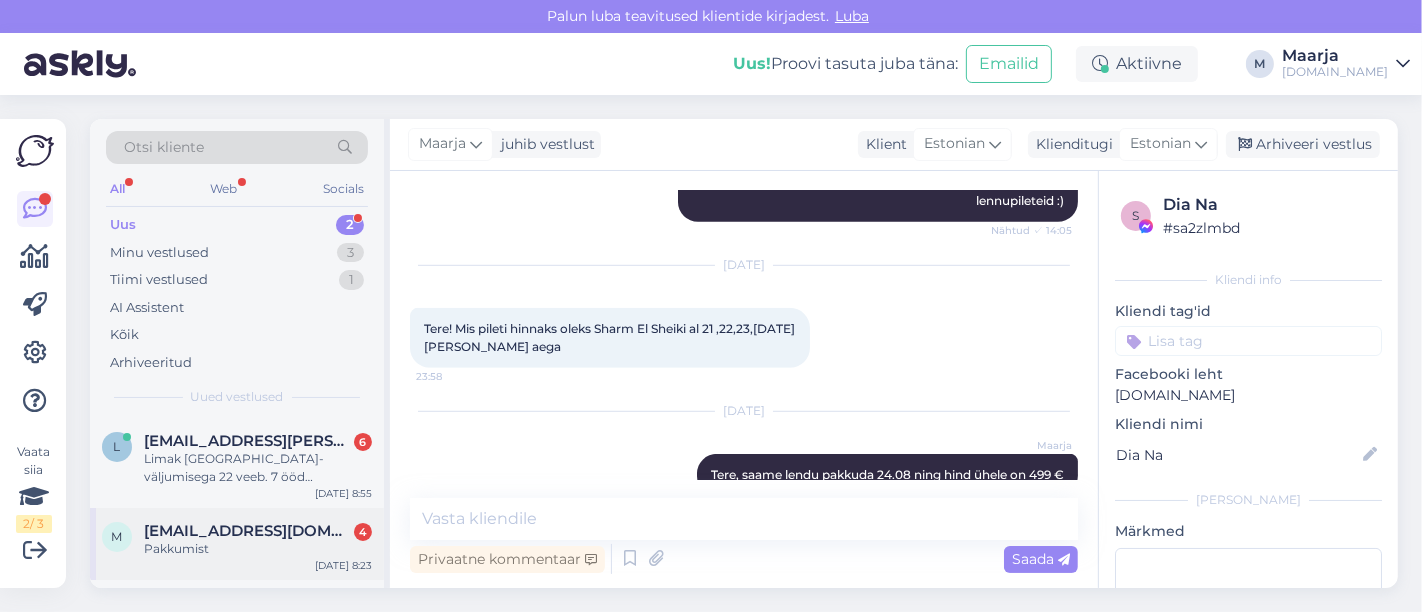 click on "[EMAIL_ADDRESS][DOMAIN_NAME]" at bounding box center (248, 531) 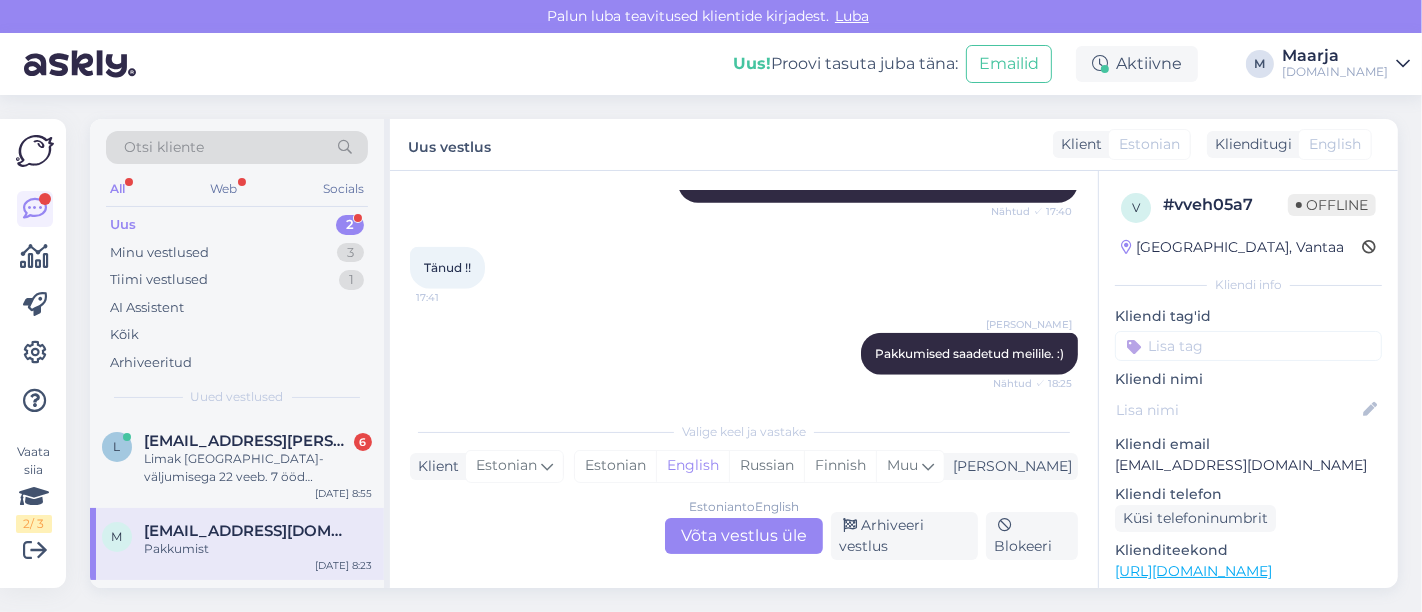 scroll, scrollTop: 1639, scrollLeft: 0, axis: vertical 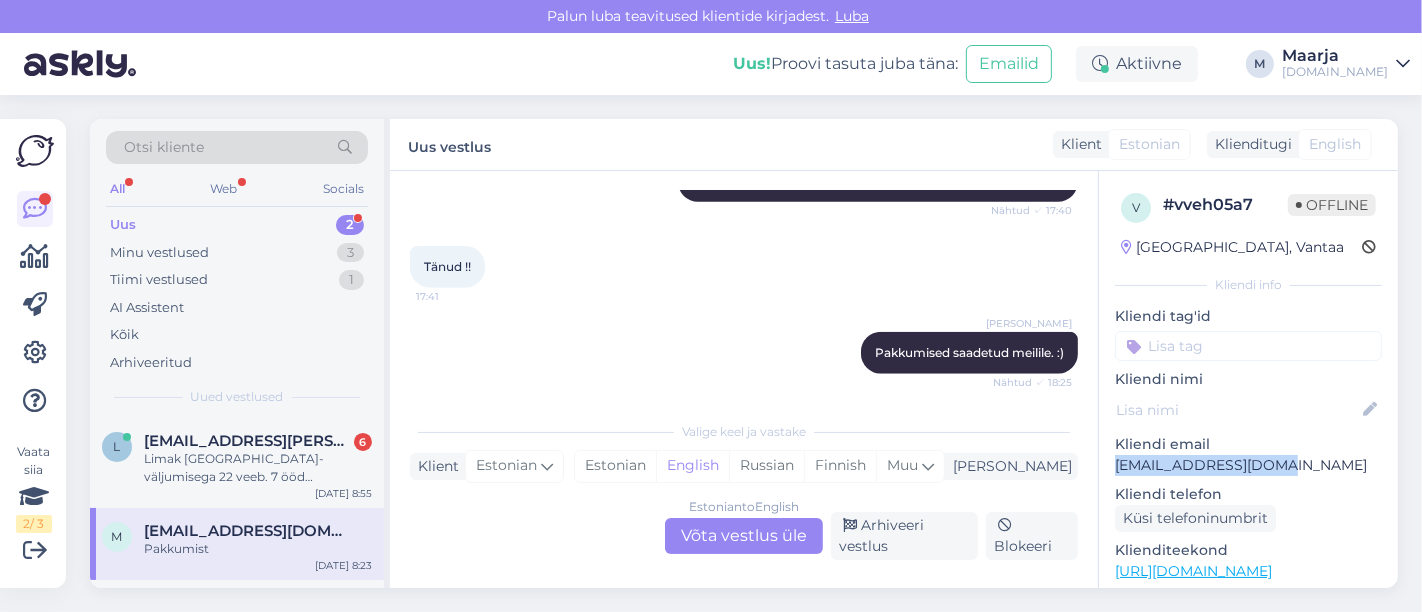 drag, startPoint x: 1285, startPoint y: 461, endPoint x: 1116, endPoint y: 466, distance: 169.07394 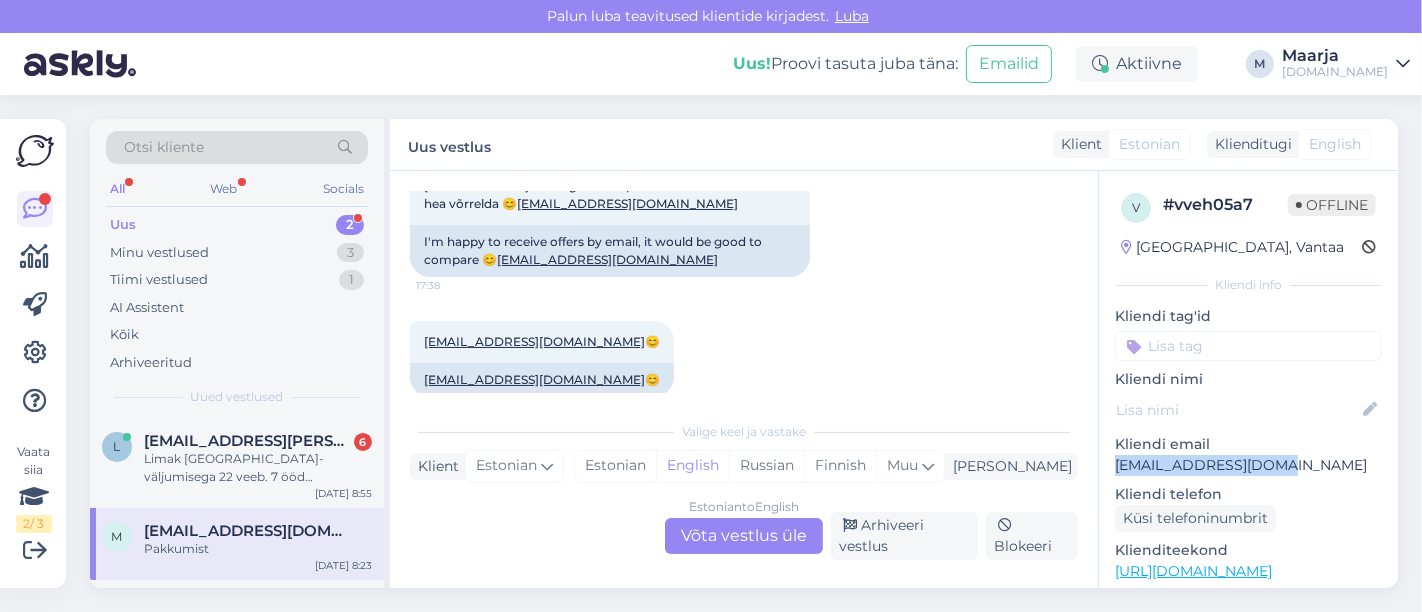 scroll, scrollTop: 1337, scrollLeft: 0, axis: vertical 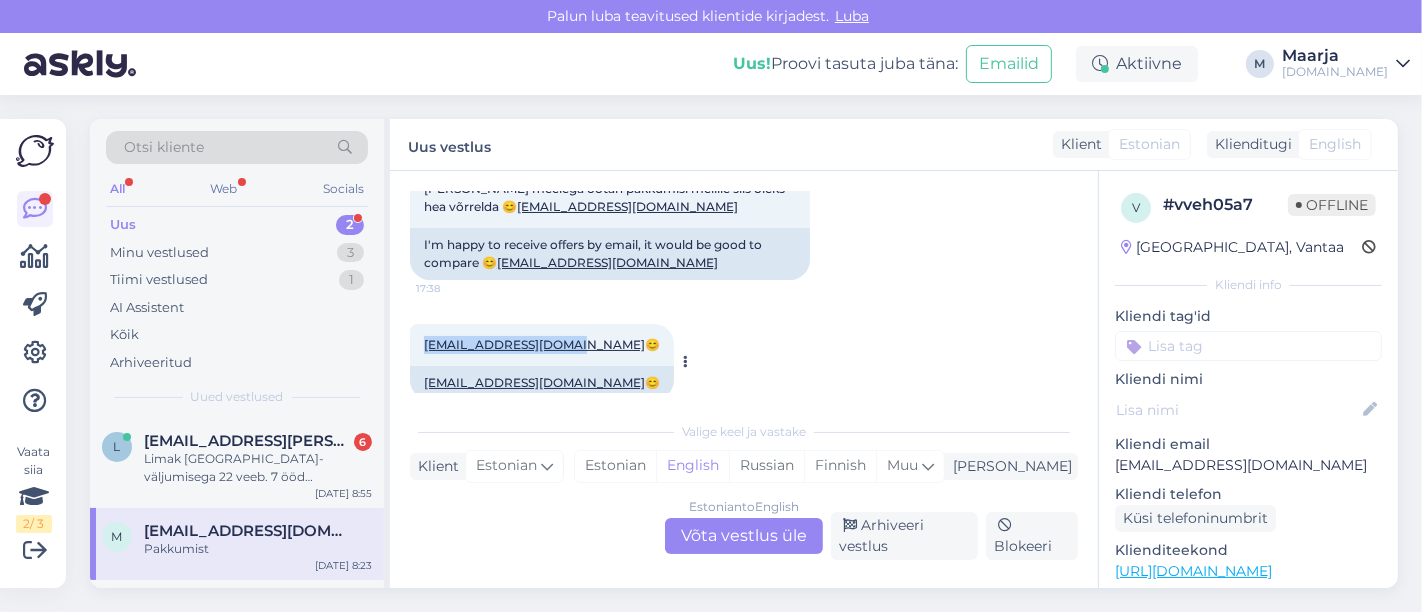 drag, startPoint x: 574, startPoint y: 311, endPoint x: 411, endPoint y: 321, distance: 163.30646 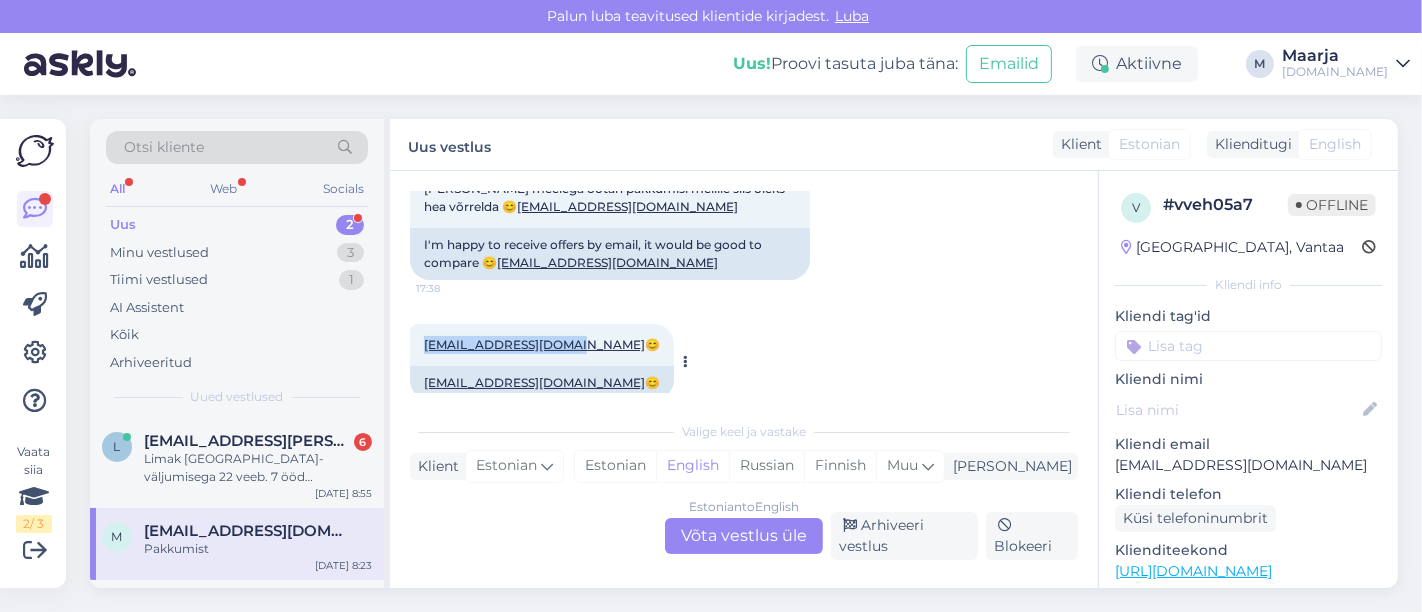 copy on "[EMAIL_ADDRESS][DOMAIN_NAME]" 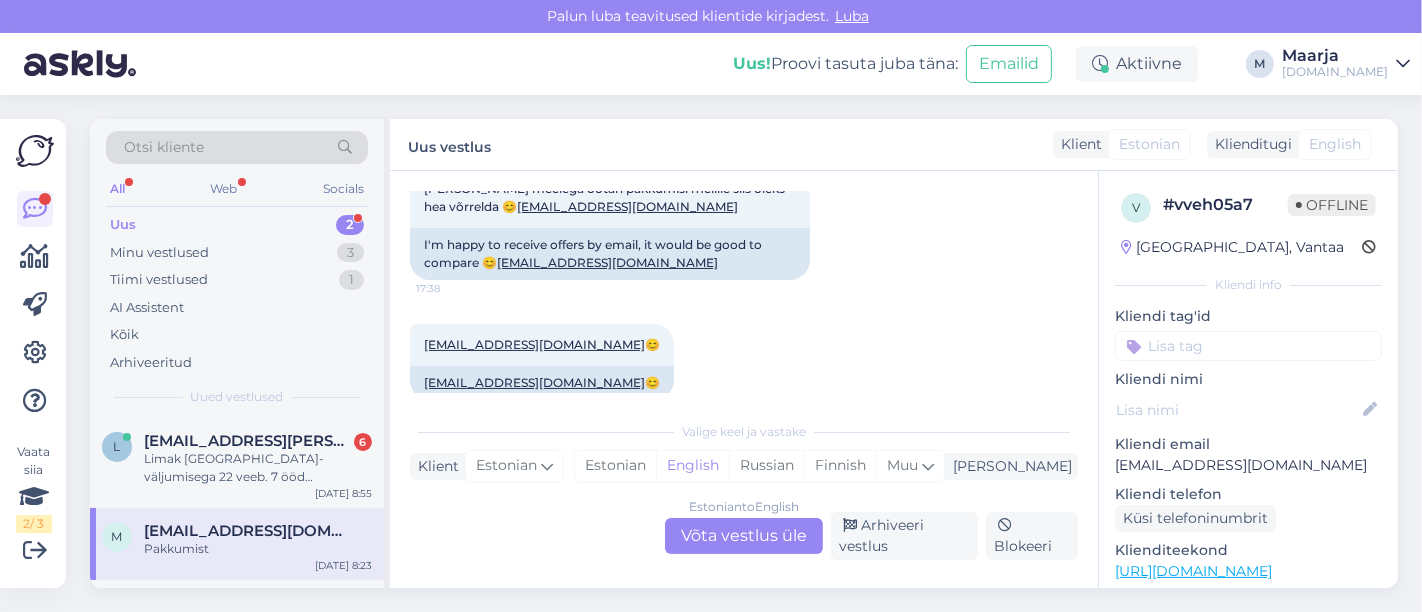 click on "[EMAIL_ADDRESS][DOMAIN_NAME]  😊 17:38  [EMAIL_ADDRESS][DOMAIN_NAME]  😊" at bounding box center (744, 362) 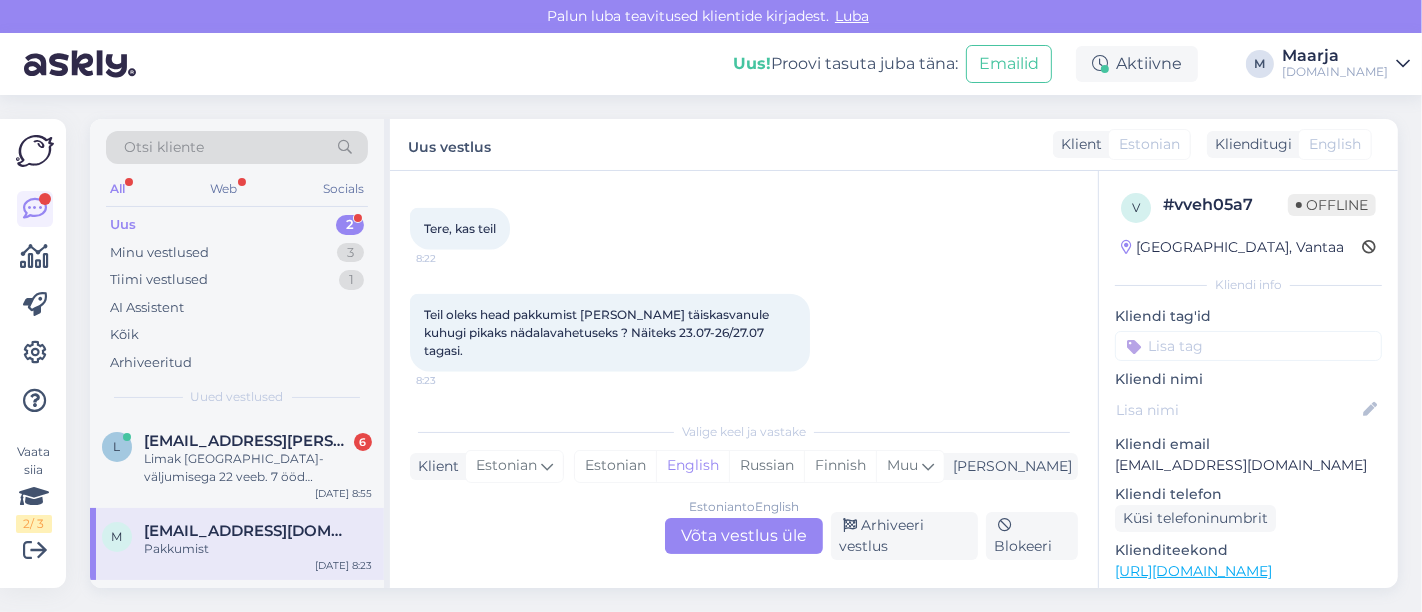 scroll, scrollTop: 1888, scrollLeft: 0, axis: vertical 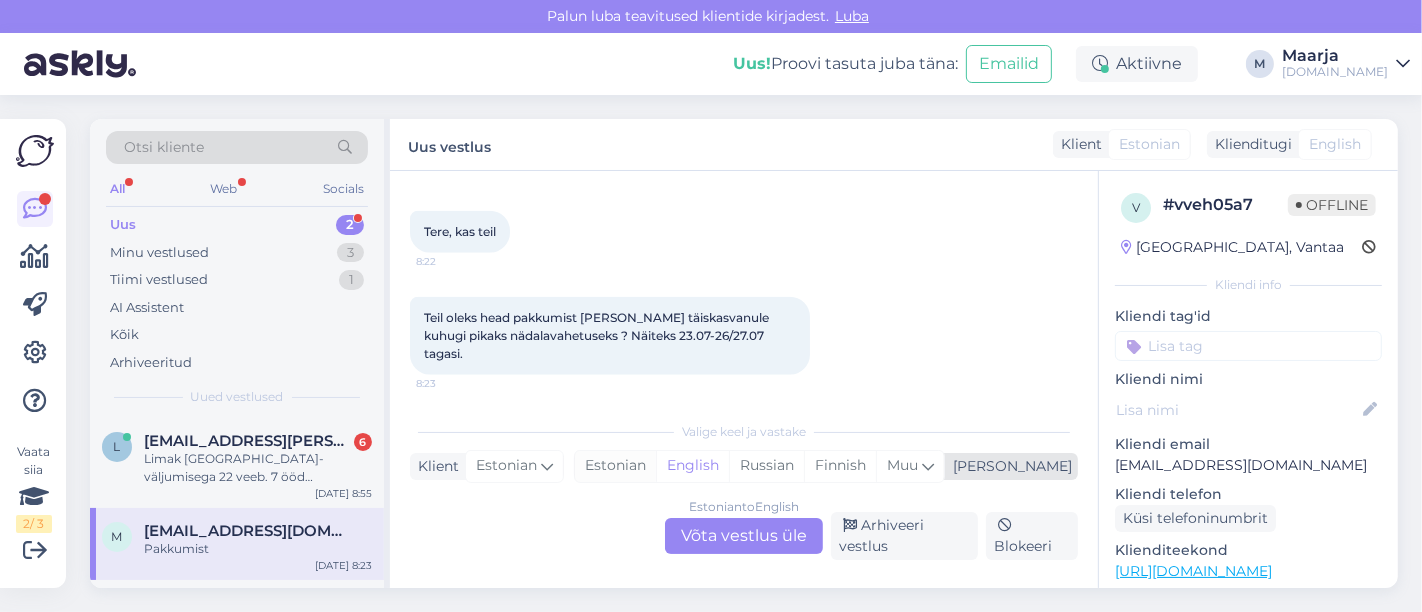 click on "Estonian" at bounding box center [615, 466] 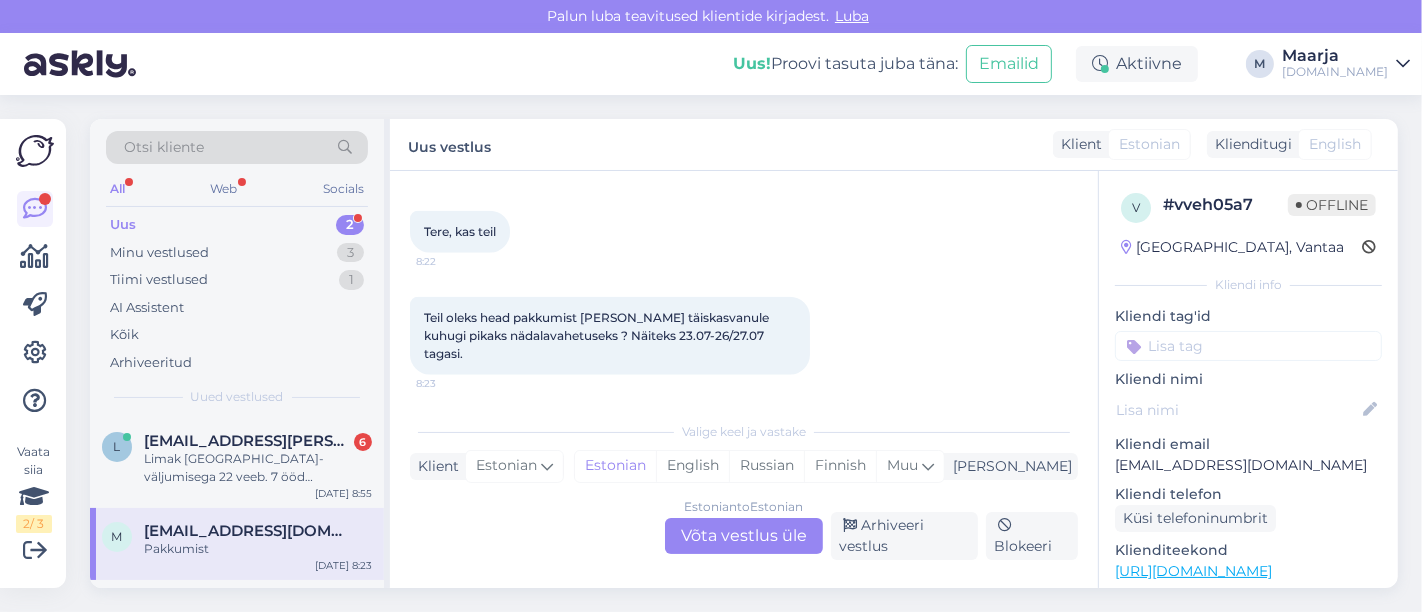 click on "Estonian  to  Estonian Võta vestlus üle" at bounding box center (744, 536) 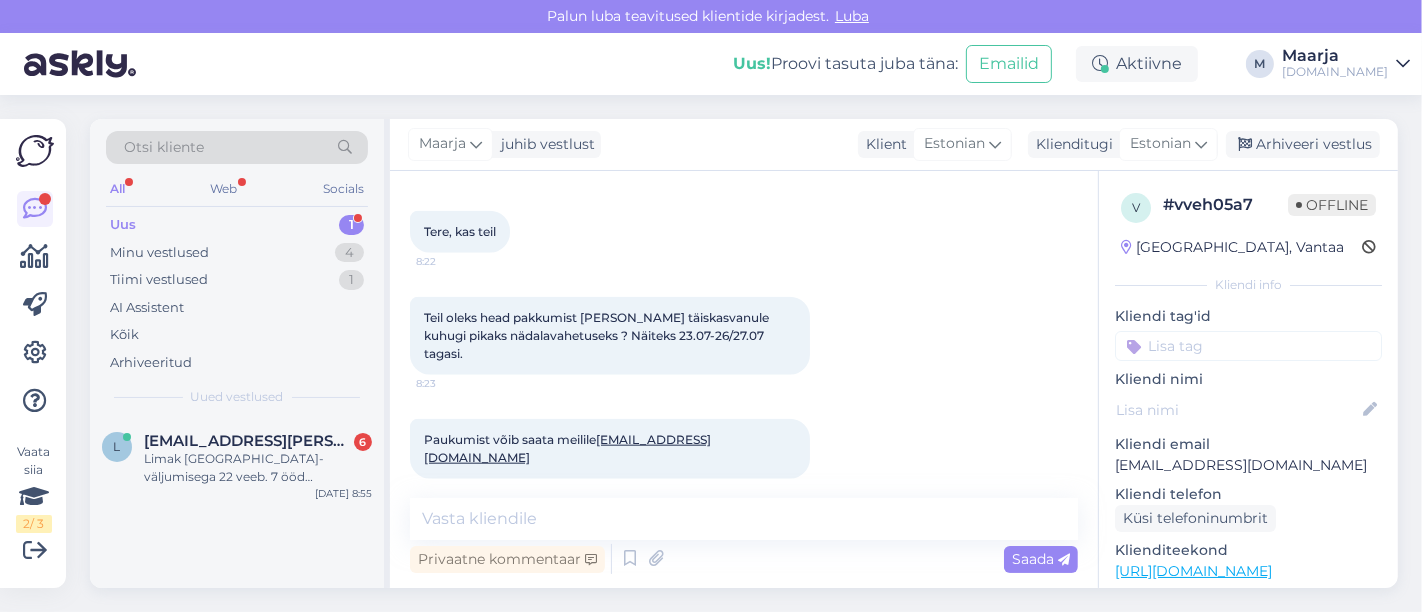 scroll, scrollTop: 1903, scrollLeft: 0, axis: vertical 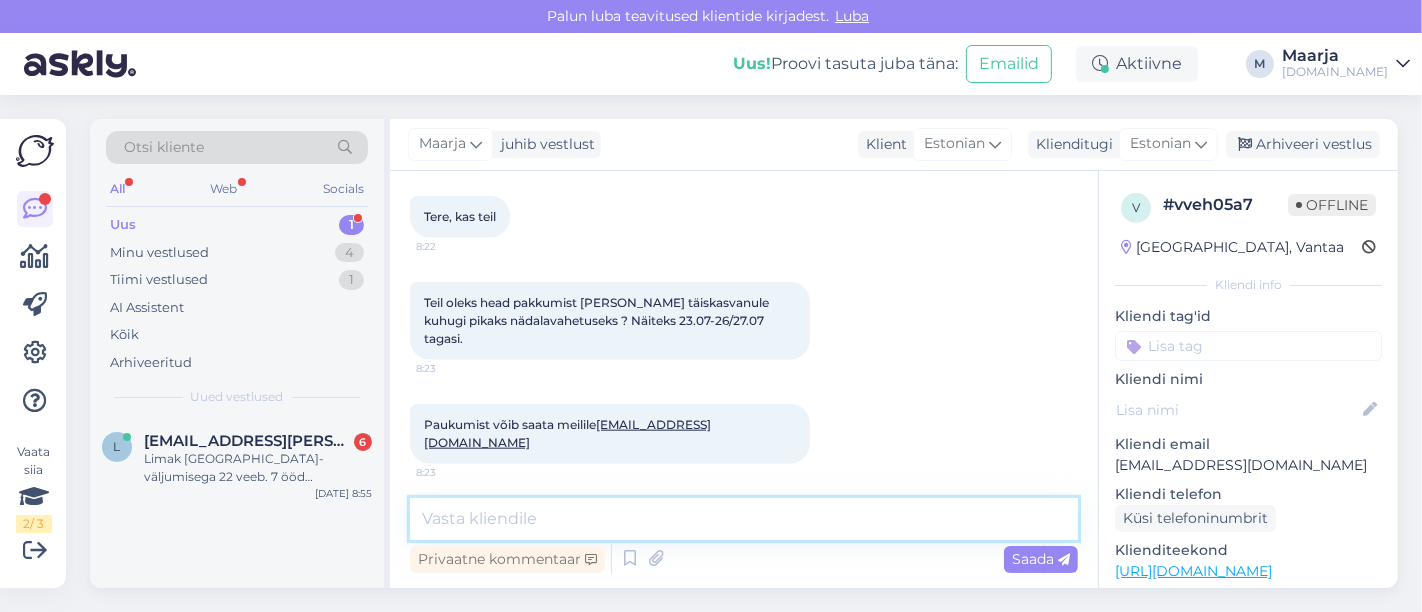 click at bounding box center (744, 519) 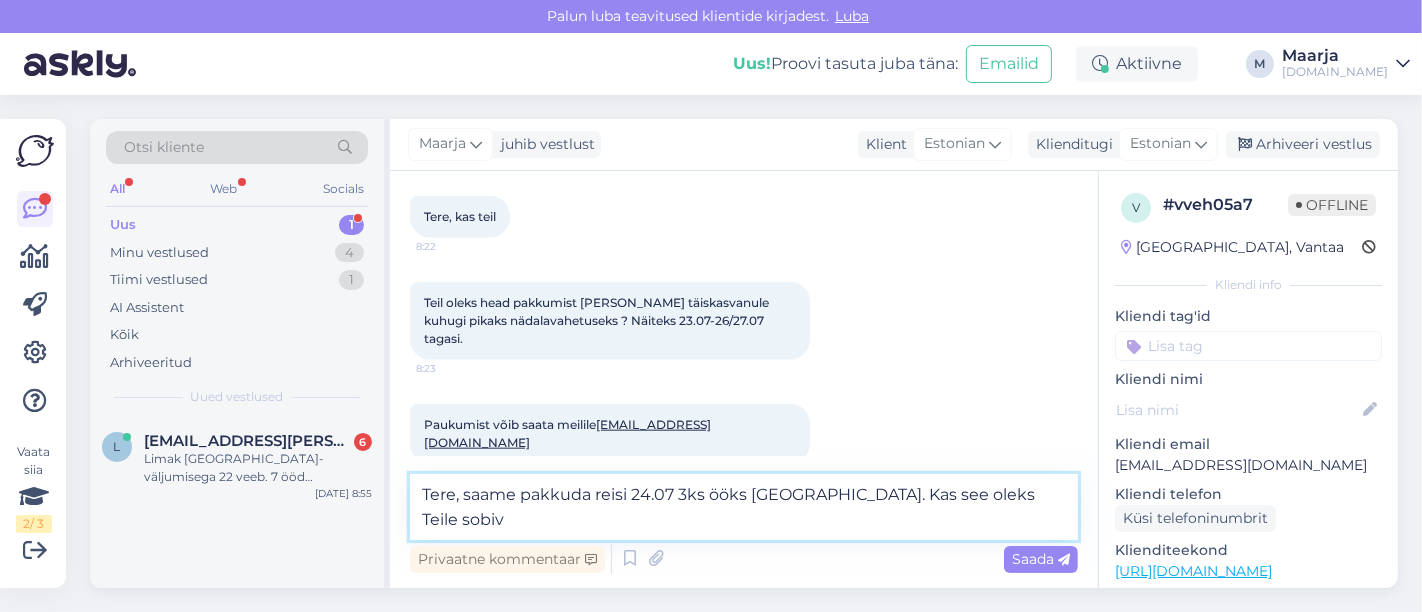 type on "Tere, saame pakkuda reisi 24.07 3ks ööks [GEOGRAPHIC_DATA]. Kas see oleks Teile sobiv?" 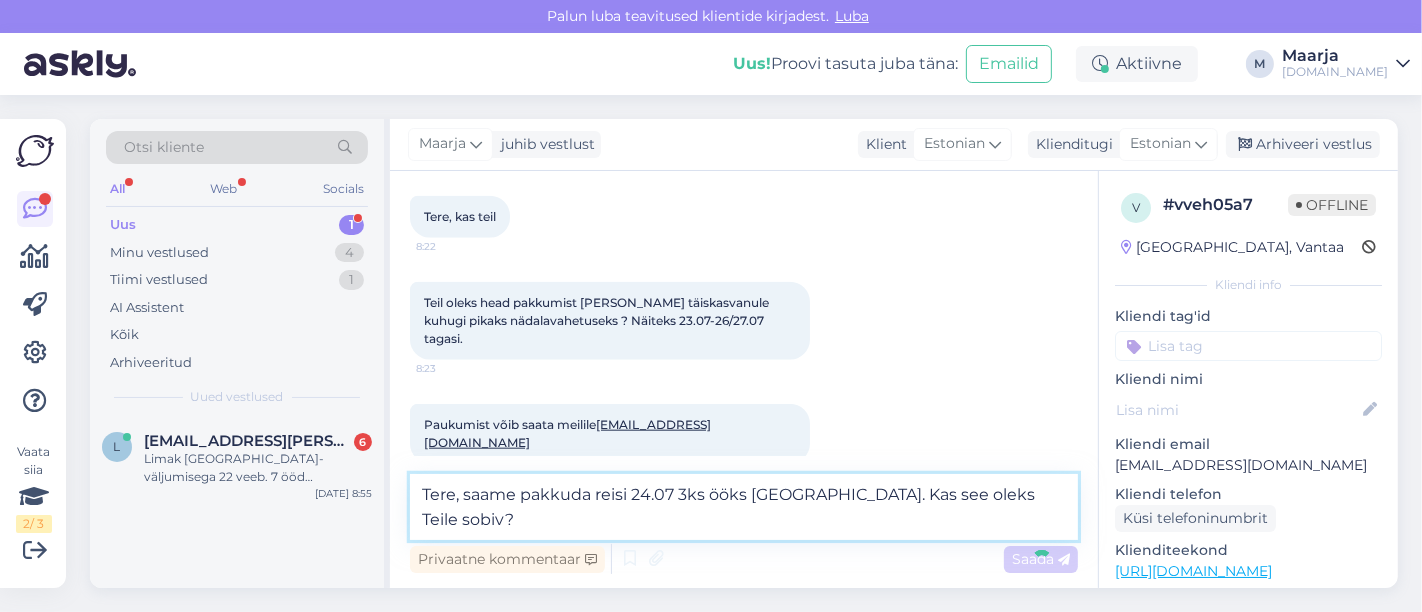 type 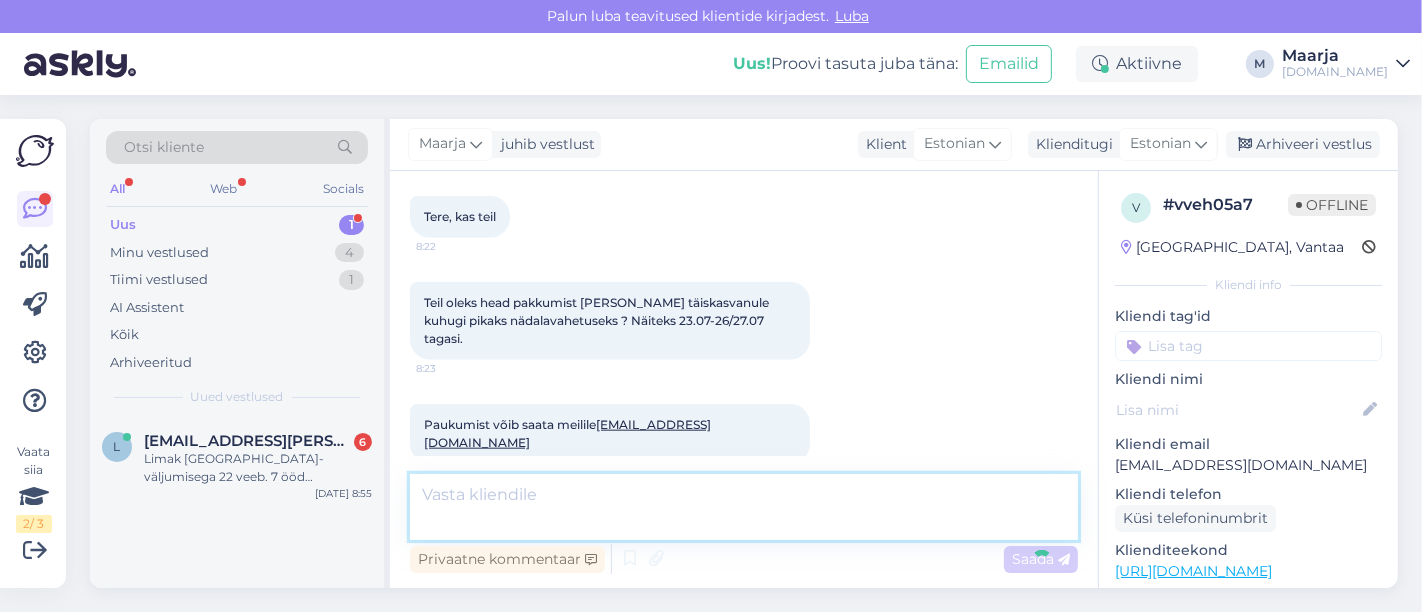 scroll, scrollTop: 2007, scrollLeft: 0, axis: vertical 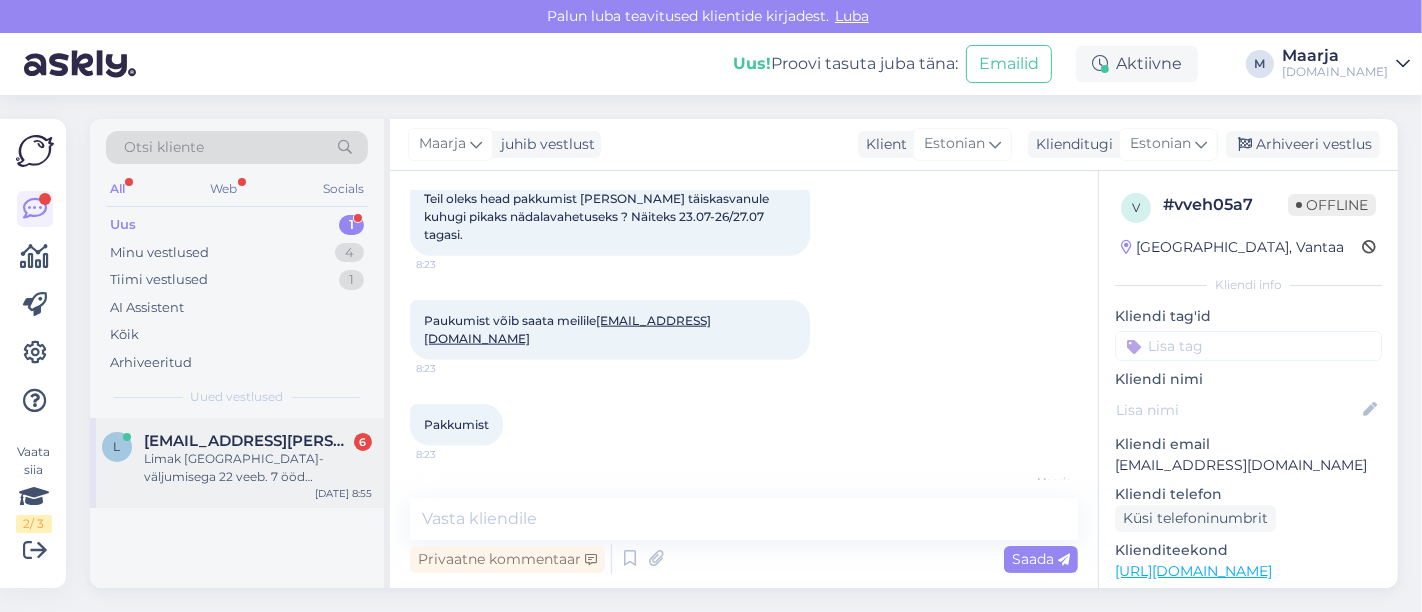 click on "Limak [GEOGRAPHIC_DATA]- väljumisega 22 veeb. 7 ööd [PERSON_NAME] hinnas" at bounding box center [258, 468] 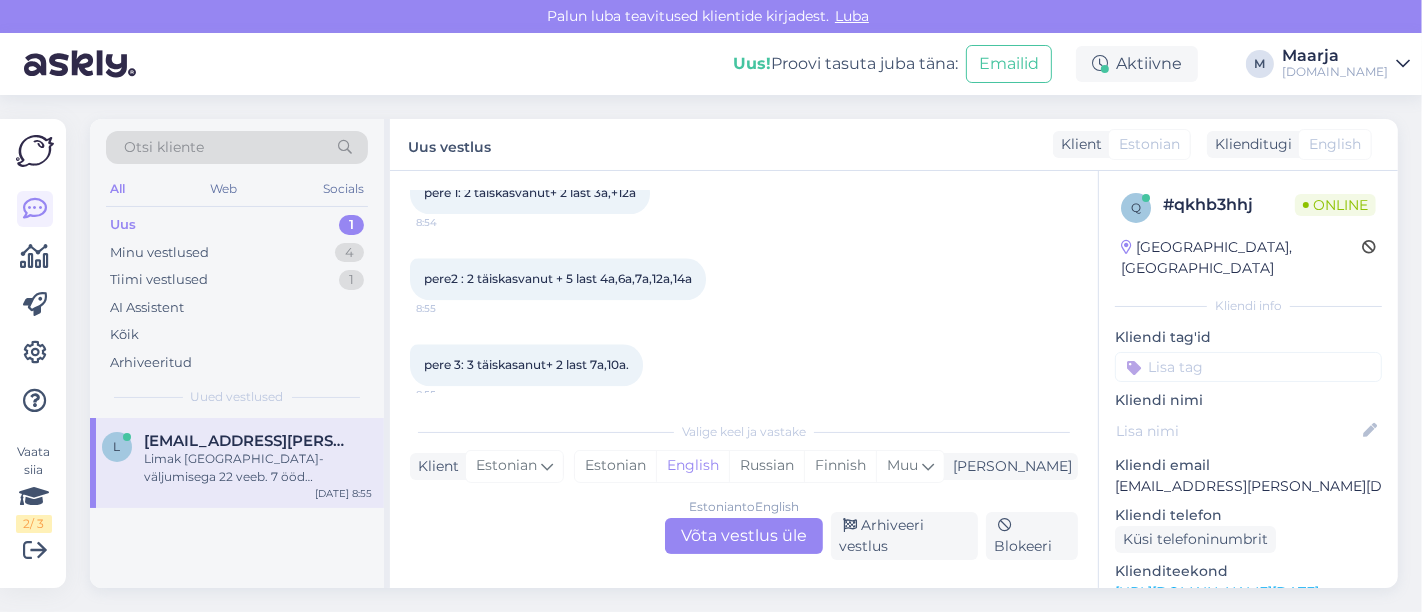 scroll, scrollTop: 10562, scrollLeft: 0, axis: vertical 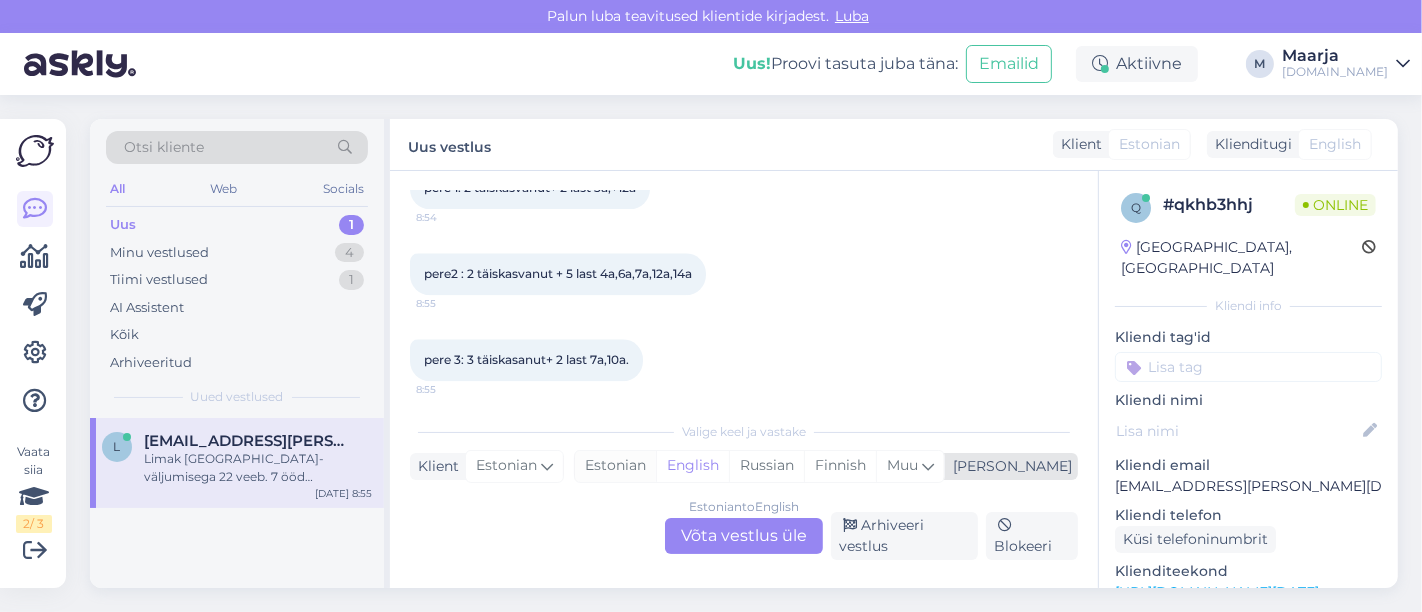 click on "Estonian" at bounding box center (615, 466) 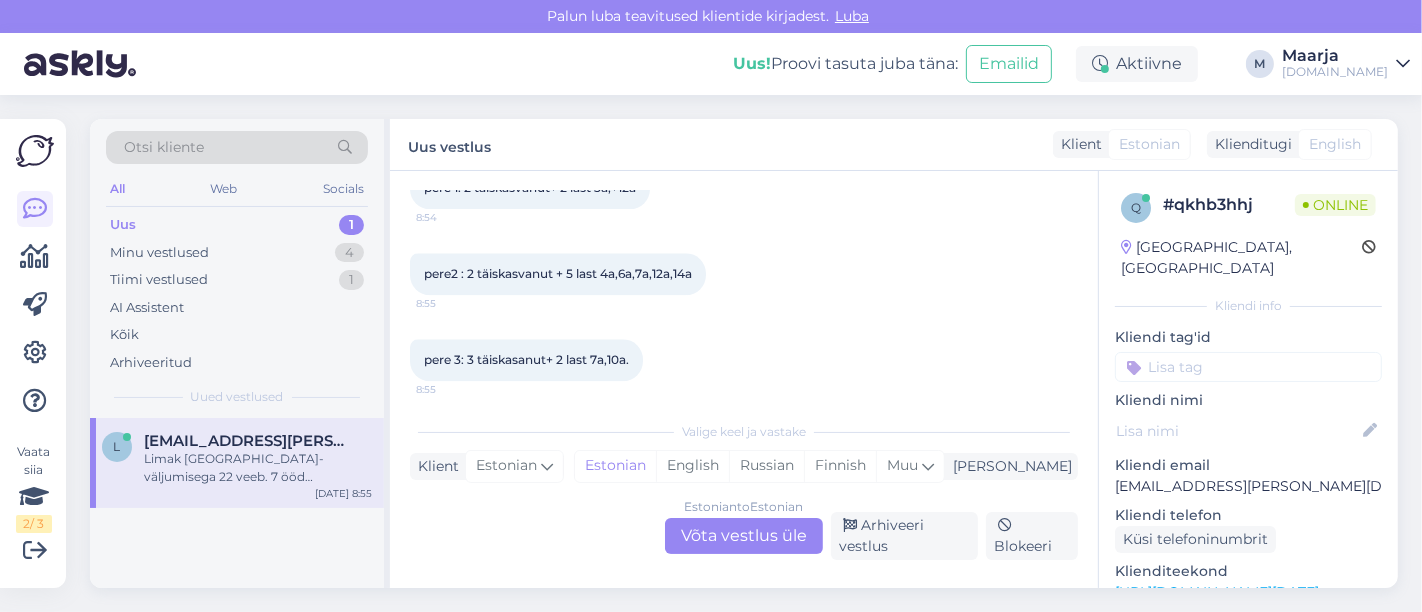 click on "Estonian  to  Estonian Võta vestlus üle" at bounding box center [744, 536] 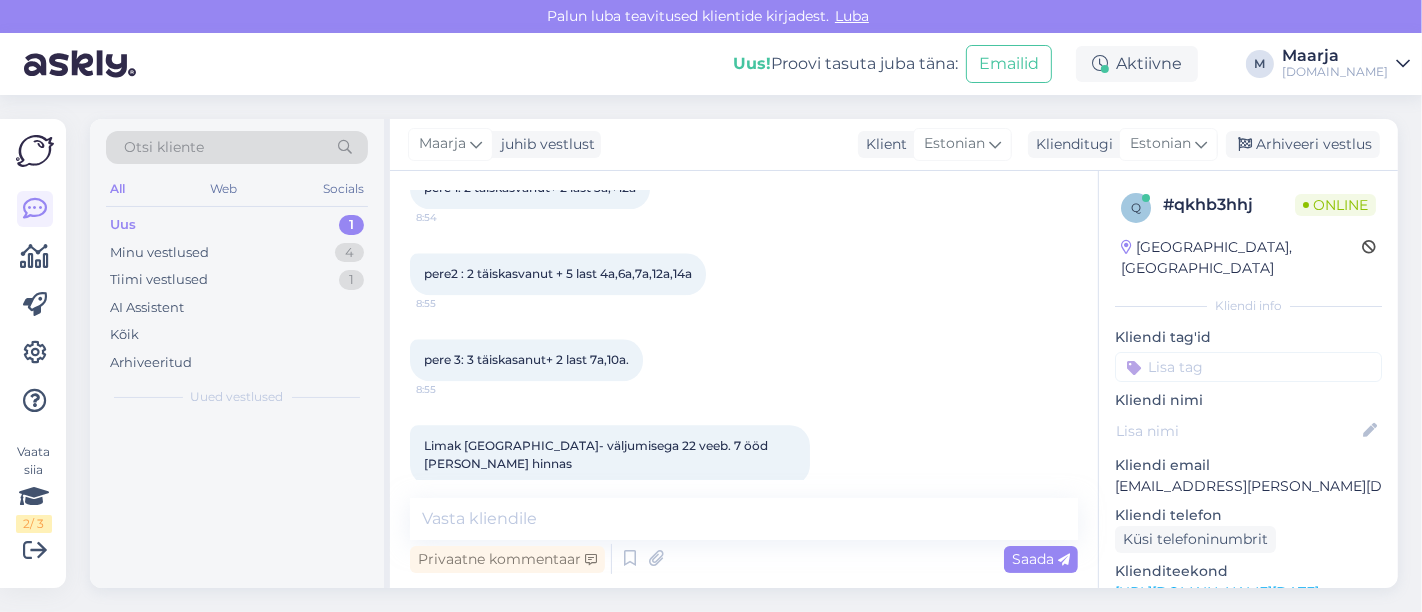 scroll, scrollTop: 10476, scrollLeft: 0, axis: vertical 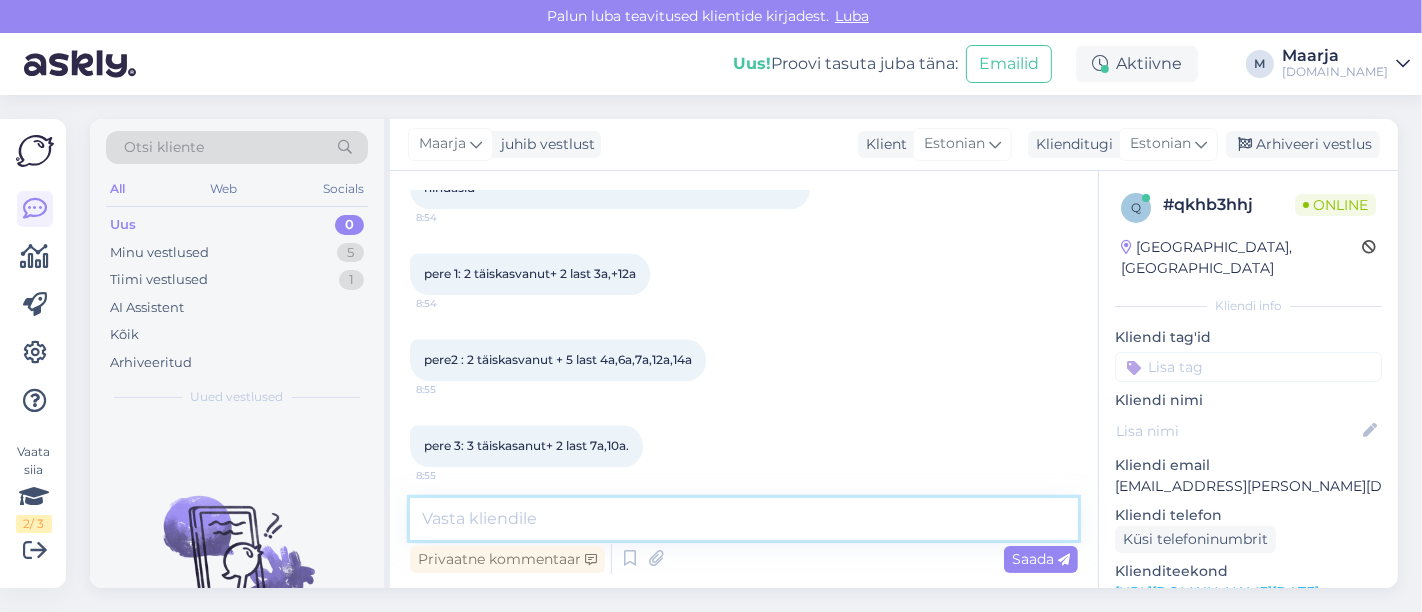 click at bounding box center (744, 519) 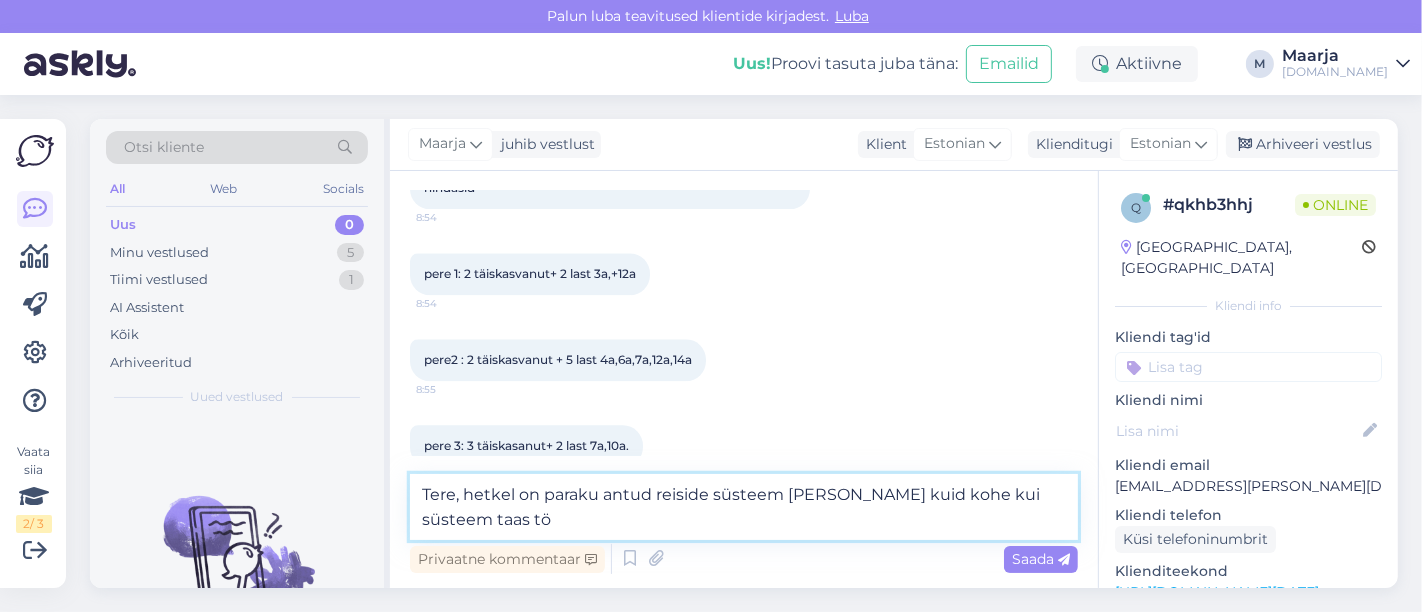 scroll, scrollTop: 10500, scrollLeft: 0, axis: vertical 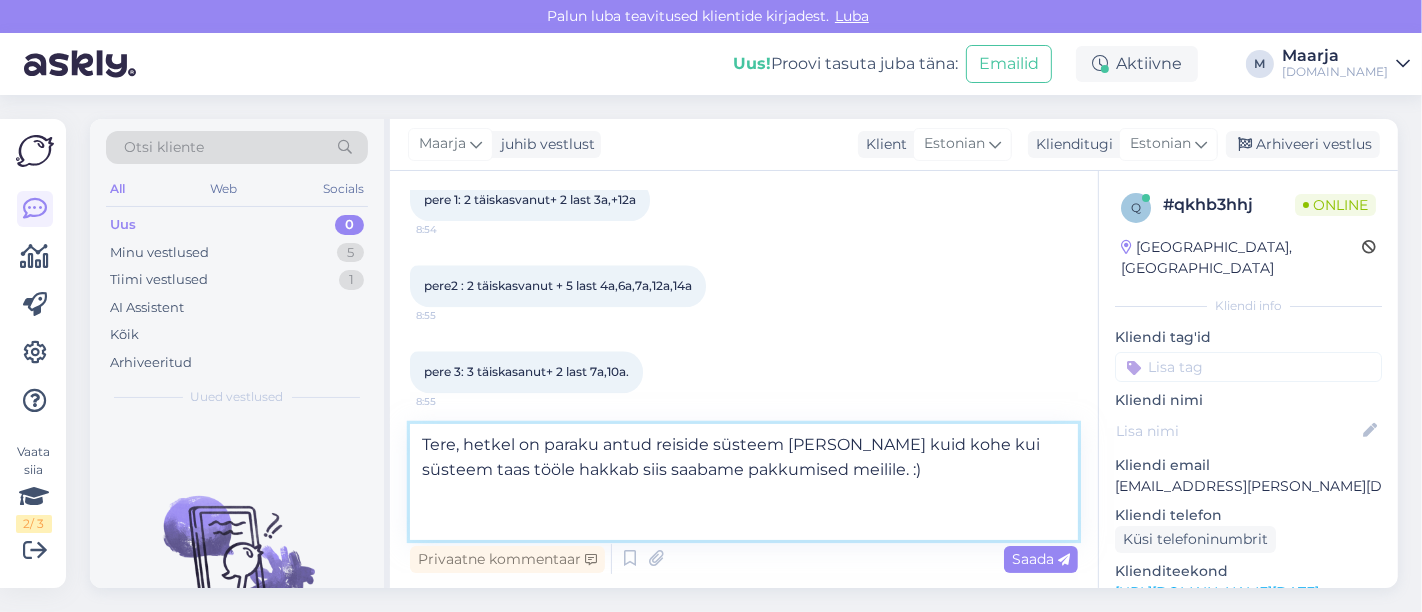 paste on "Türgi kuurortide ametlik hooaeg on [DATE]-[DATE] , sellel ajavahemikul töötavad kõik hotellide kontseptsioonides pakutud teenused täiesmahus. NB! Enne [PERSON_NAME] ametlikku hooaega on hotelliteenuste valik seotud hotellikülastajate arvu ning ilmastikuoludega ning võivad suuresti erineda hooajal pakutavast." 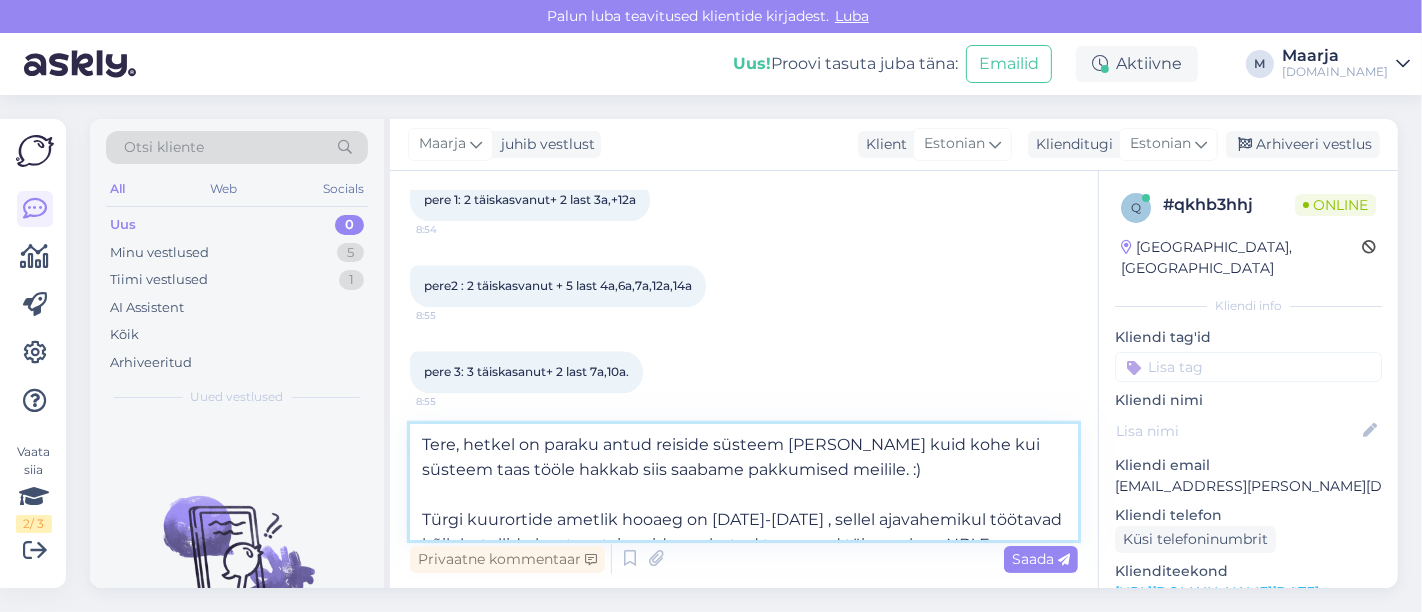 scroll, scrollTop: 24, scrollLeft: 0, axis: vertical 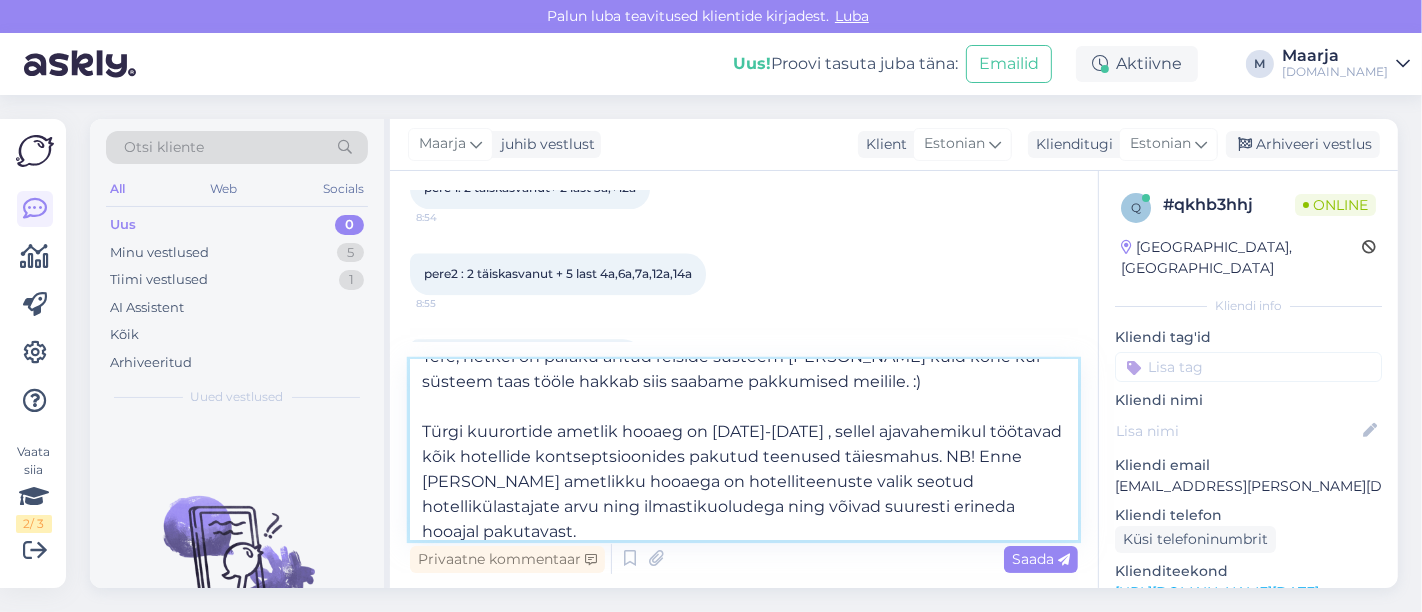 click on "Tere, hetkel on paraku antud reiside süsteem [PERSON_NAME] kuid kohe kui süsteem taas tööle hakkab siis saabame pakkumised meilile. :)
Türgi kuurortide ametlik hooaeg on [DATE]-[DATE] , sellel ajavahemikul töötavad kõik hotellide kontseptsioonides pakutud teenused täiesmahus. NB! Enne [PERSON_NAME] ametlikku hooaega on hotelliteenuste valik seotud hotellikülastajate arvu ning ilmastikuoludega ning võivad suuresti erineda hooajal pakutavast." at bounding box center (744, 450) 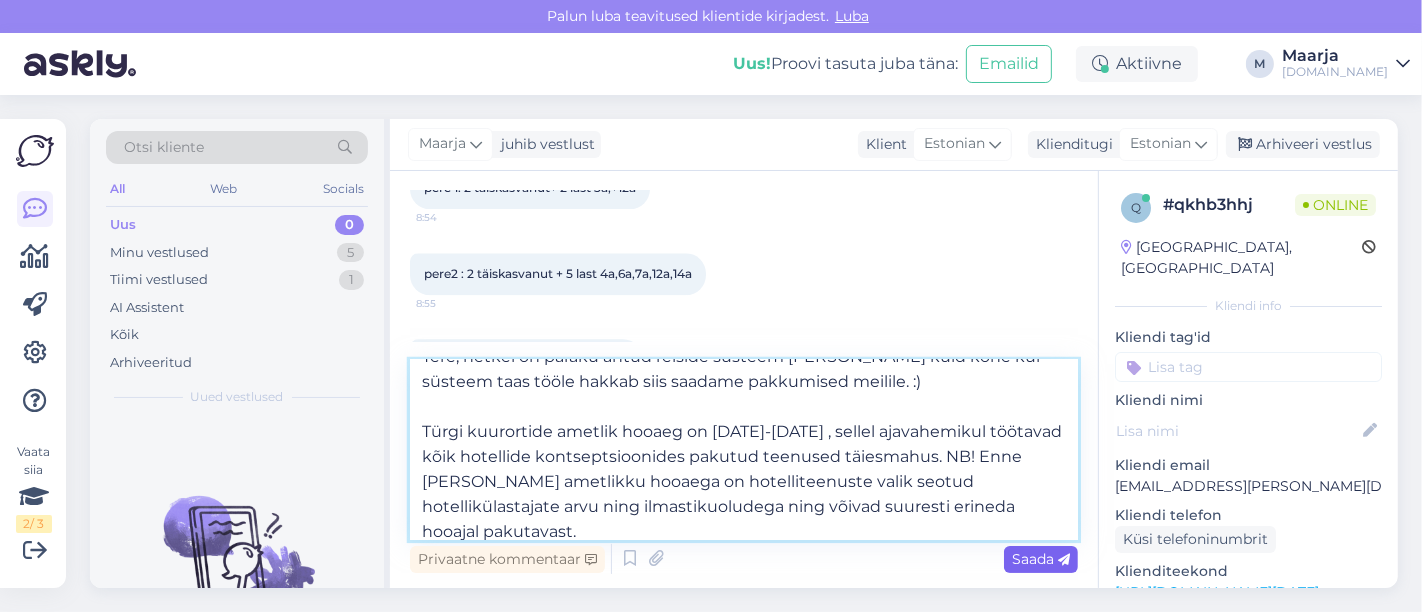 type on "Tere, hetkel on paraku antud reiside süsteem [PERSON_NAME] kuid kohe kui süsteem taas tööle hakkab siis saadame pakkumised meilile. :)
Türgi kuurortide ametlik hooaeg on [DATE]-[DATE] , sellel ajavahemikul töötavad kõik hotellide kontseptsioonides pakutud teenused täiesmahus. NB! Enne [PERSON_NAME] ametlikku hooaega on hotelliteenuste valik seotud hotellikülastajate arvu ning ilmastikuoludega ning võivad suuresti erineda hooajal pakutavast." 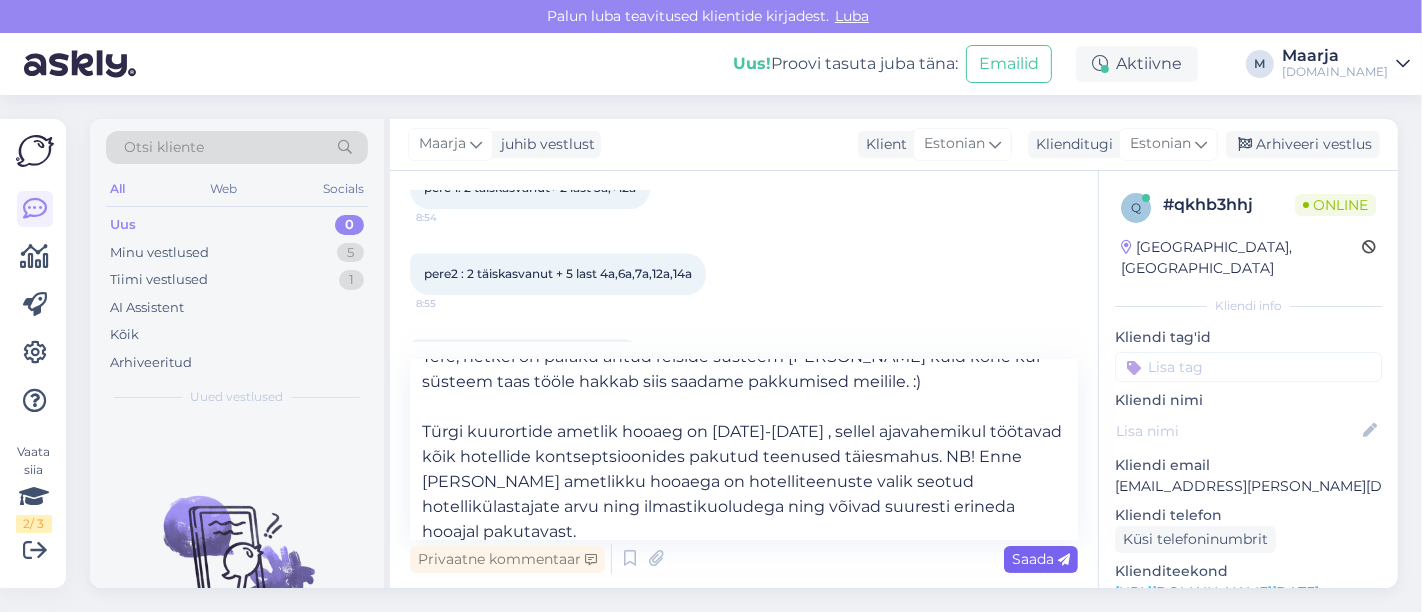 click on "Saada" at bounding box center (1041, 559) 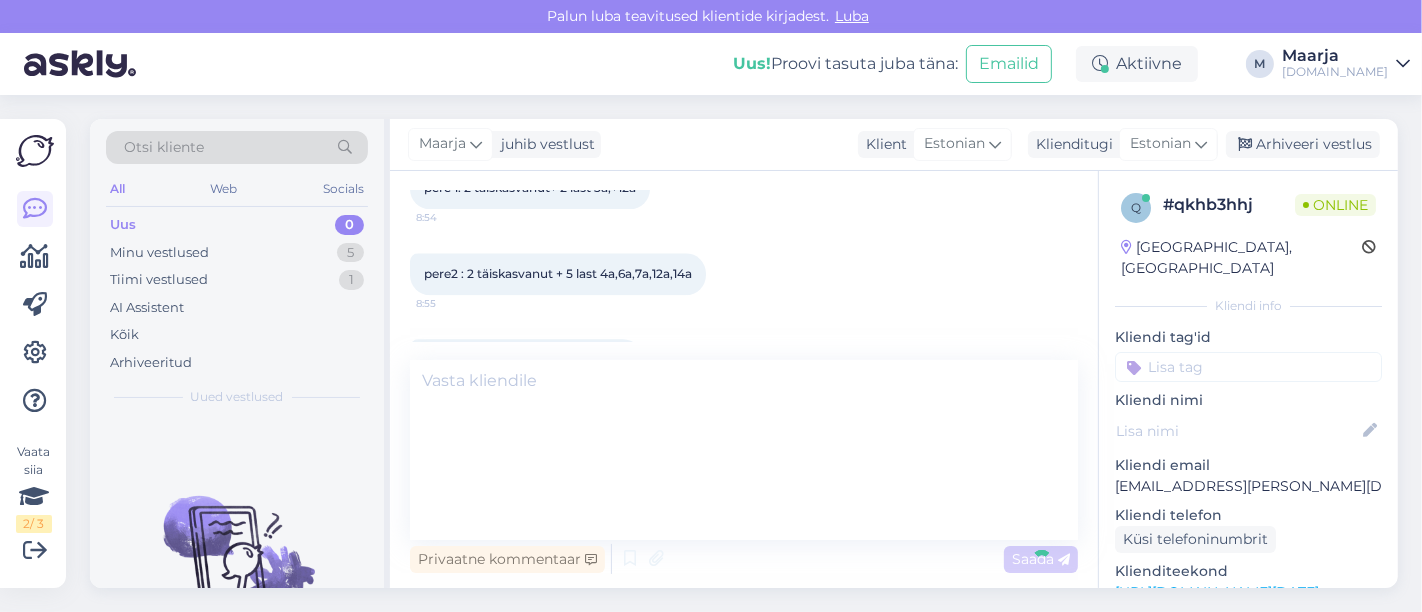 scroll, scrollTop: 10724, scrollLeft: 0, axis: vertical 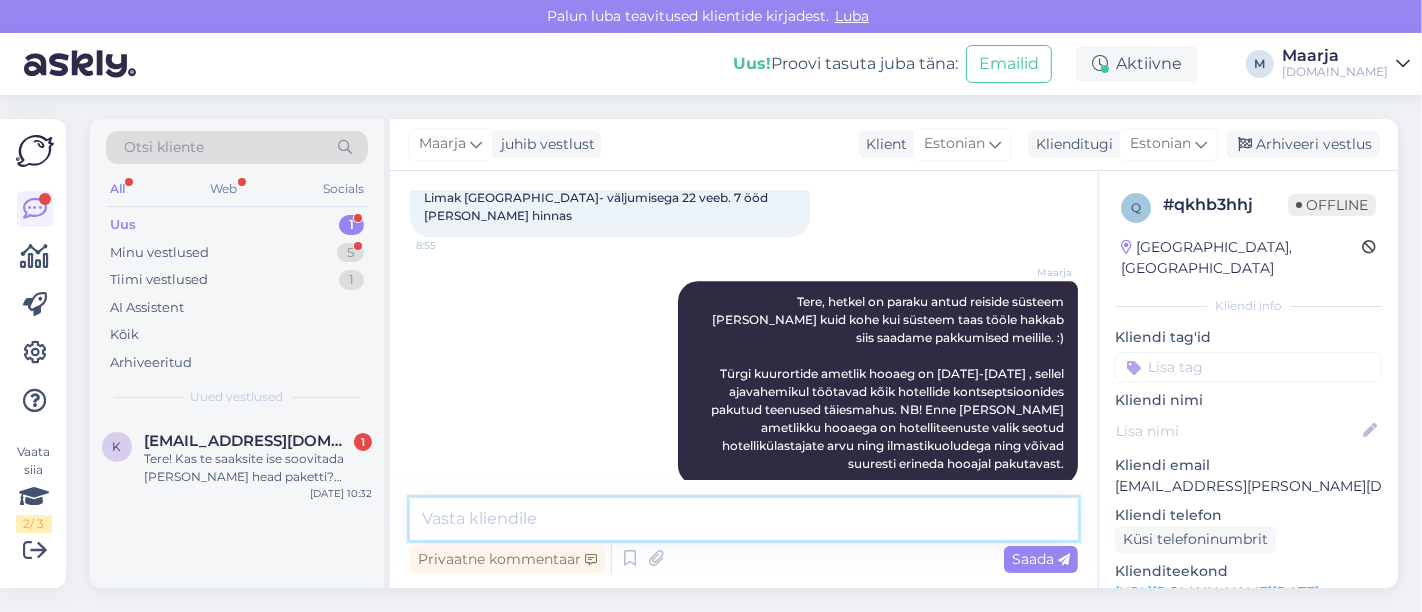 click at bounding box center (744, 519) 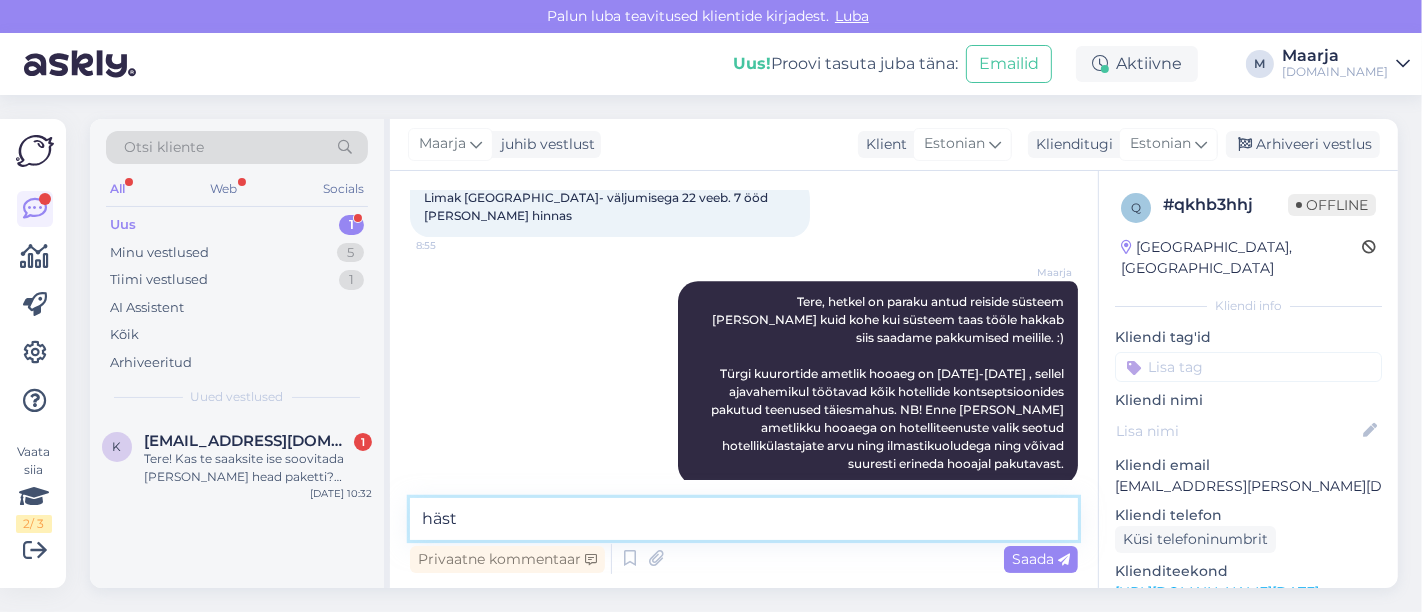 type on "hästi" 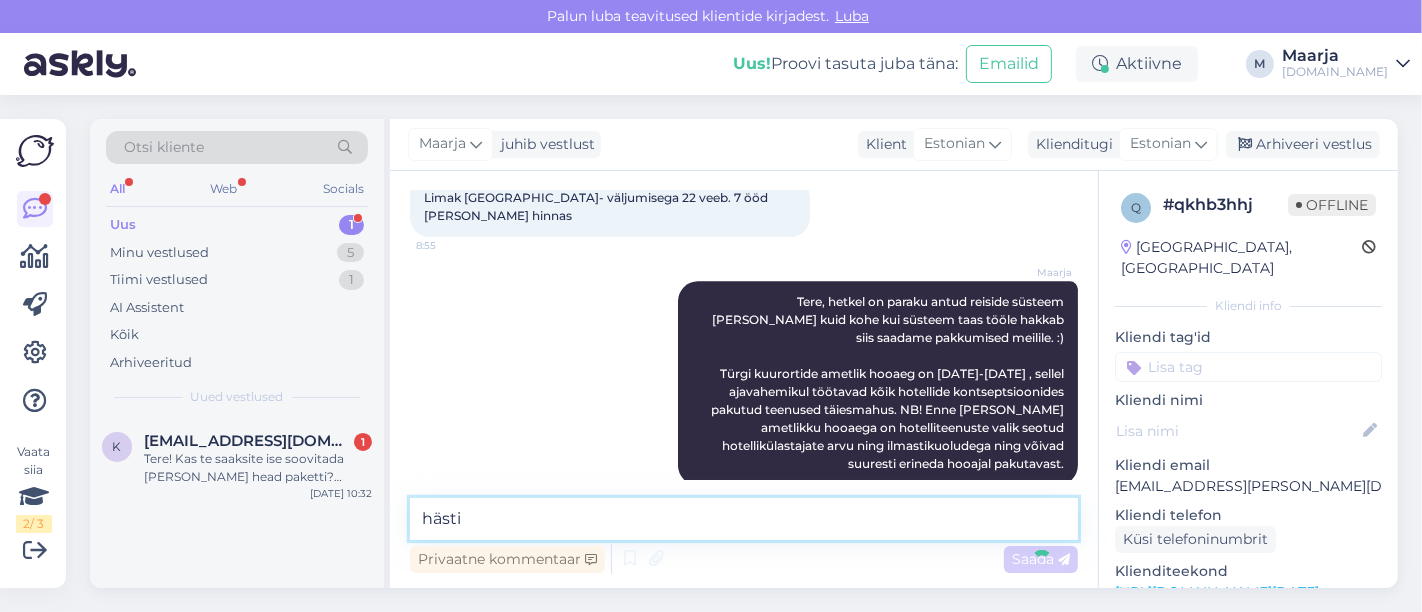 type 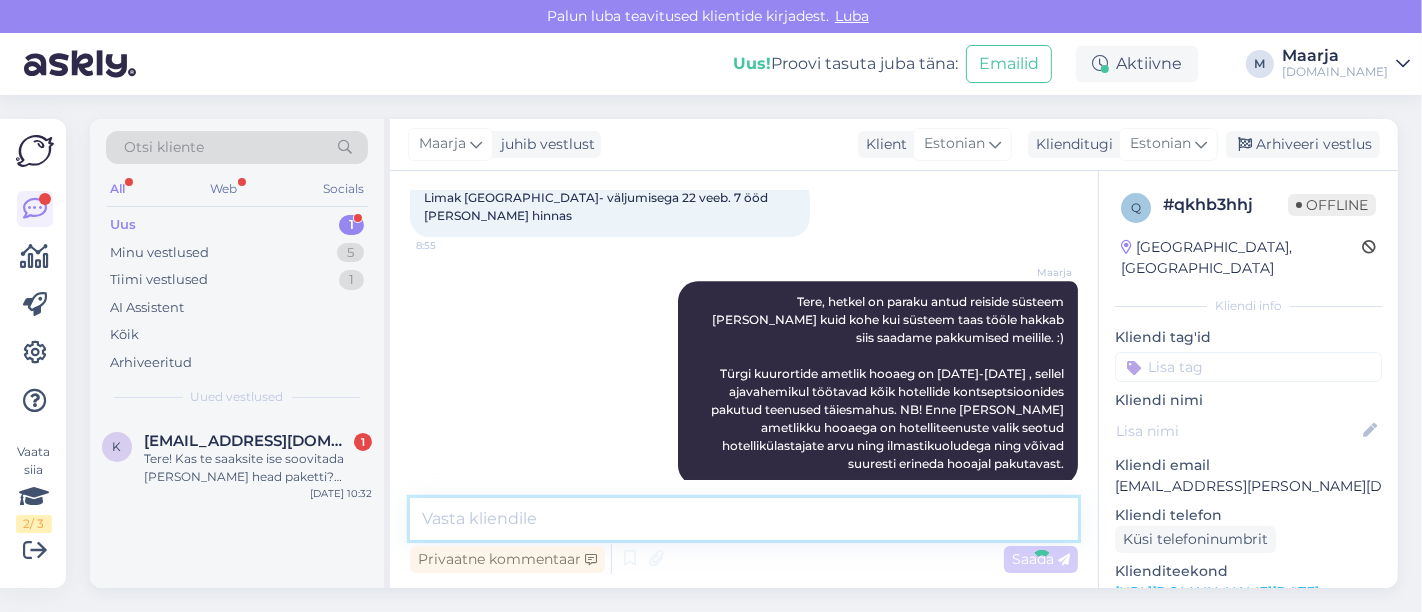 scroll, scrollTop: 10896, scrollLeft: 0, axis: vertical 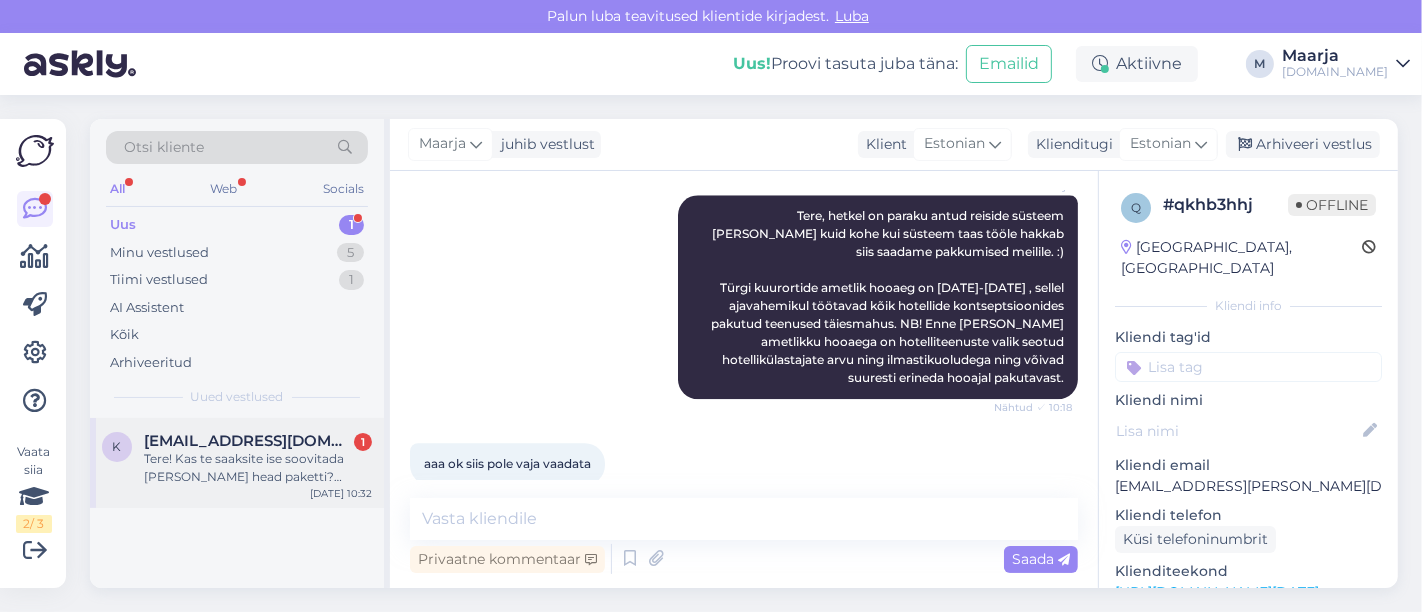 click on "Tere! Kas te saaksite ise soovitada [PERSON_NAME] head paketti? Tahaks minna kuskile [PERSON_NAME] vahemikus [DATE]-[DATE], ei pea olema terve nädal. On teil [PERSON_NAME] hotelli soovitusi kuhu võiks puhkama minna, mis ei ole väga kallis hinnaklassis?" at bounding box center (258, 468) 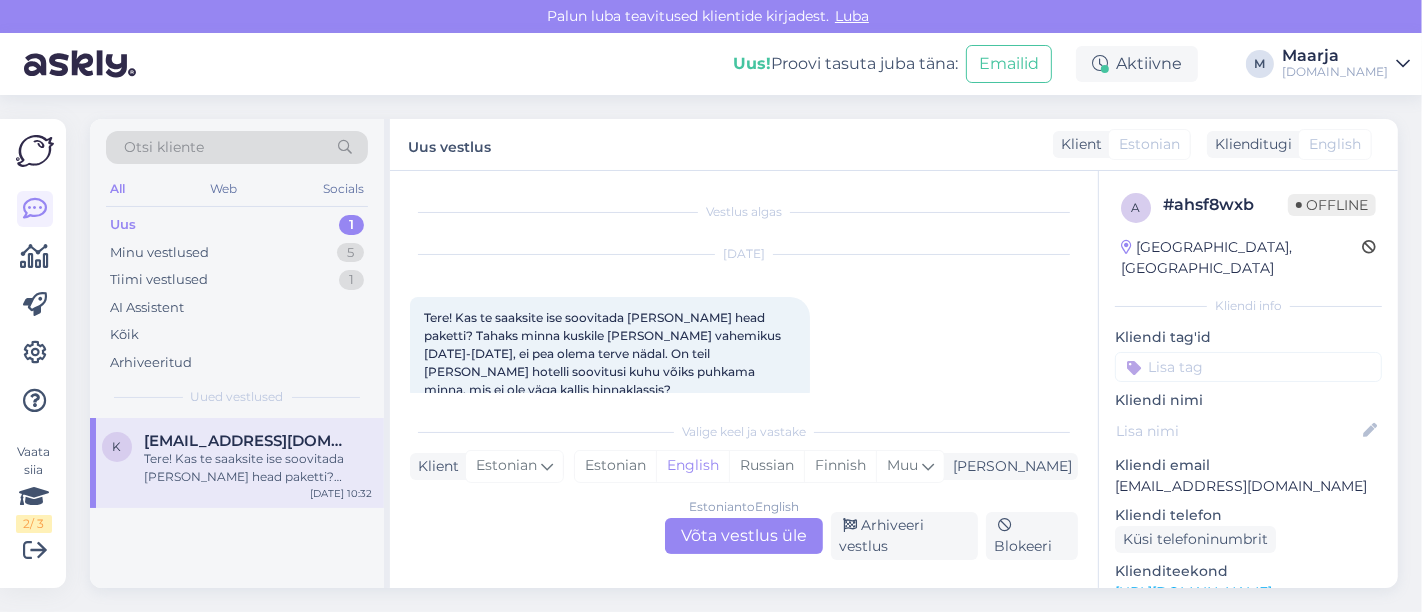 scroll, scrollTop: 39, scrollLeft: 0, axis: vertical 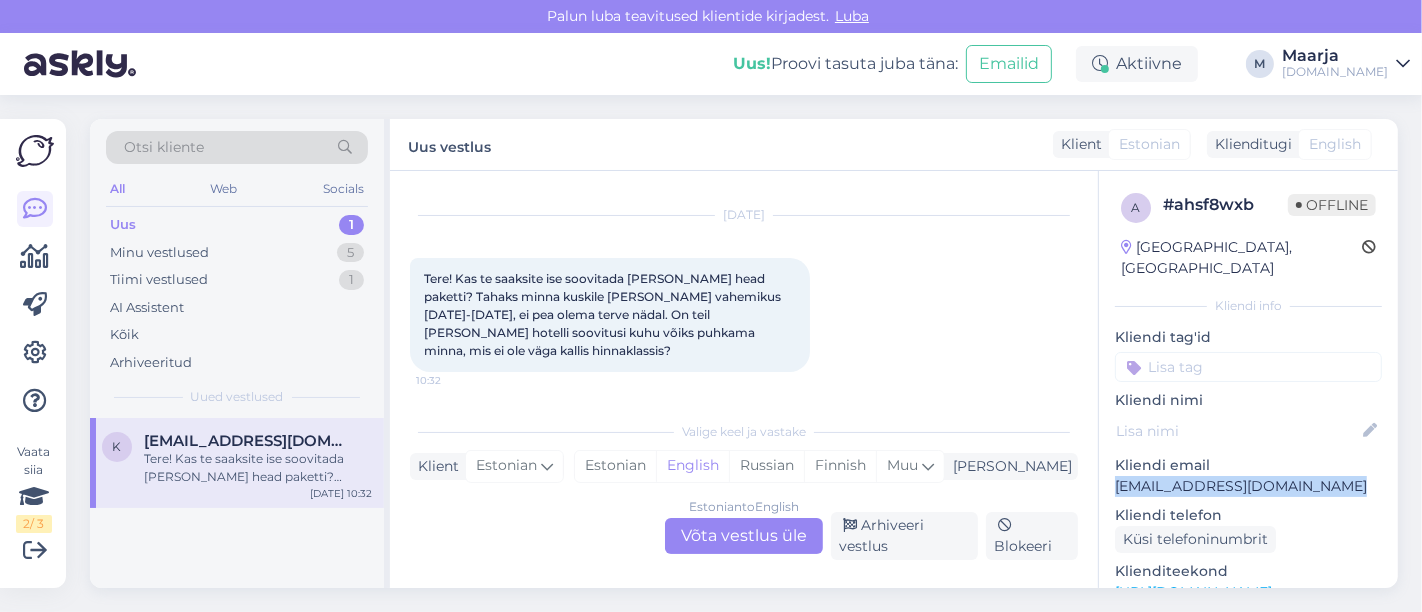 drag, startPoint x: 1282, startPoint y: 468, endPoint x: 1111, endPoint y: 469, distance: 171.00293 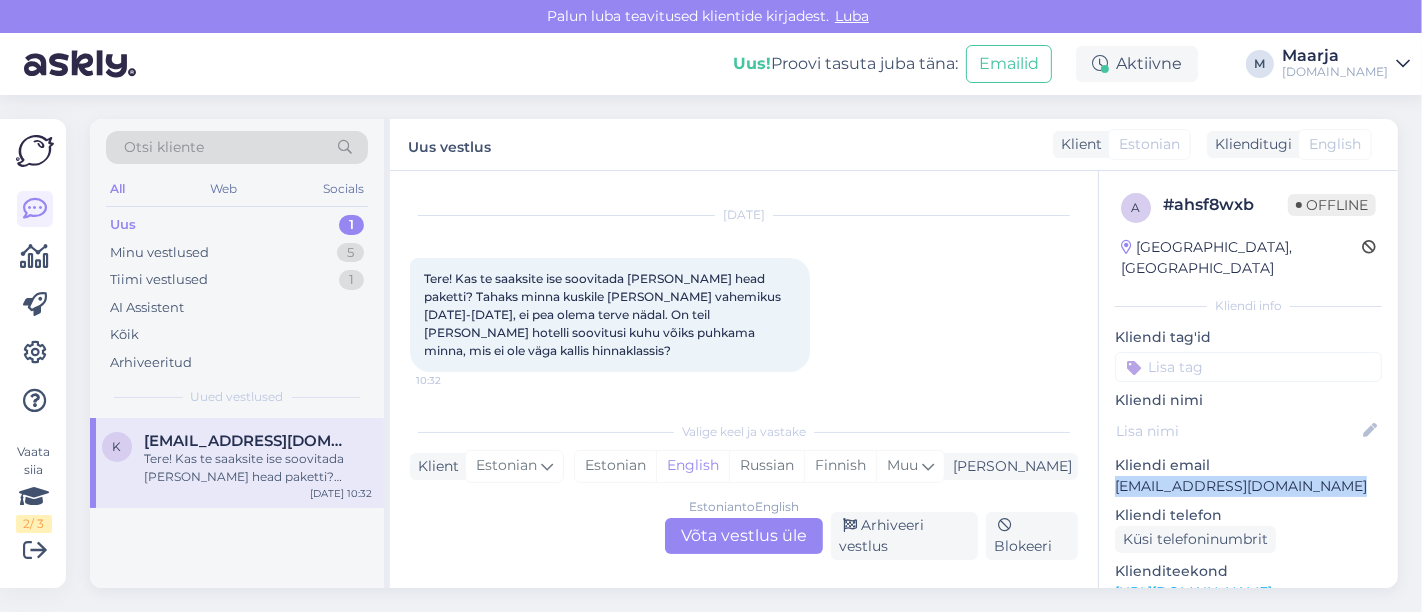 click on "Otsi kliente" at bounding box center [164, 147] 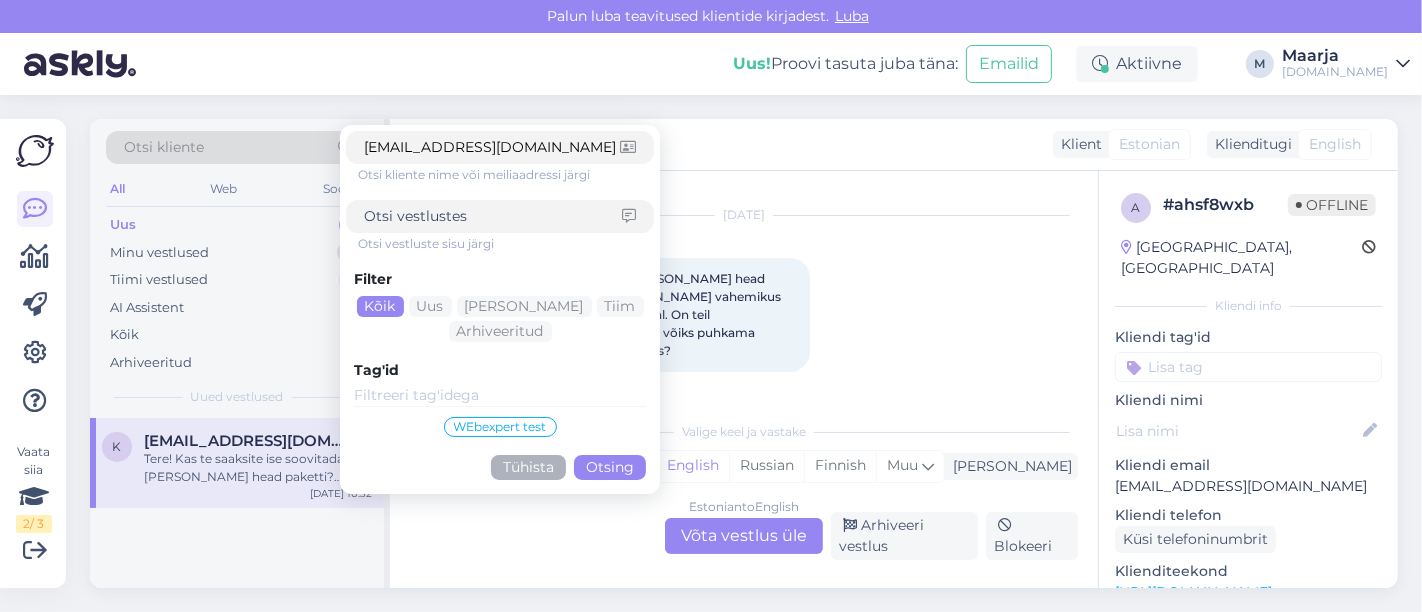 type on "[EMAIL_ADDRESS][DOMAIN_NAME]" 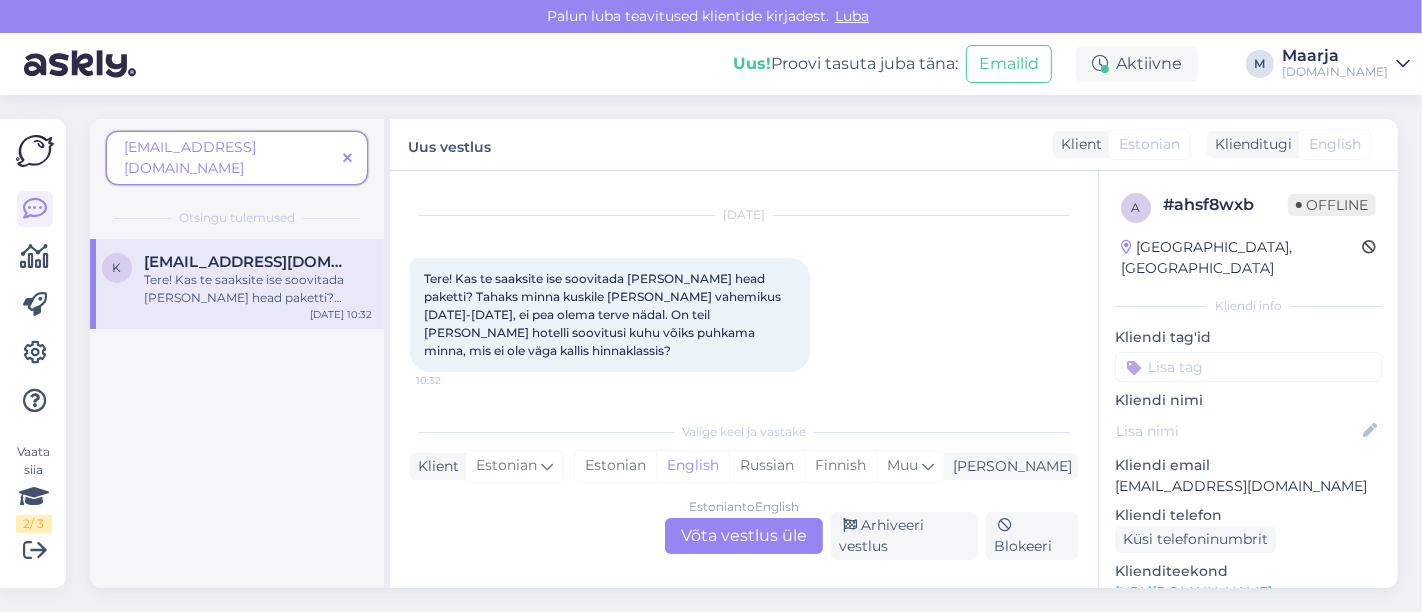 click on "[EMAIL_ADDRESS][DOMAIN_NAME]" at bounding box center [248, 262] 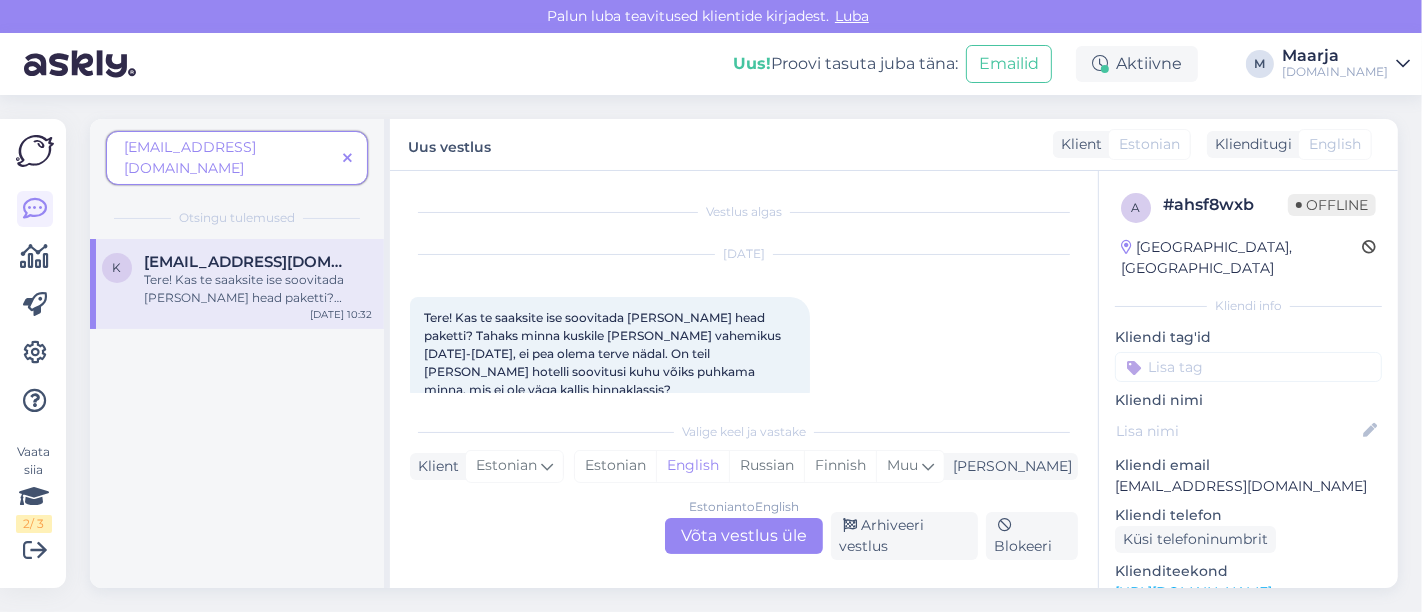 scroll, scrollTop: 39, scrollLeft: 0, axis: vertical 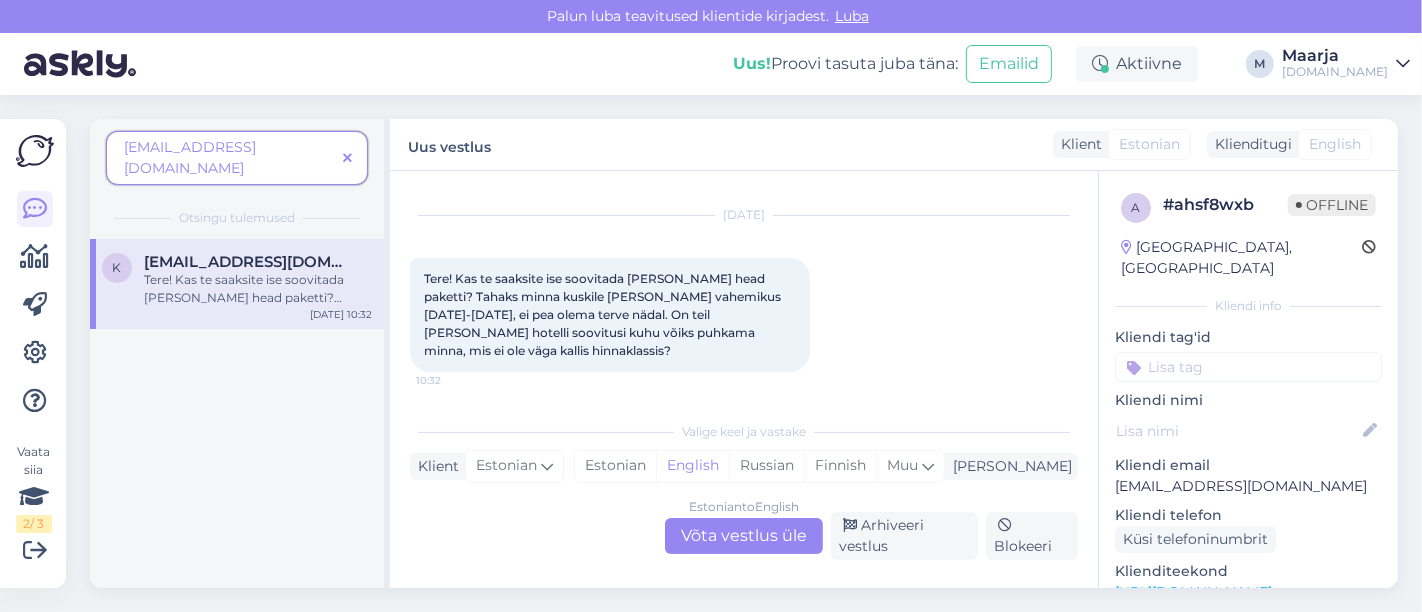 click on "[URL][DOMAIN_NAME]" at bounding box center [1193, 592] 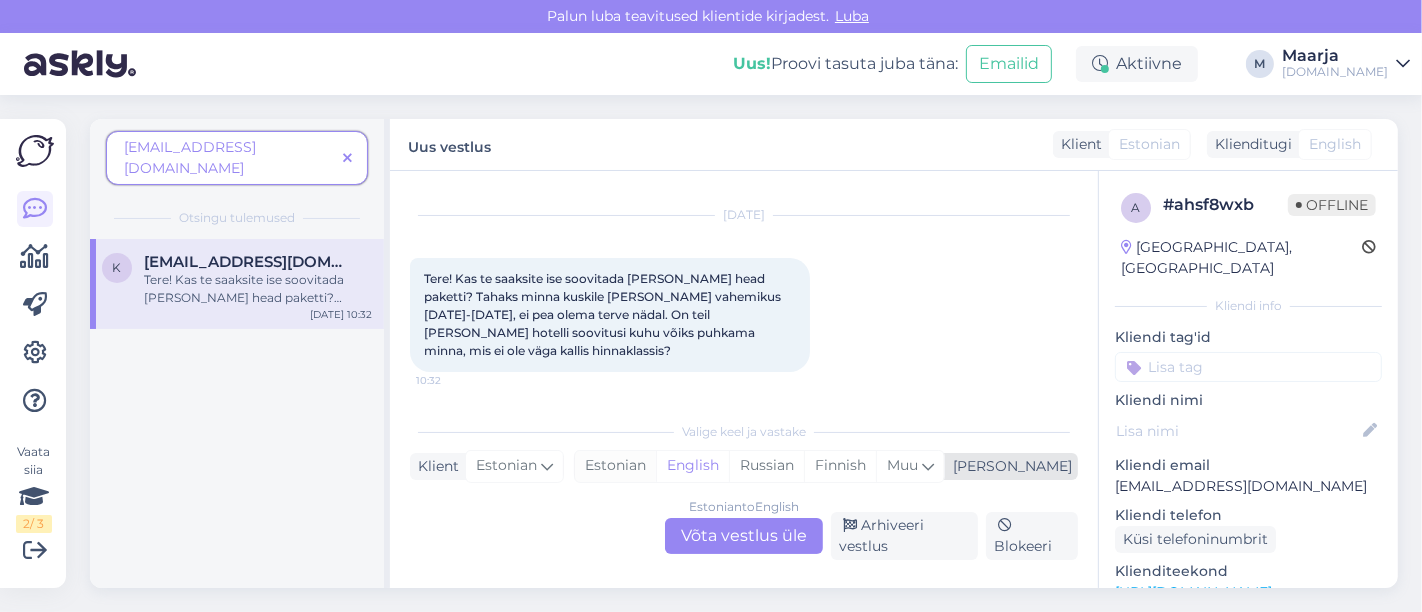 click on "Estonian" at bounding box center [615, 466] 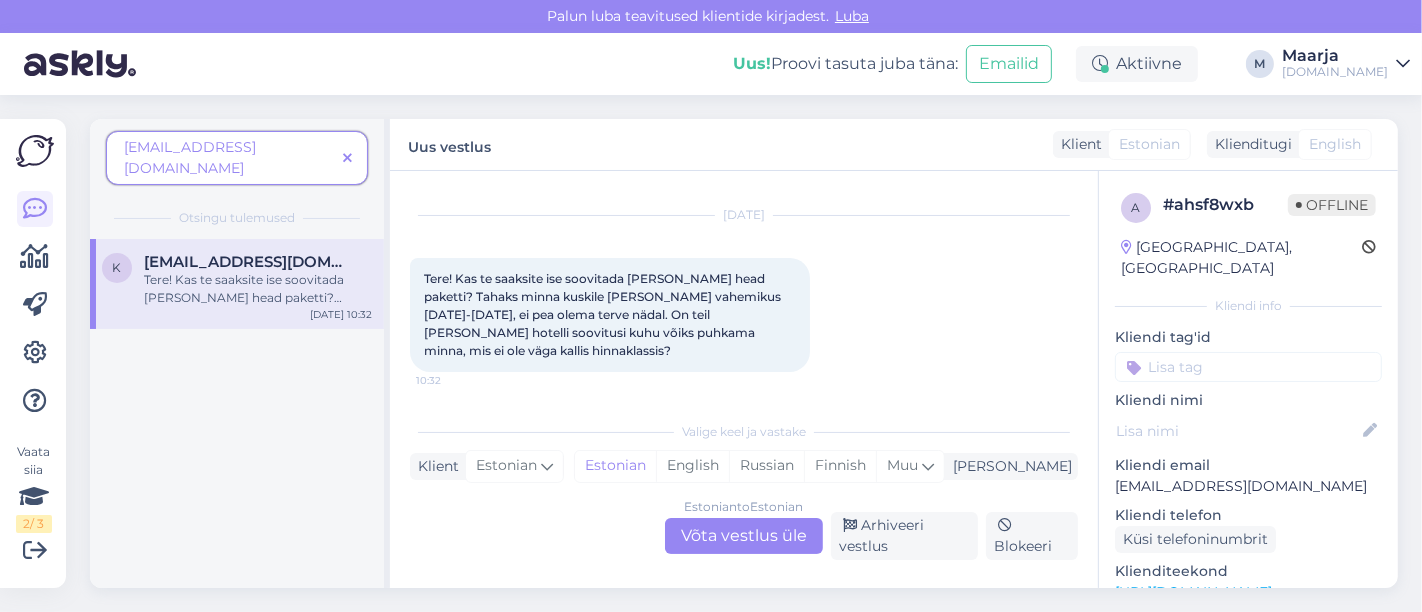 click on "Estonian  to  Estonian Võta vestlus üle" at bounding box center [744, 536] 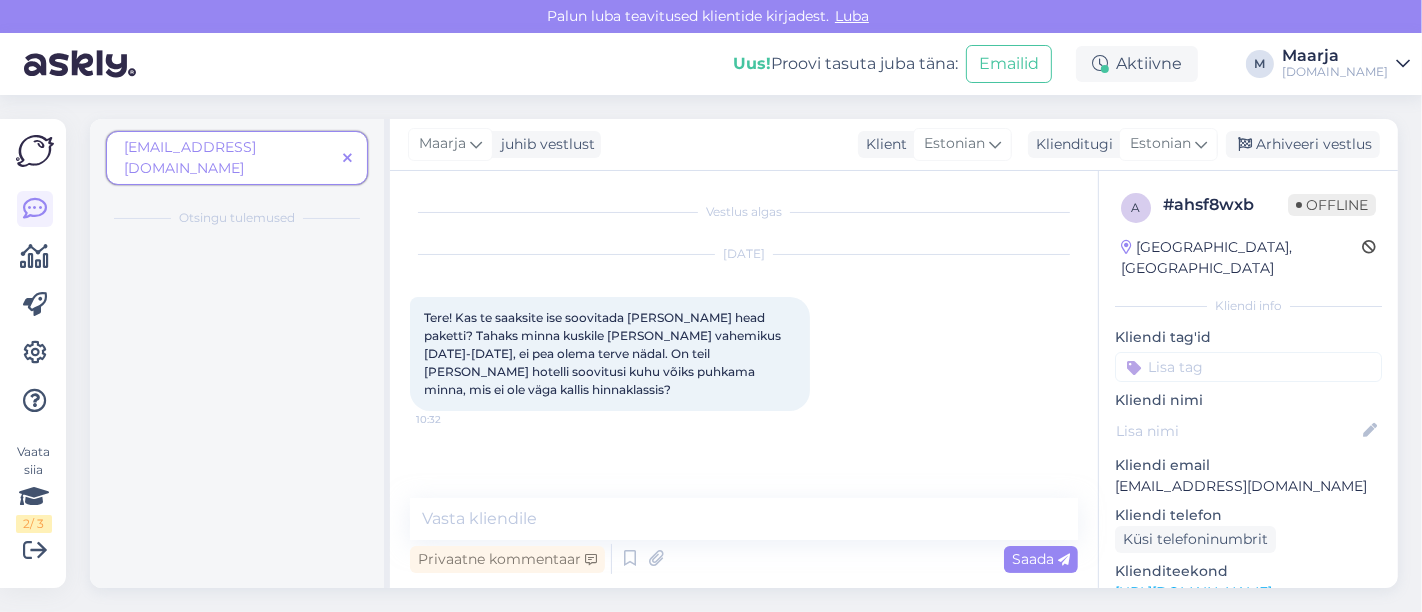 scroll, scrollTop: 0, scrollLeft: 0, axis: both 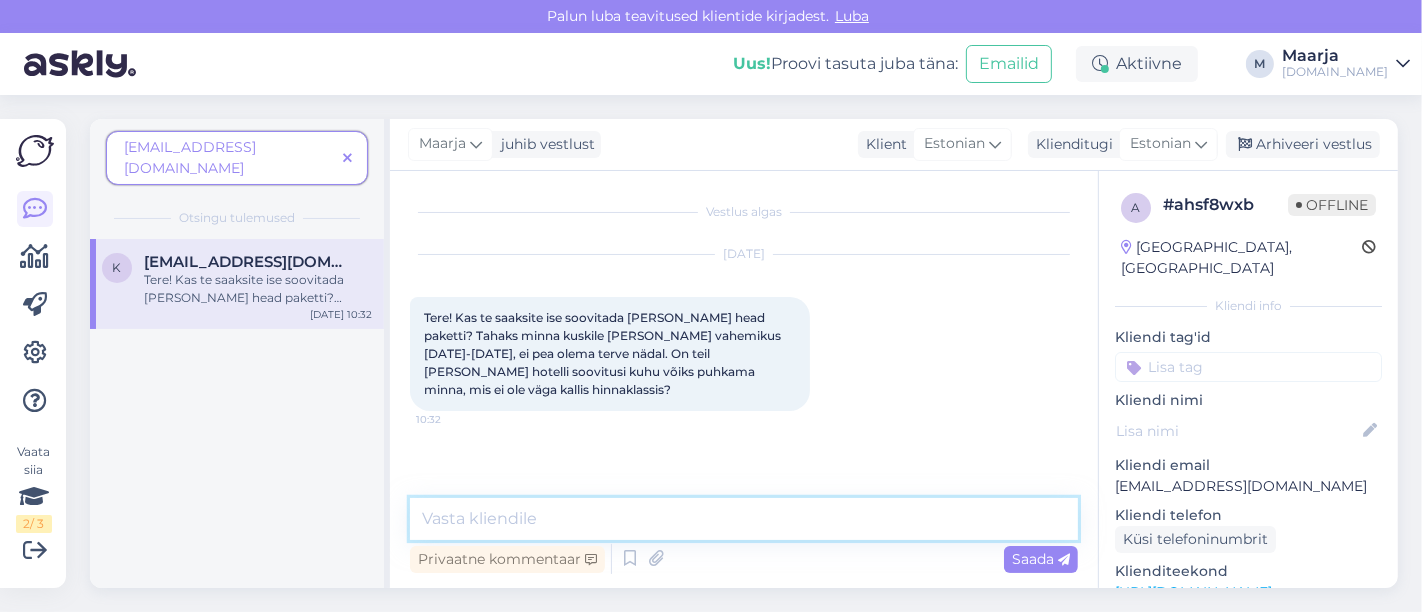click at bounding box center [744, 519] 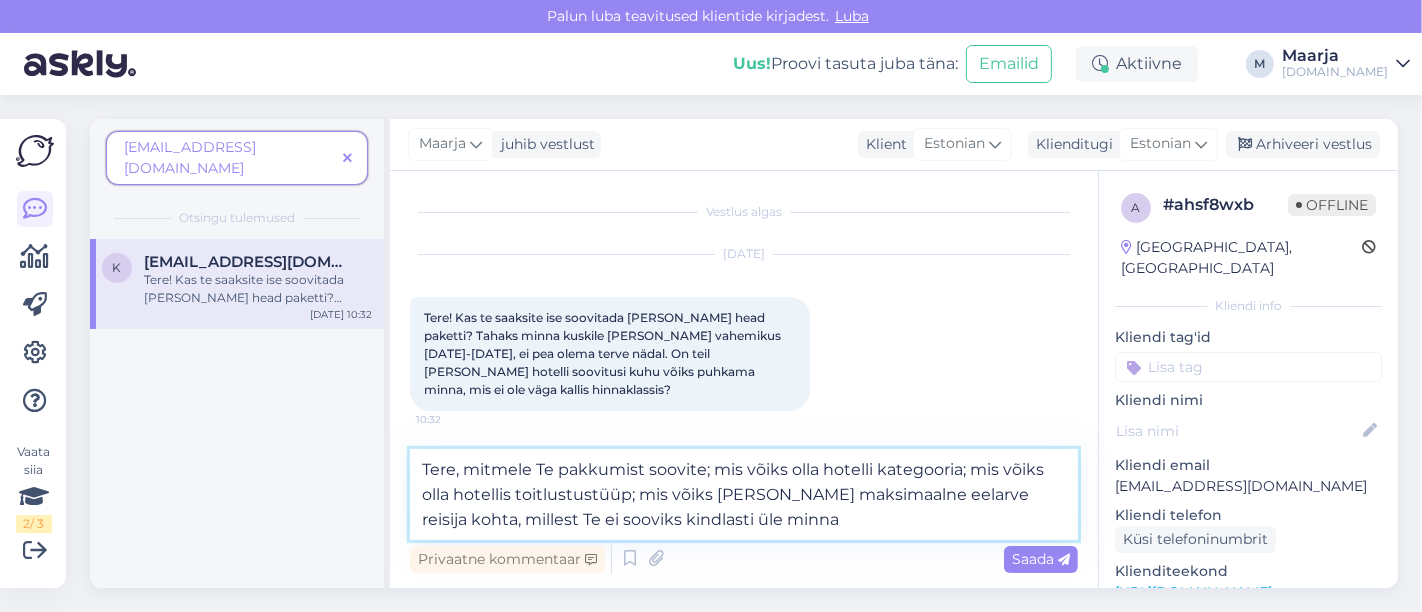 type on "Tere, mitmele Te pakkumist soovite; mis võiks olla hotelli kategooria; mis võiks olla hotellis toitlustustüüp; mis võiks [PERSON_NAME] maksimaalne eelarve reisija kohta, millest Te ei sooviks kindlasti üle minna?" 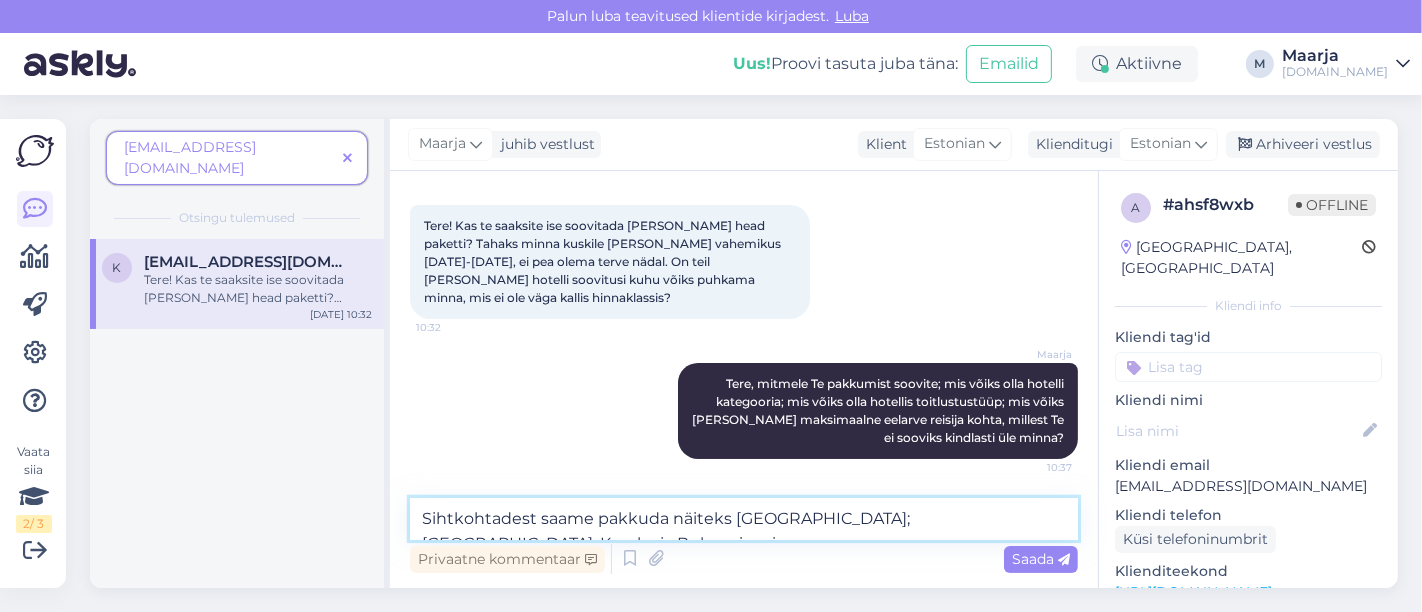 scroll, scrollTop: 116, scrollLeft: 0, axis: vertical 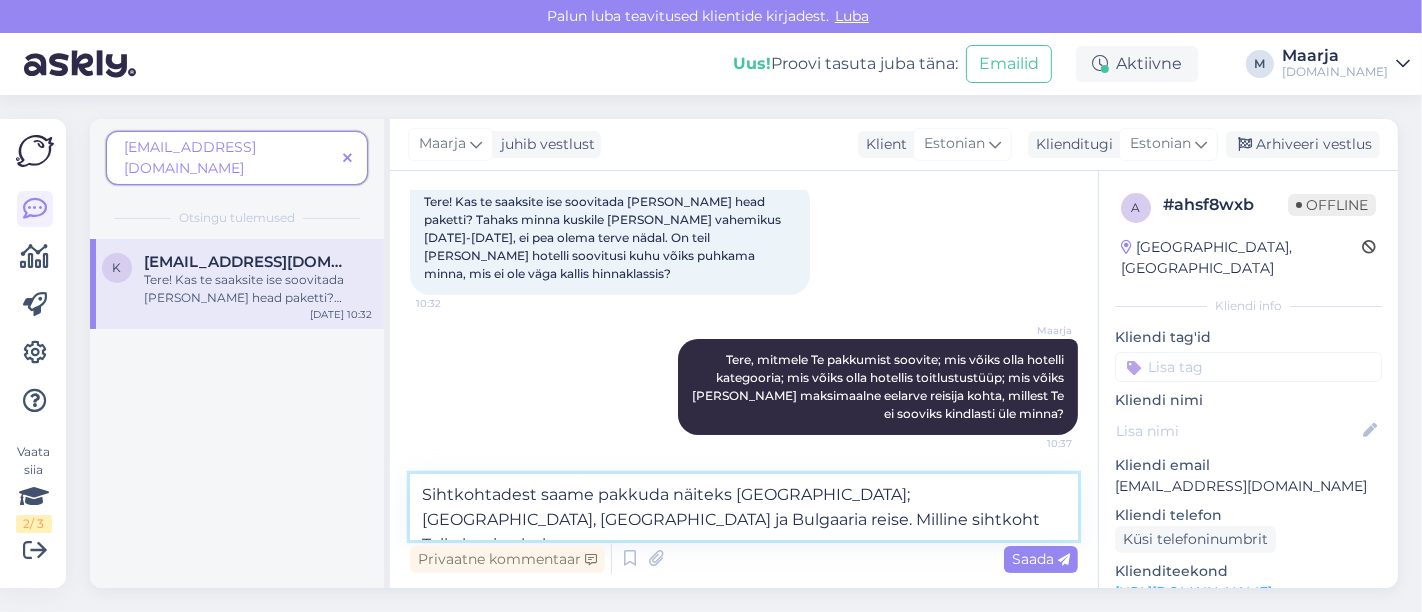 type on "Sihtkohtadest saame pakkuda näiteks [GEOGRAPHIC_DATA]; [GEOGRAPHIC_DATA], [GEOGRAPHIC_DATA] ja Bulgaaria reise. Milline sihtkoht Teile huvi pakuks?" 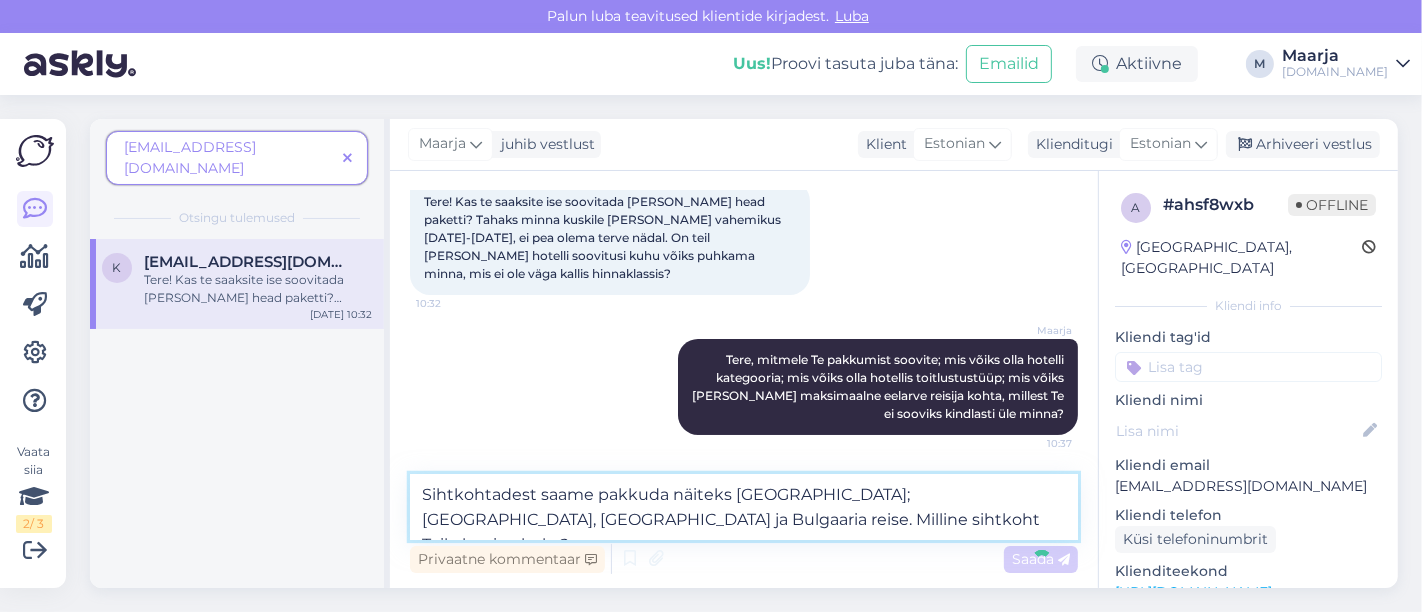 type 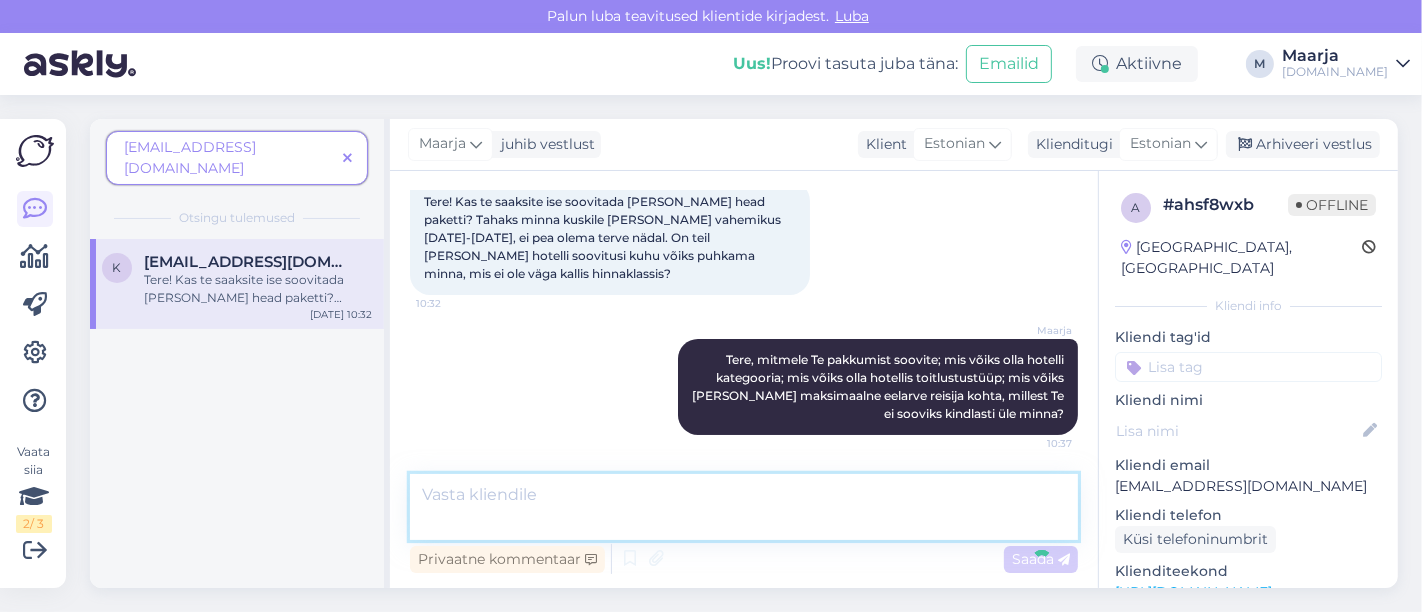 scroll, scrollTop: 196, scrollLeft: 0, axis: vertical 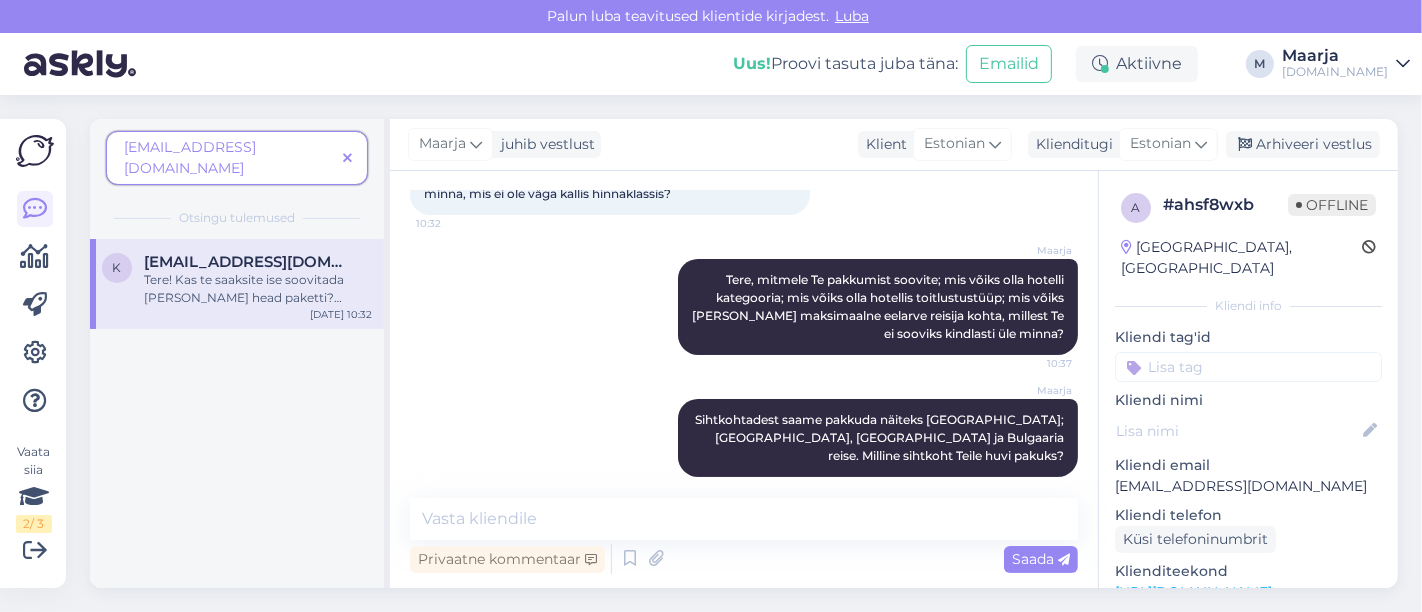 click at bounding box center (347, 159) 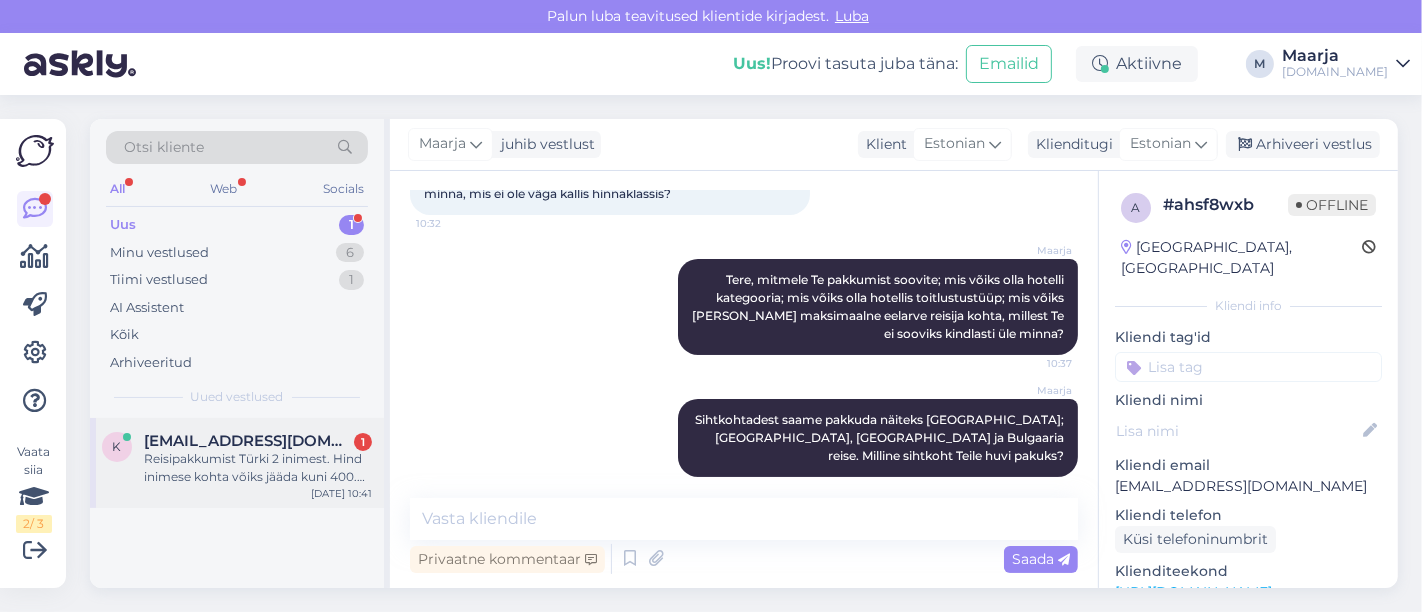 click on "Reisipakkumist Türki 2 inimest. Hind inimese kohta võiks jääda kuni 400. Augustis 13.08-19.08" at bounding box center [258, 468] 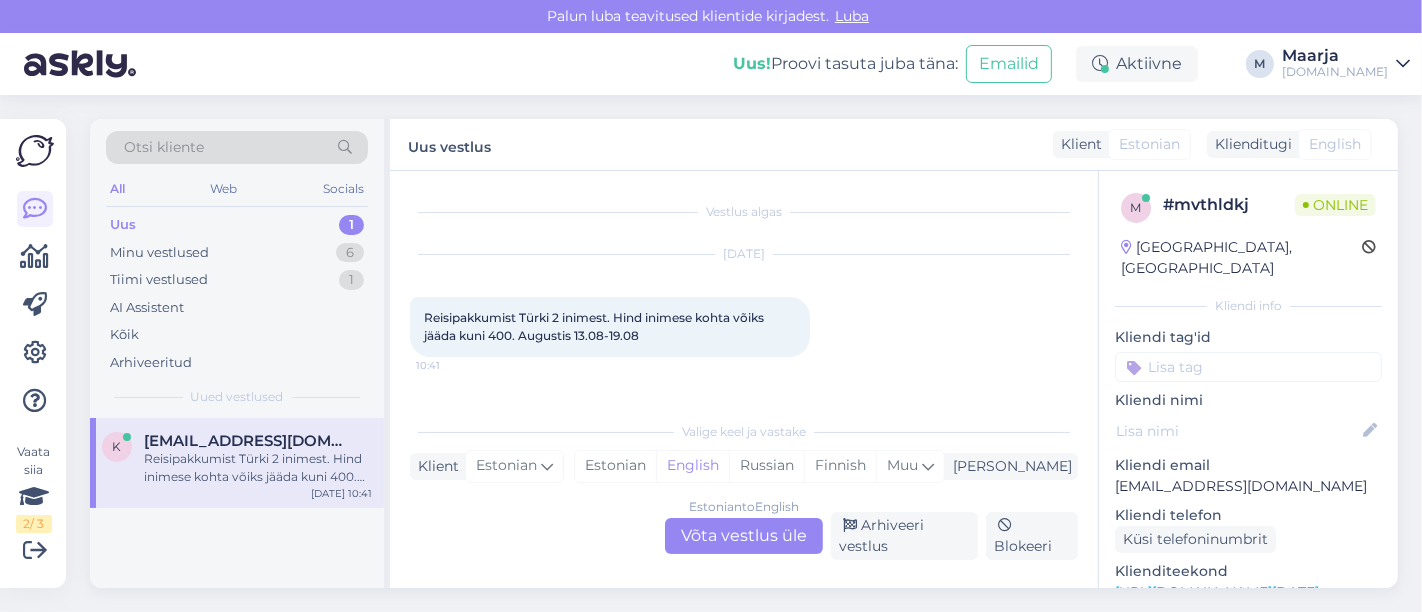 click on "[URL][DOMAIN_NAME][DATE]" at bounding box center (1217, 592) 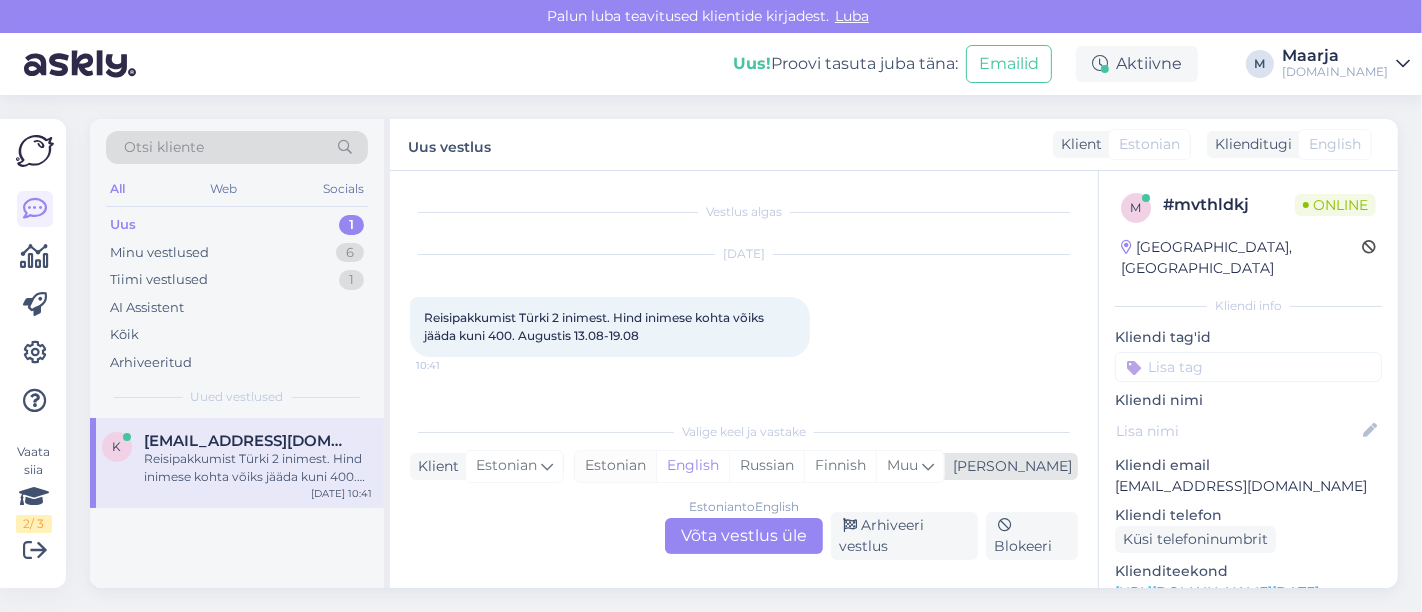 click on "Estonian" at bounding box center (615, 466) 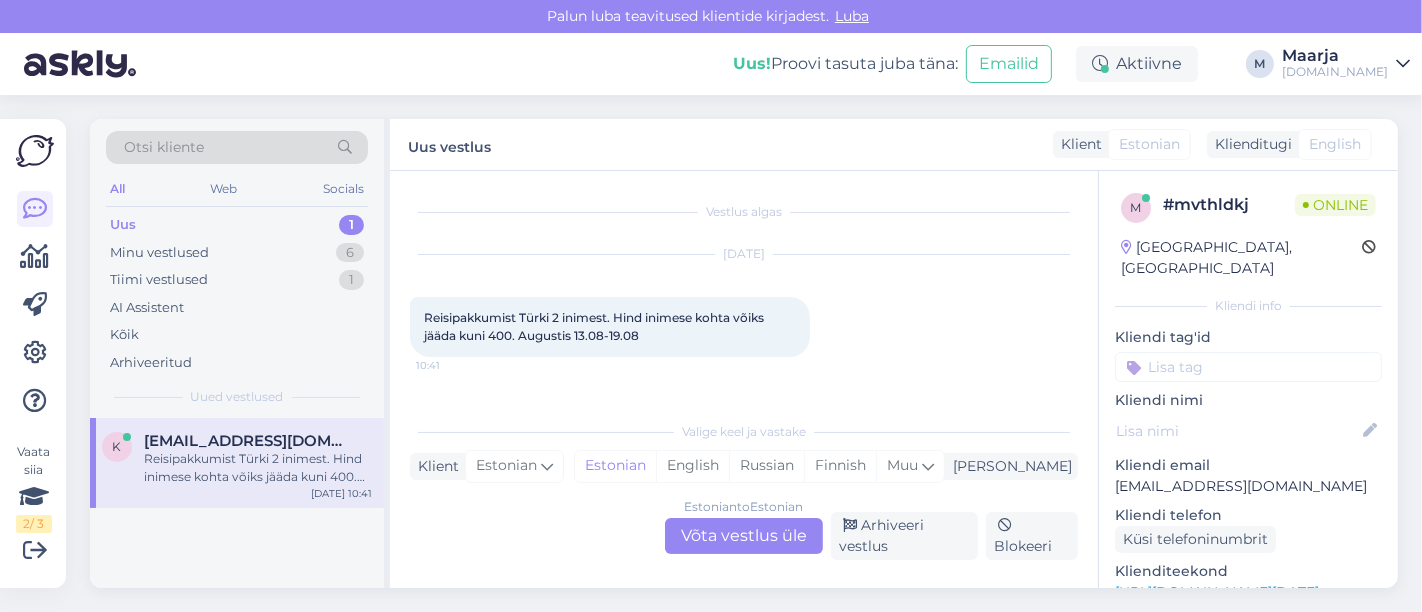 click on "Estonian  to  Estonian Võta vestlus üle" at bounding box center (744, 536) 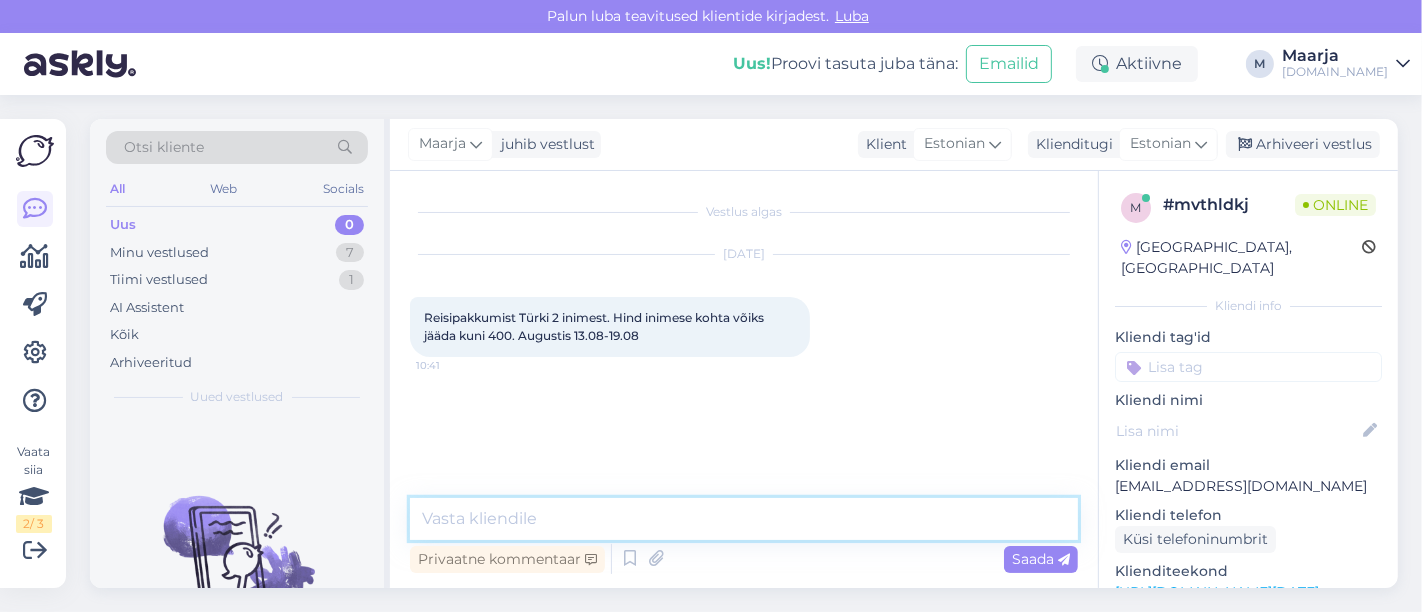 click at bounding box center (744, 519) 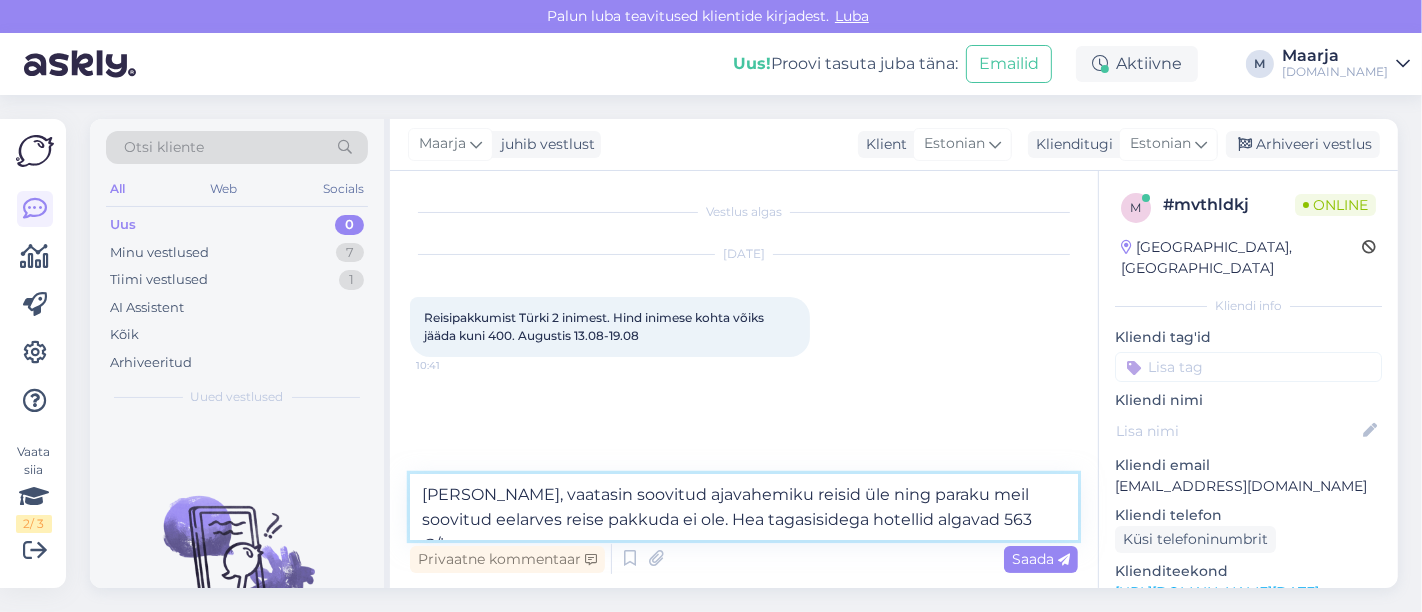 paste on "[PERSON_NAME] by Aycon" 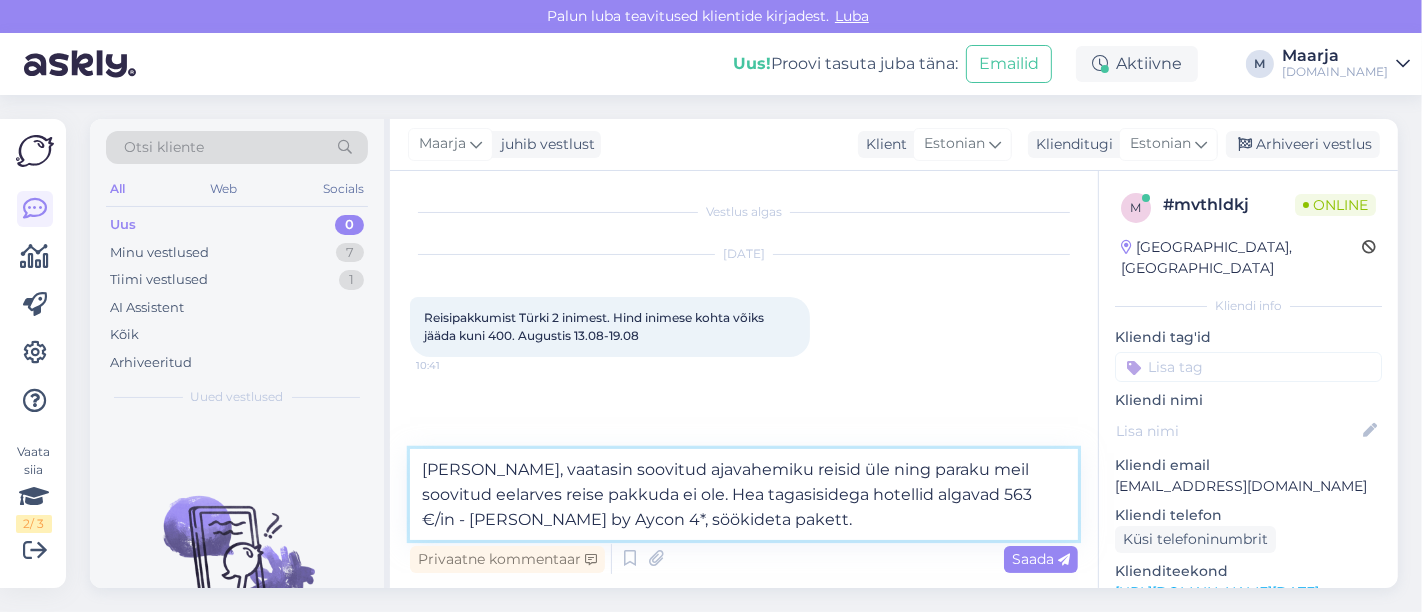 type on "[PERSON_NAME], vaatasin soovitud ajavahemiku reisid üle ning paraku meil soovitud eelarves reise pakkuda ei ole. Hea tagasisidega hotellid algavad 563 €/in - [PERSON_NAME] by Aycon 4*, söökideta pakett." 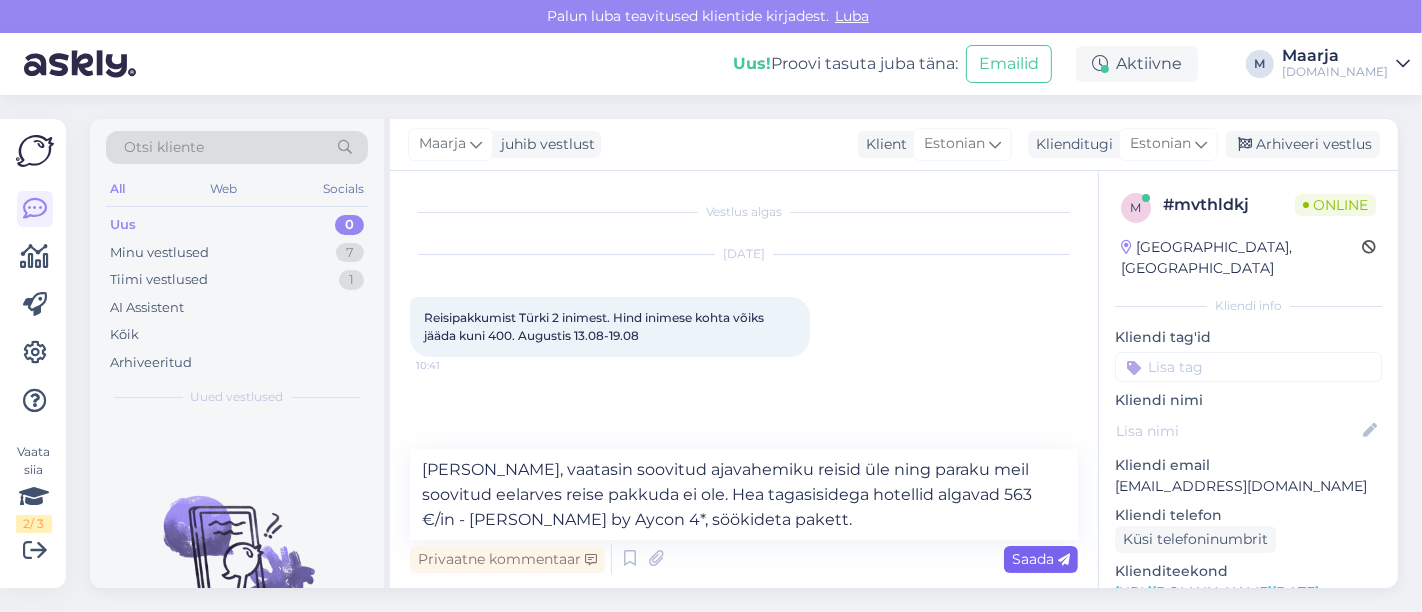 click on "Saada" at bounding box center [1041, 559] 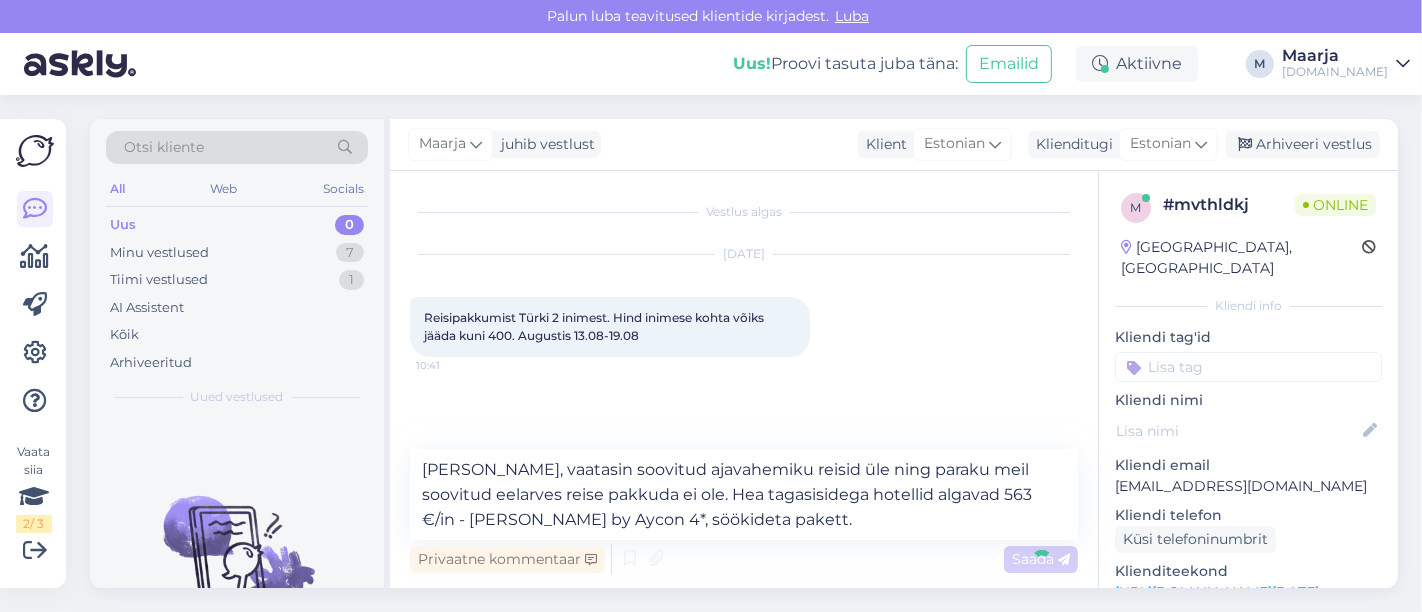 type 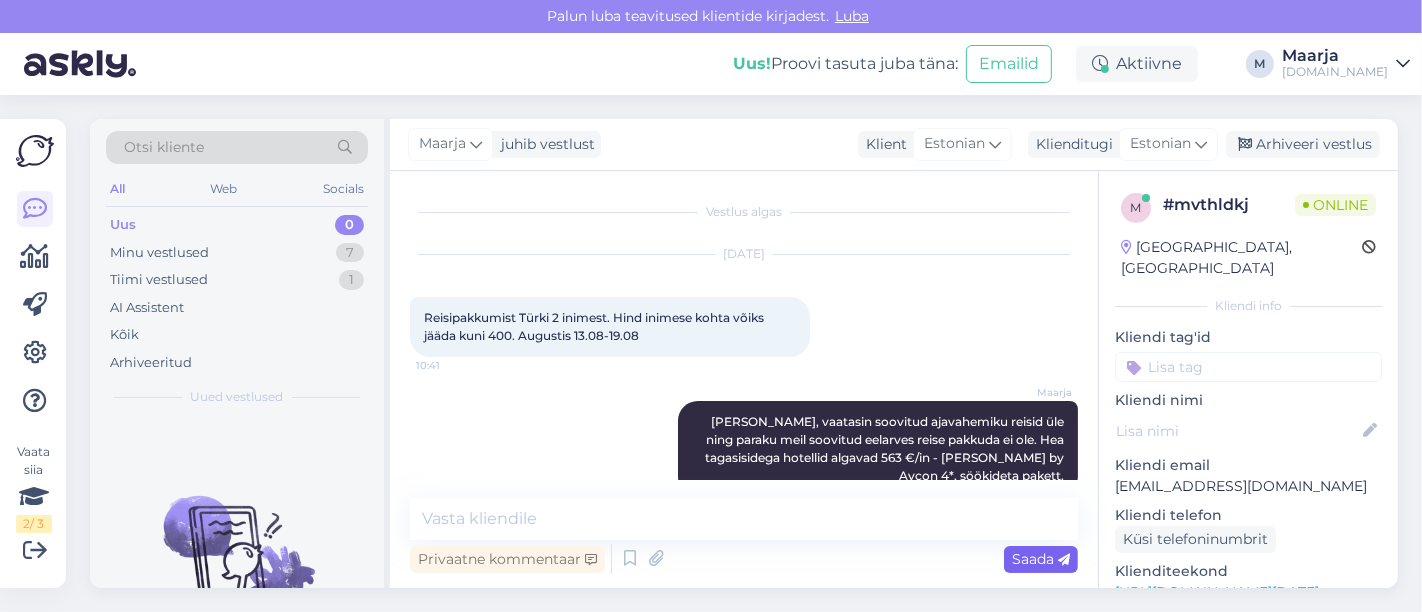 scroll, scrollTop: 38, scrollLeft: 0, axis: vertical 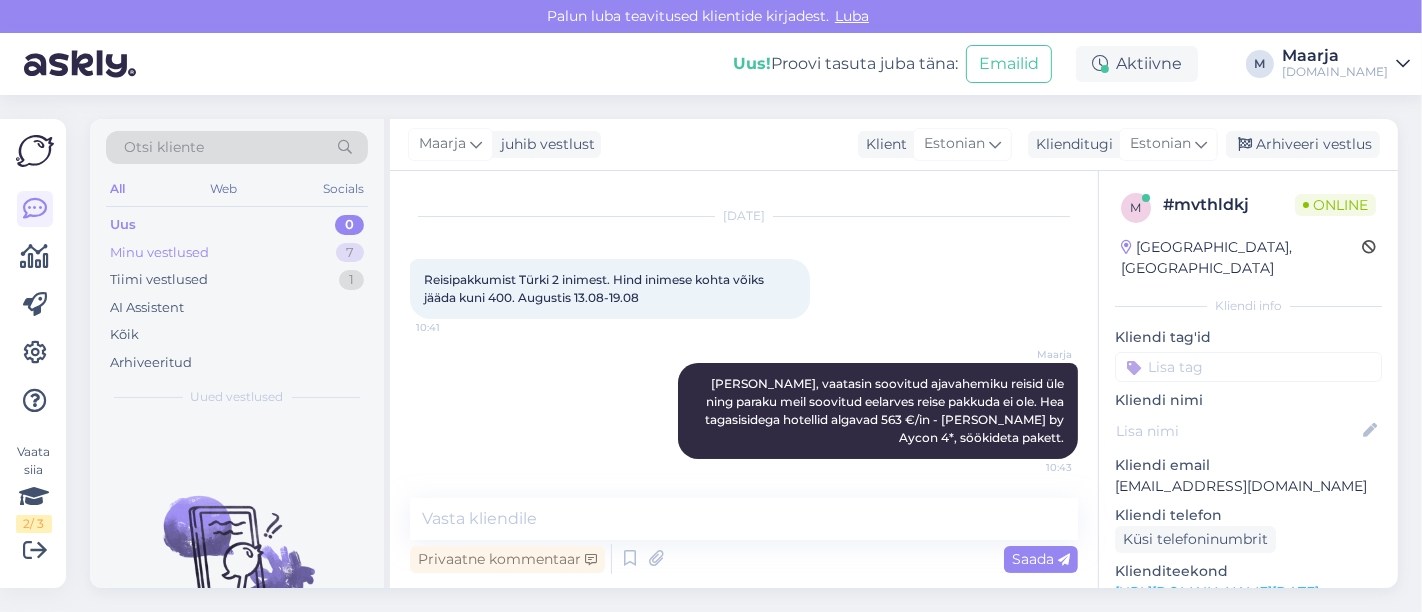 click on "Minu vestlused 7" at bounding box center [237, 253] 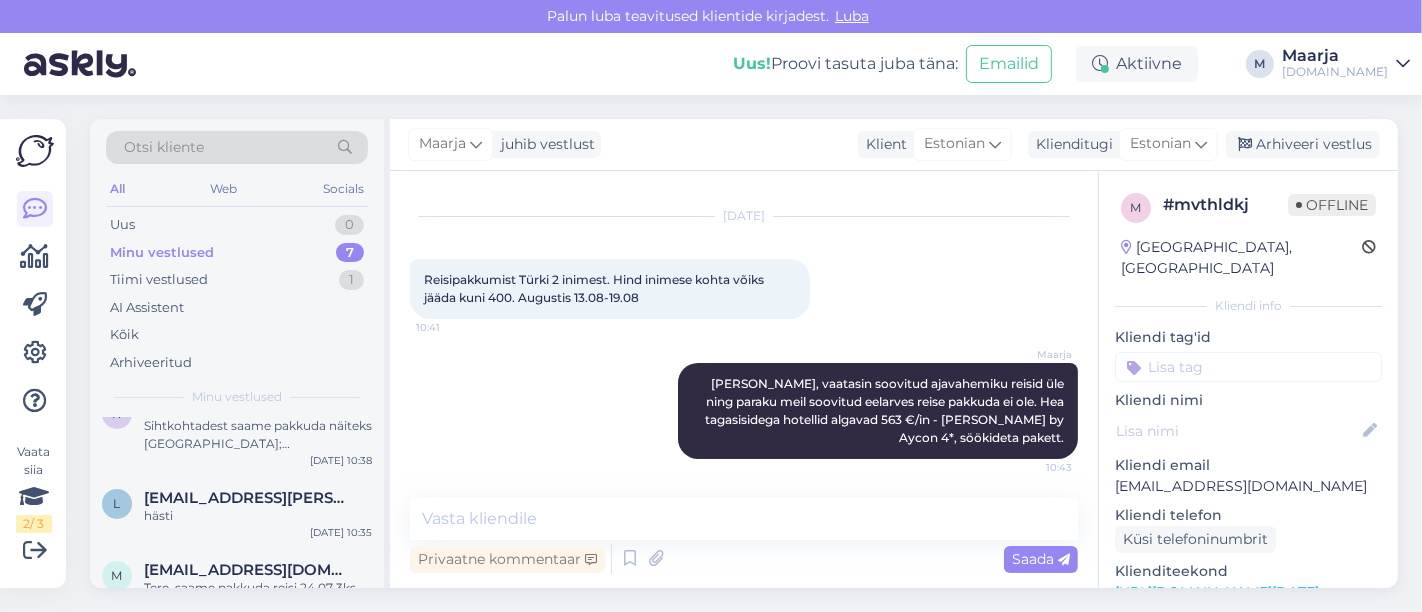 scroll, scrollTop: 128, scrollLeft: 0, axis: vertical 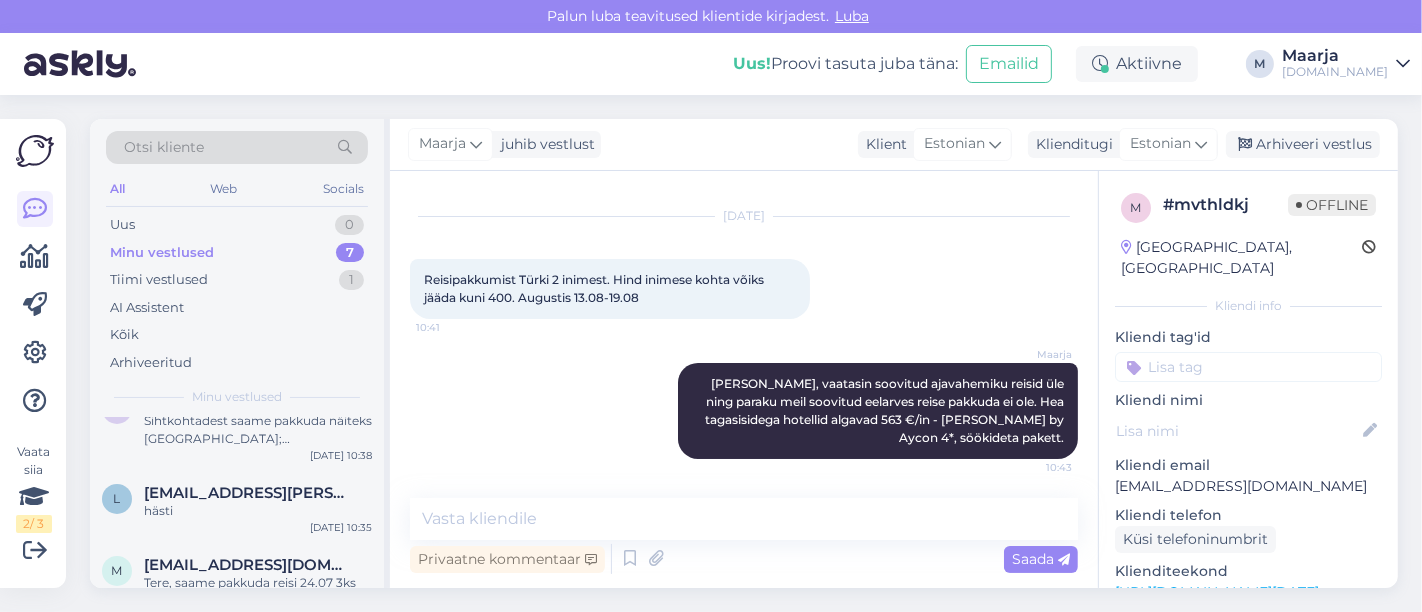 click on "[EMAIL_ADDRESS][PERSON_NAME][DOMAIN_NAME]" at bounding box center (248, 493) 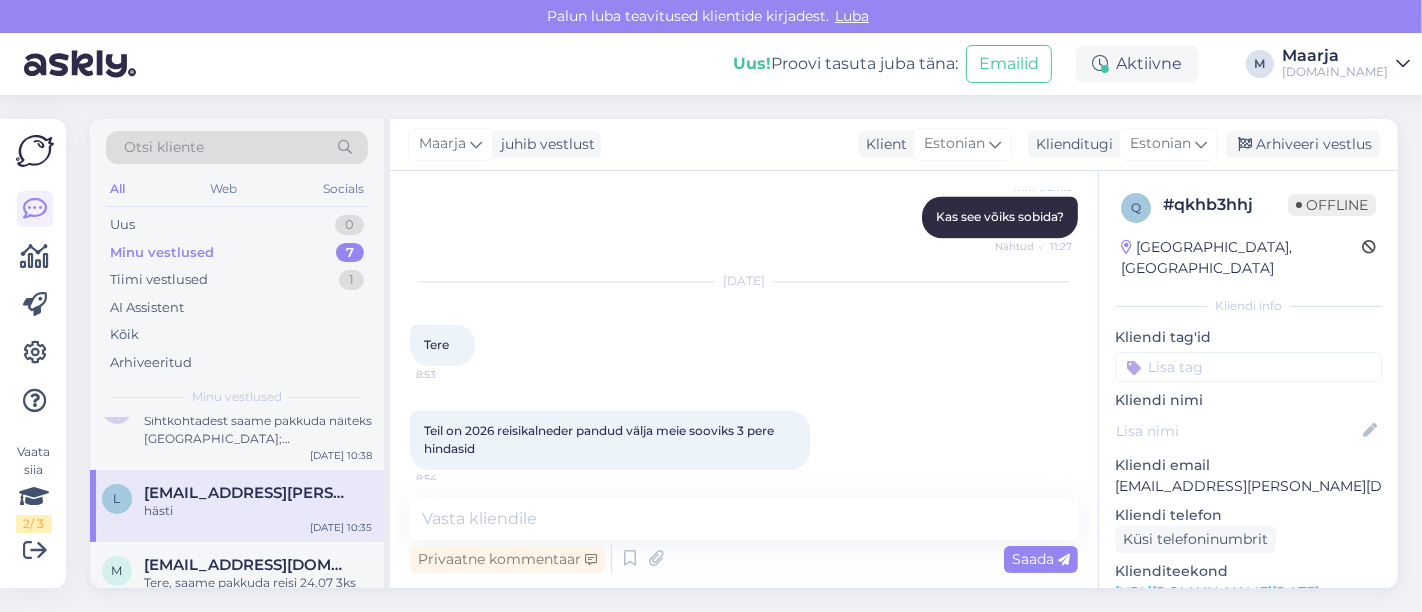 scroll, scrollTop: 10896, scrollLeft: 0, axis: vertical 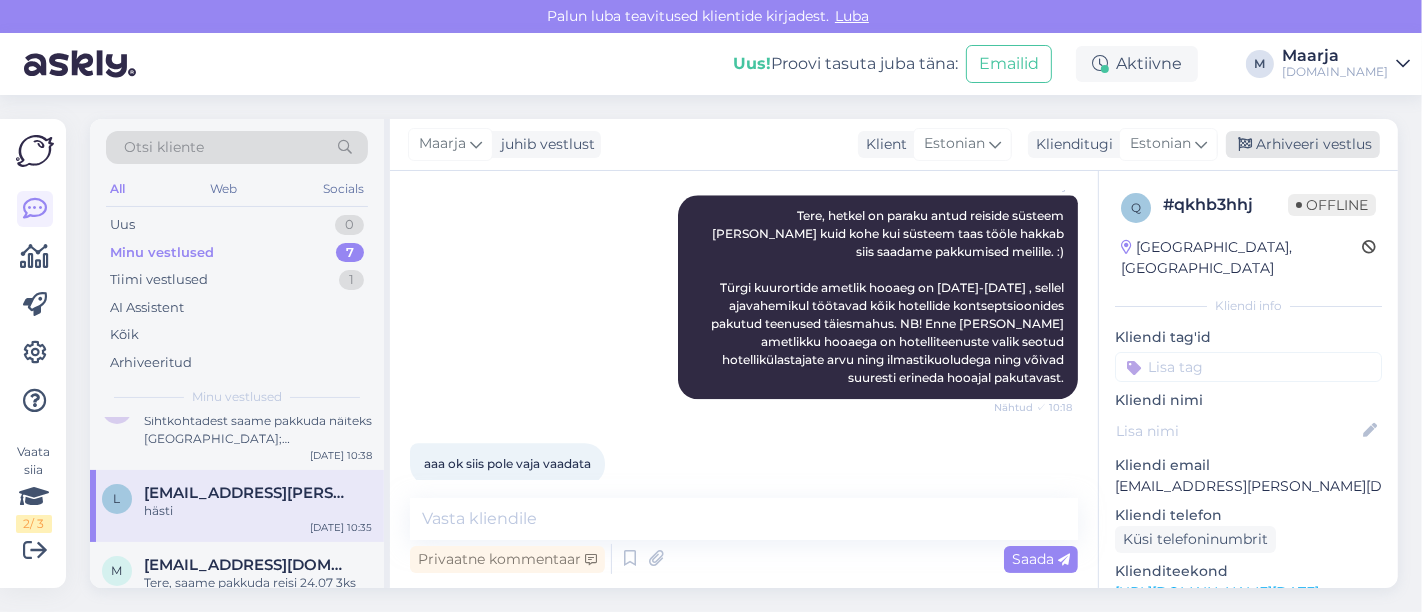 click on "Arhiveeri vestlus" at bounding box center [1303, 144] 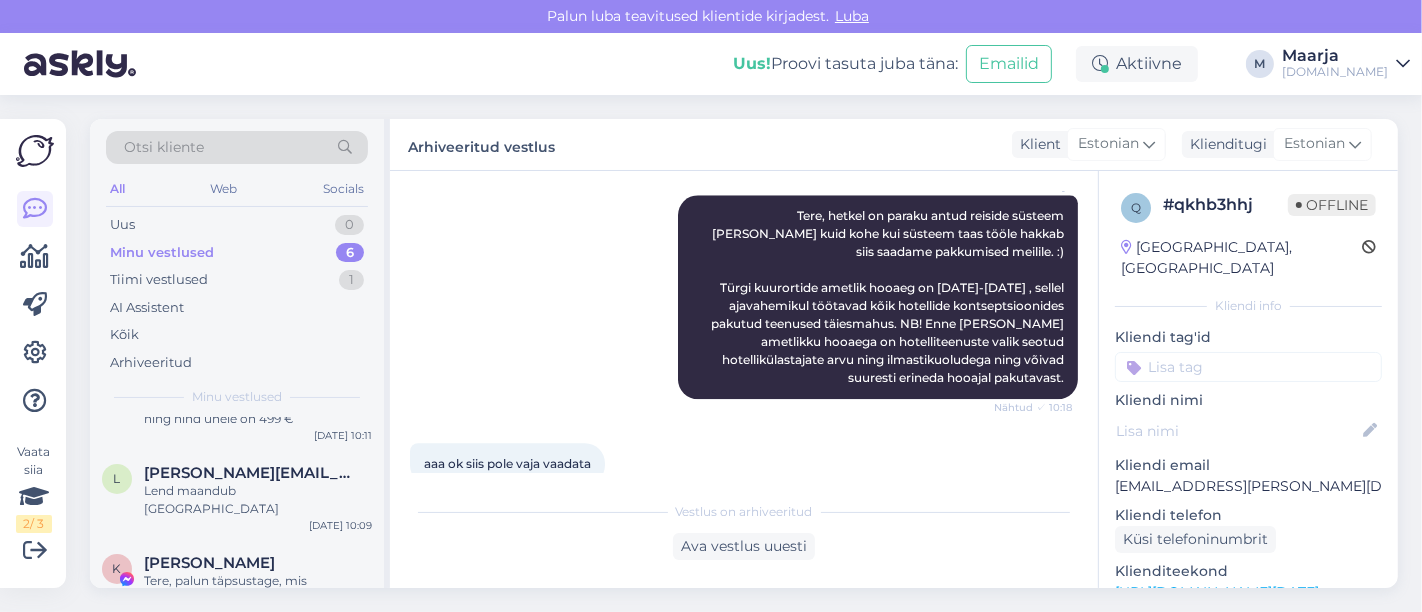 scroll, scrollTop: 368, scrollLeft: 0, axis: vertical 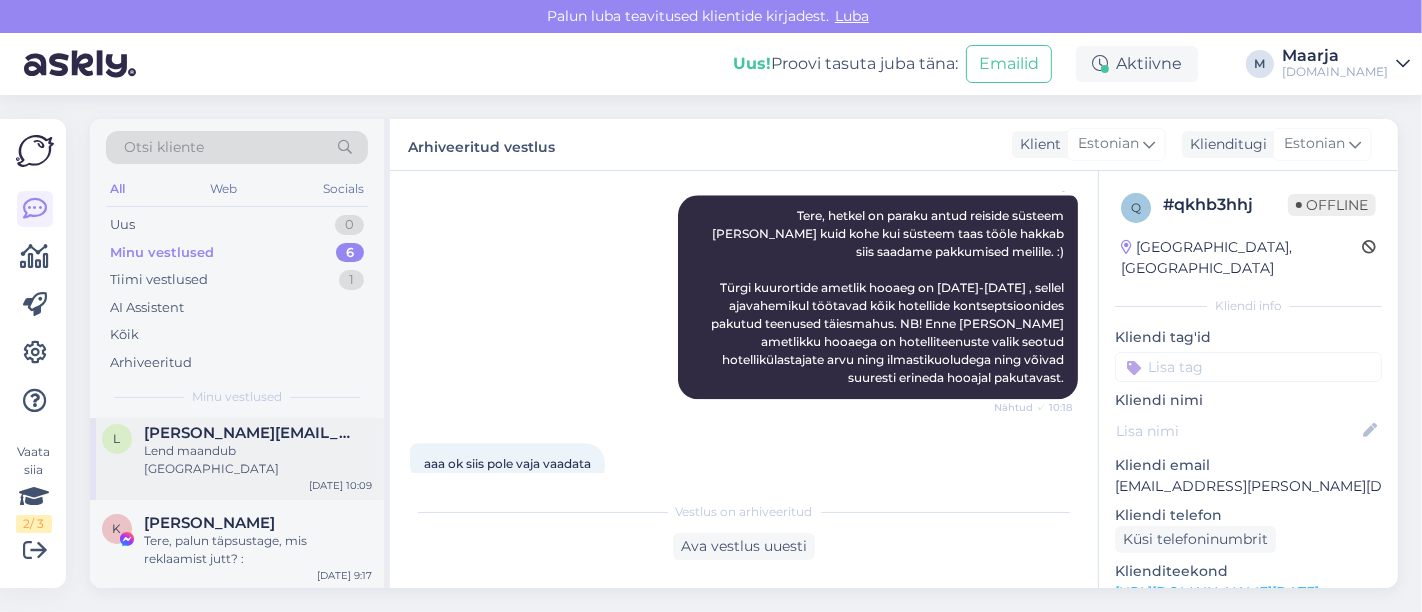 click on "Lend maandub [GEOGRAPHIC_DATA]" at bounding box center [258, 460] 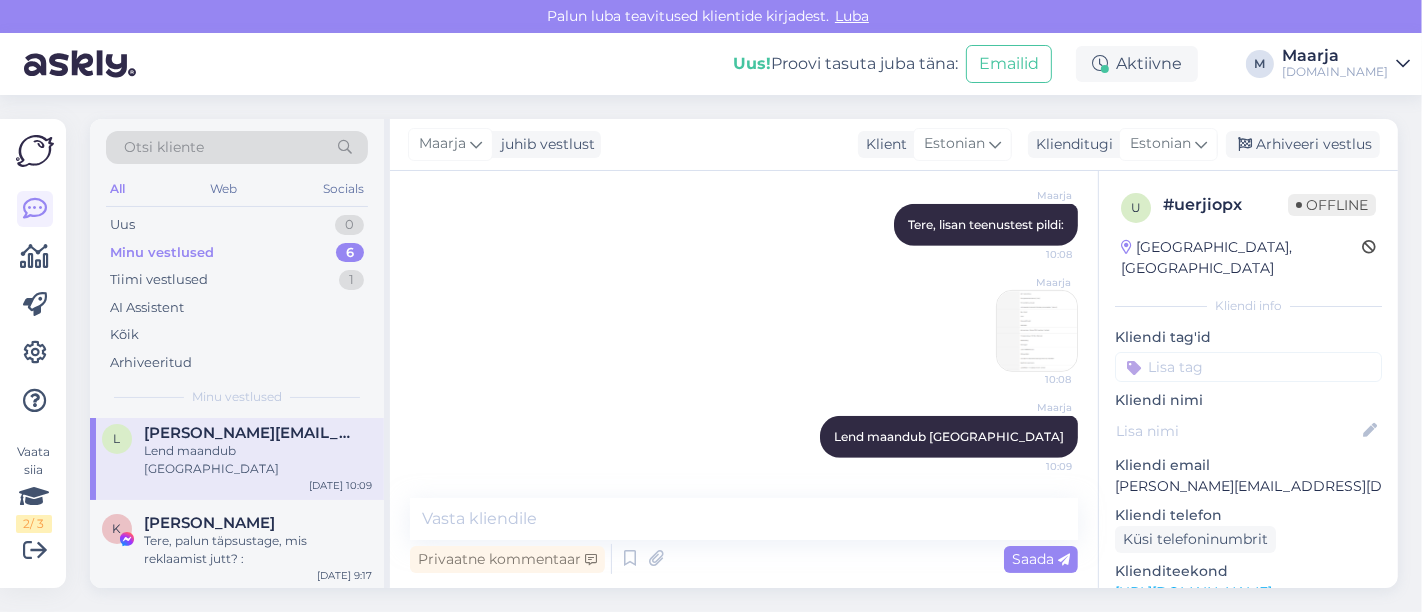 scroll, scrollTop: 873, scrollLeft: 0, axis: vertical 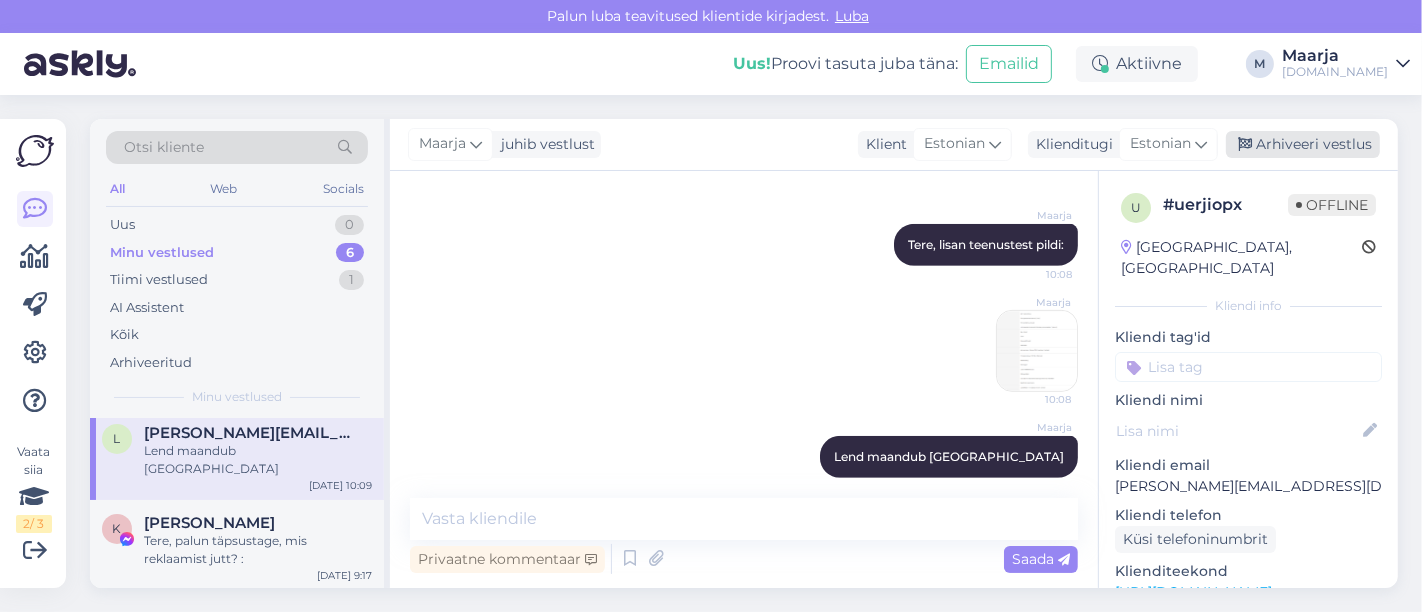 click on "Arhiveeri vestlus" at bounding box center [1303, 144] 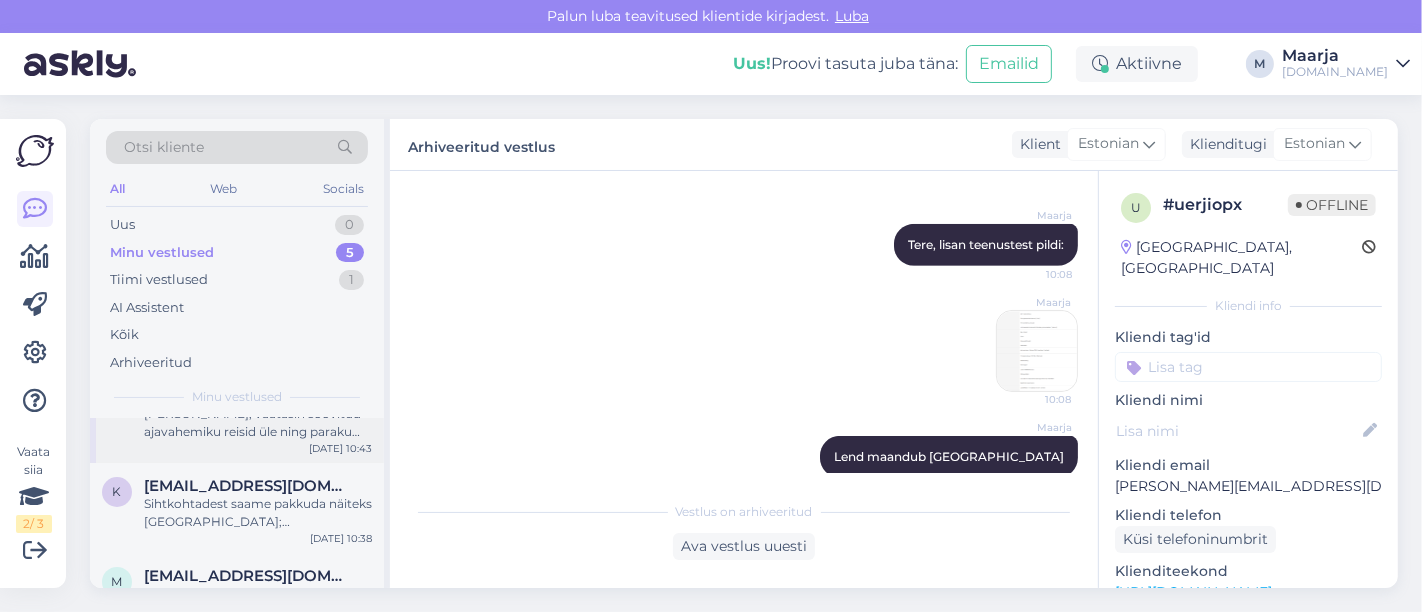 scroll, scrollTop: 0, scrollLeft: 0, axis: both 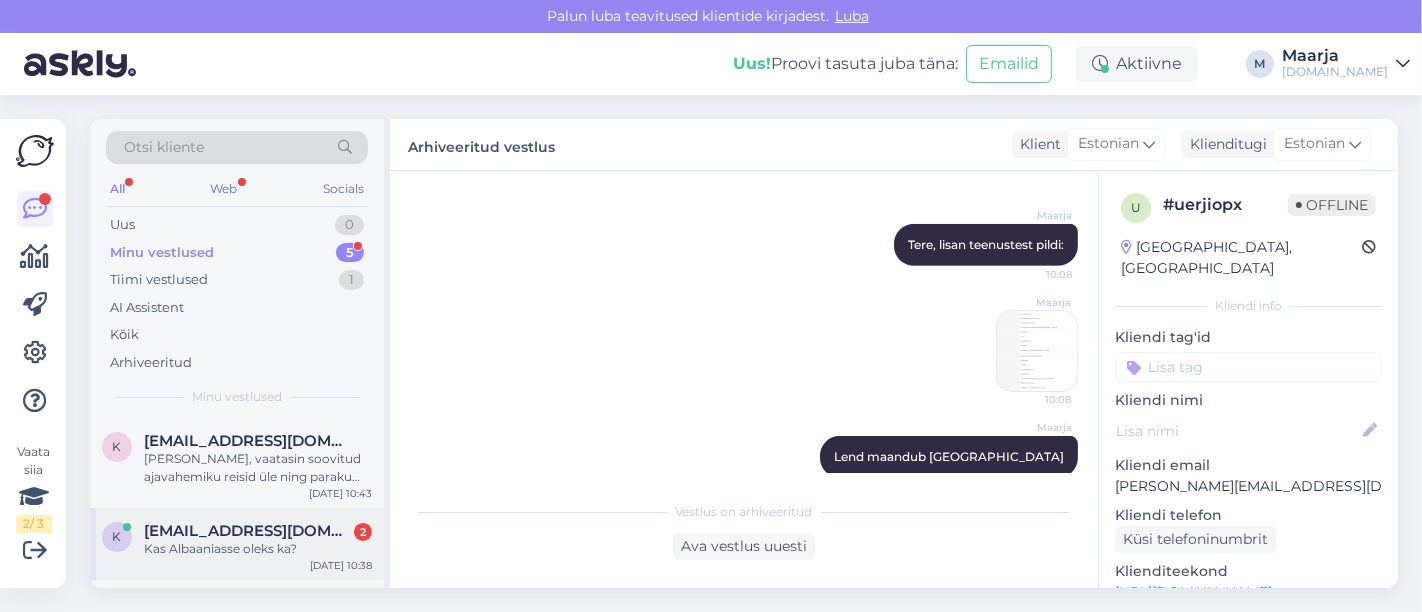 click on "Kas Albaaniasse oleks ka?" at bounding box center (258, 549) 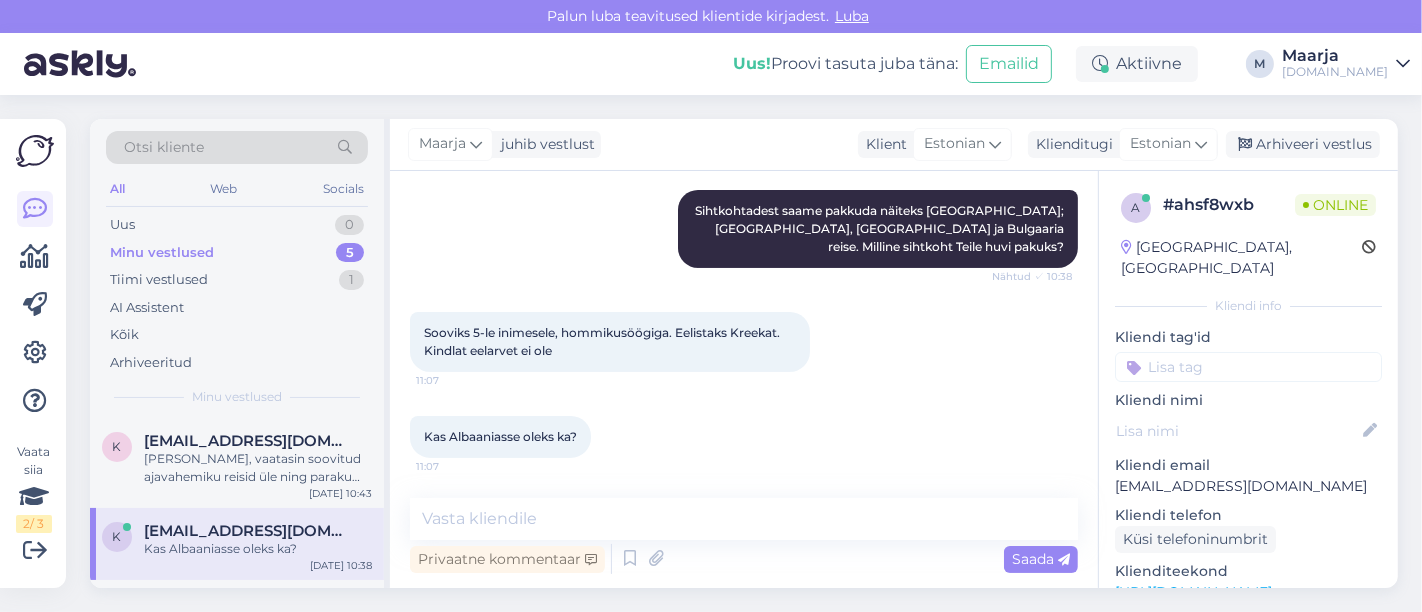 scroll, scrollTop: 382, scrollLeft: 0, axis: vertical 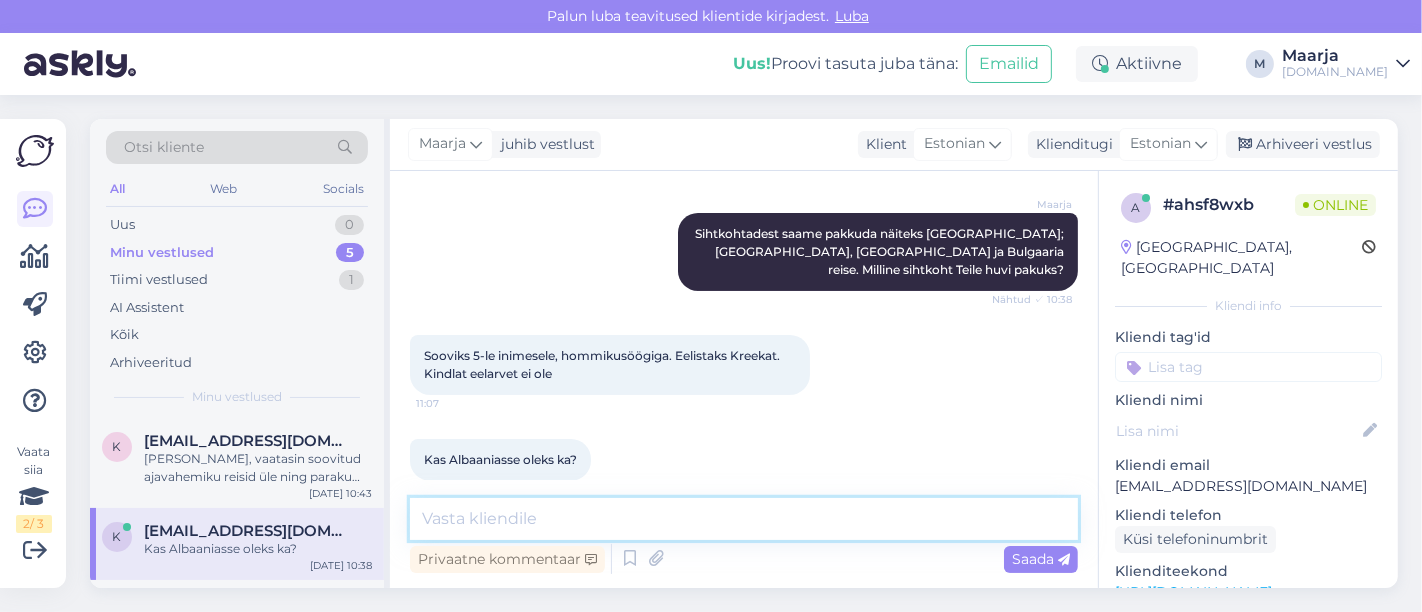 click at bounding box center [744, 519] 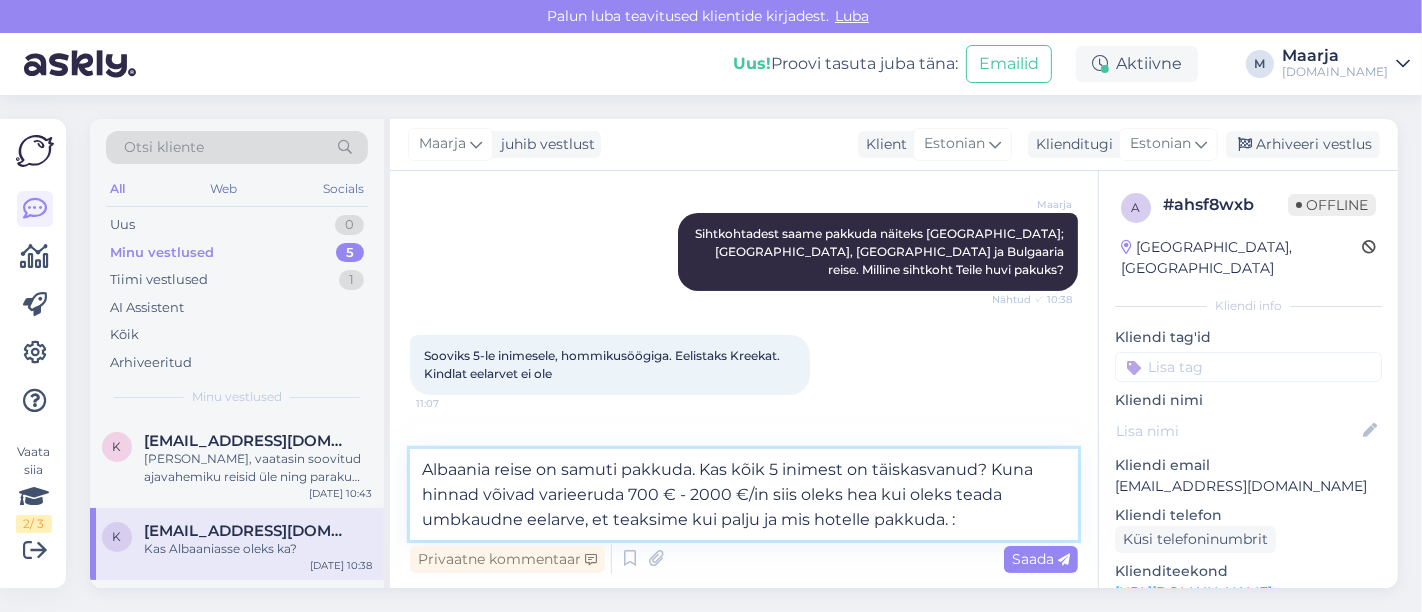 type on "Albaania reise on samuti pakkuda. Kas kõik 5 inimest on täiskasvanud? Kuna hinnad võivad varieeruda 700 € - 2000 €/in siis oleks hea kui oleks teada umbkaudne eelarve, et teaksime kui palju ja mis hotelle pakkuda. :)" 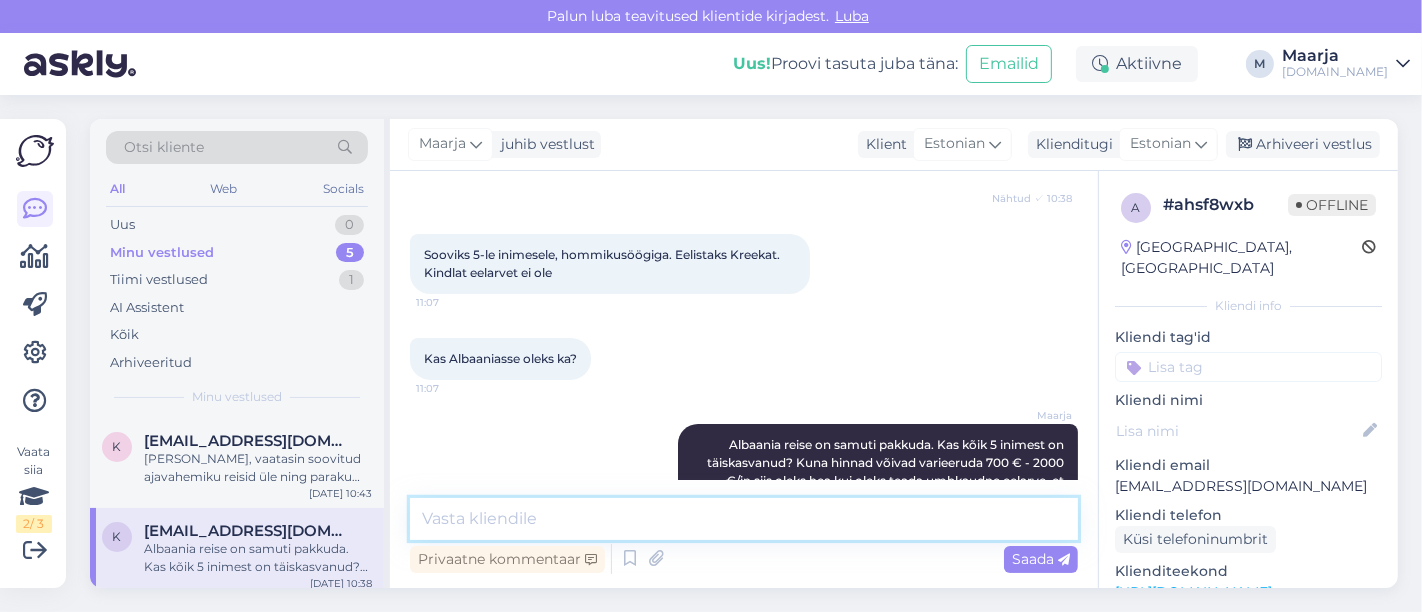 scroll, scrollTop: 525, scrollLeft: 0, axis: vertical 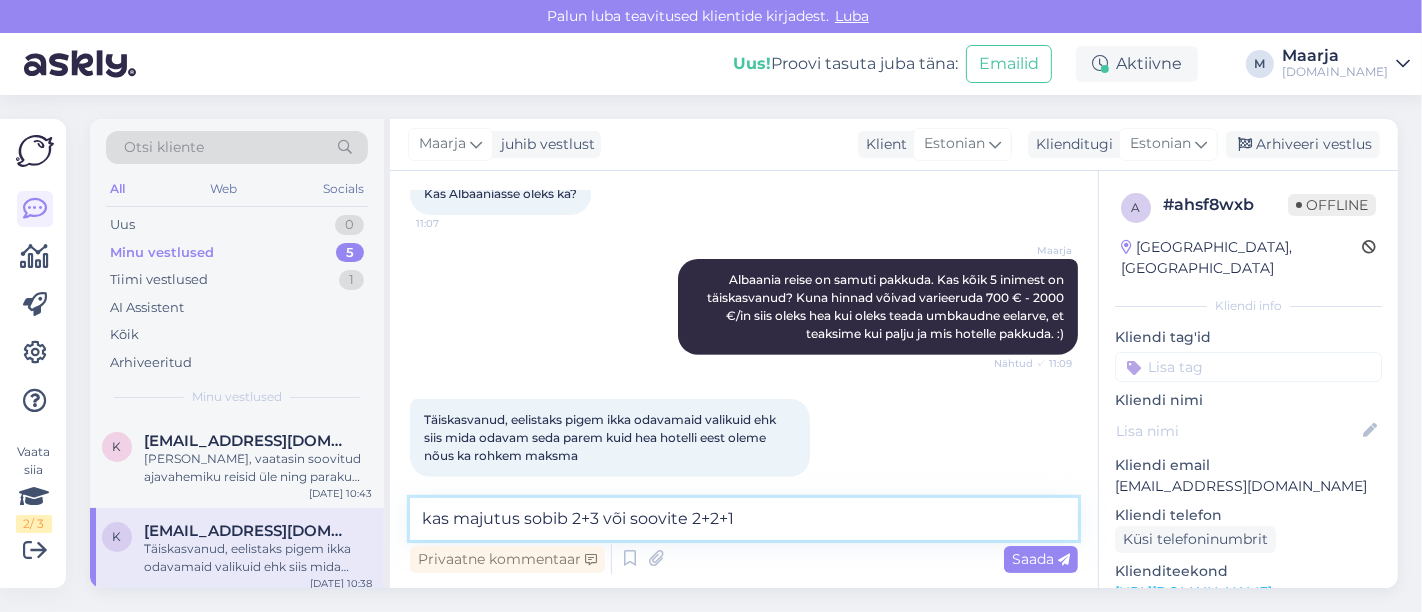 type on "kas majutus sobib 2+3 või soovite 2+2+1?" 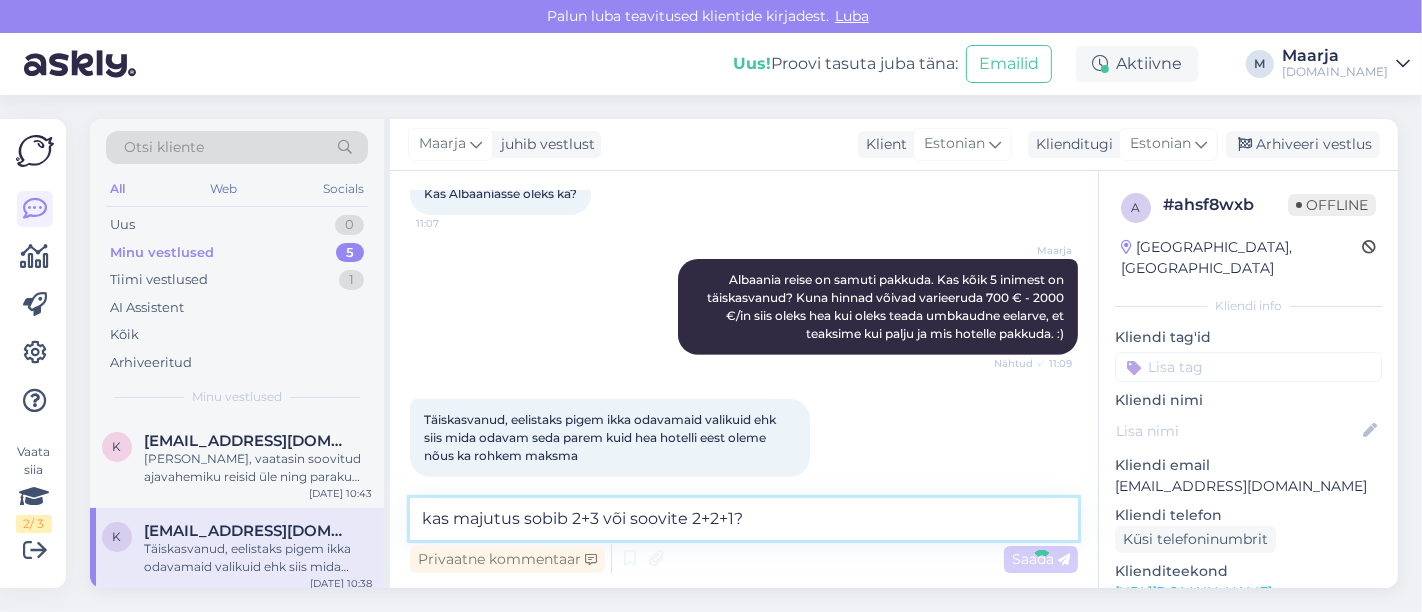 type 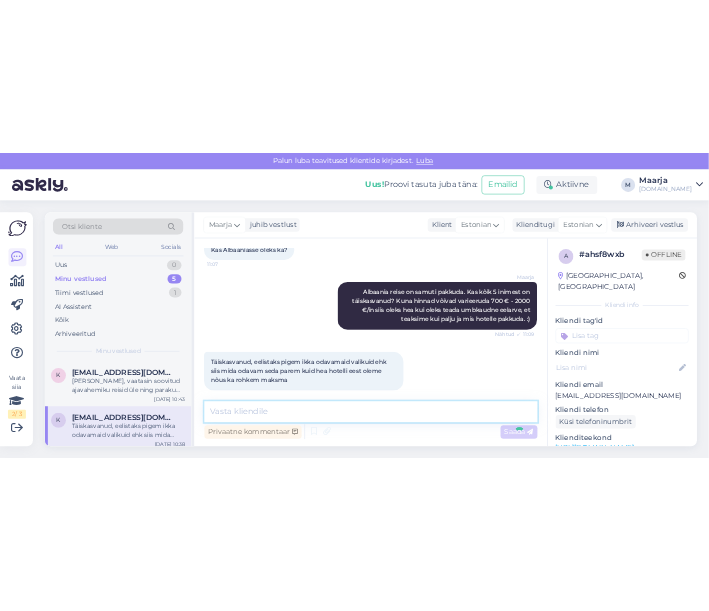 scroll, scrollTop: 734, scrollLeft: 0, axis: vertical 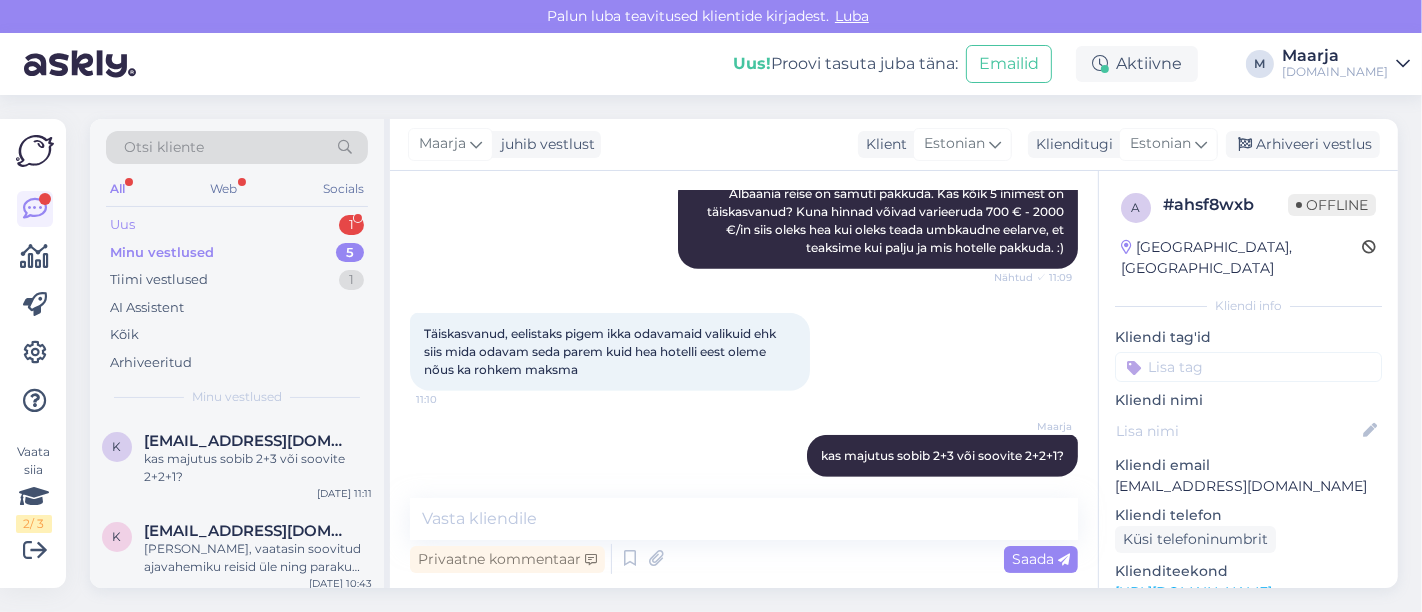 click on "Uus 1" at bounding box center [237, 225] 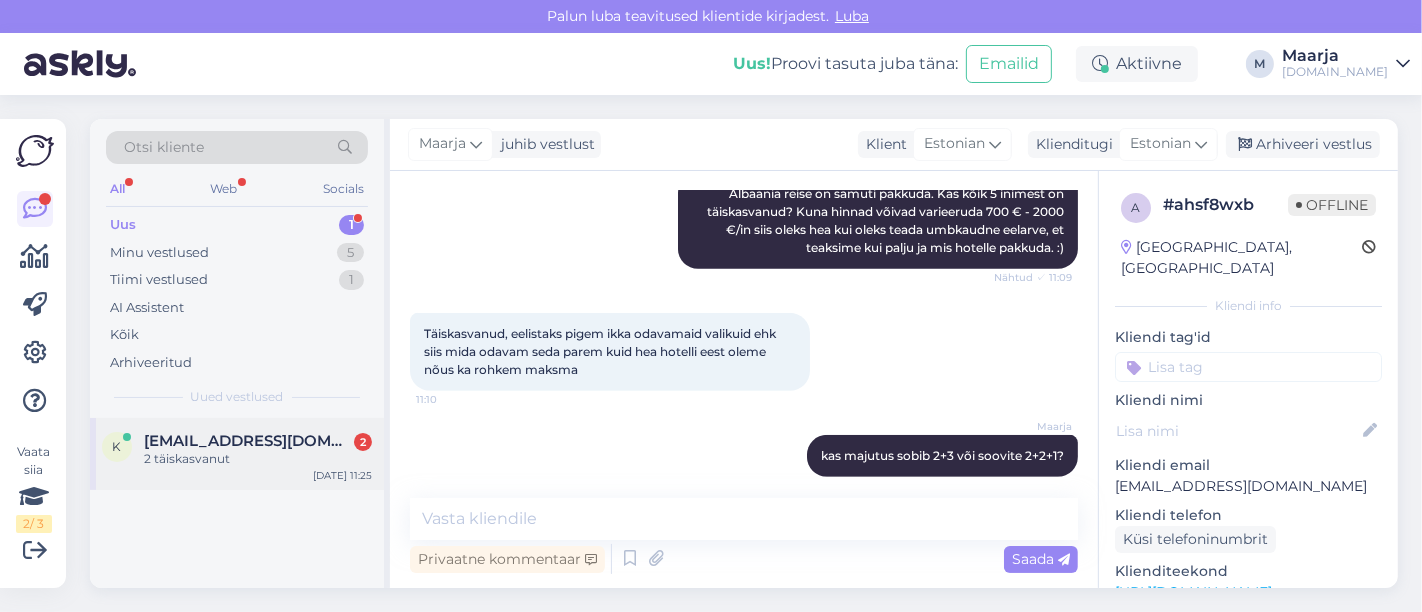 click on "2 täiskasvanut" at bounding box center (258, 459) 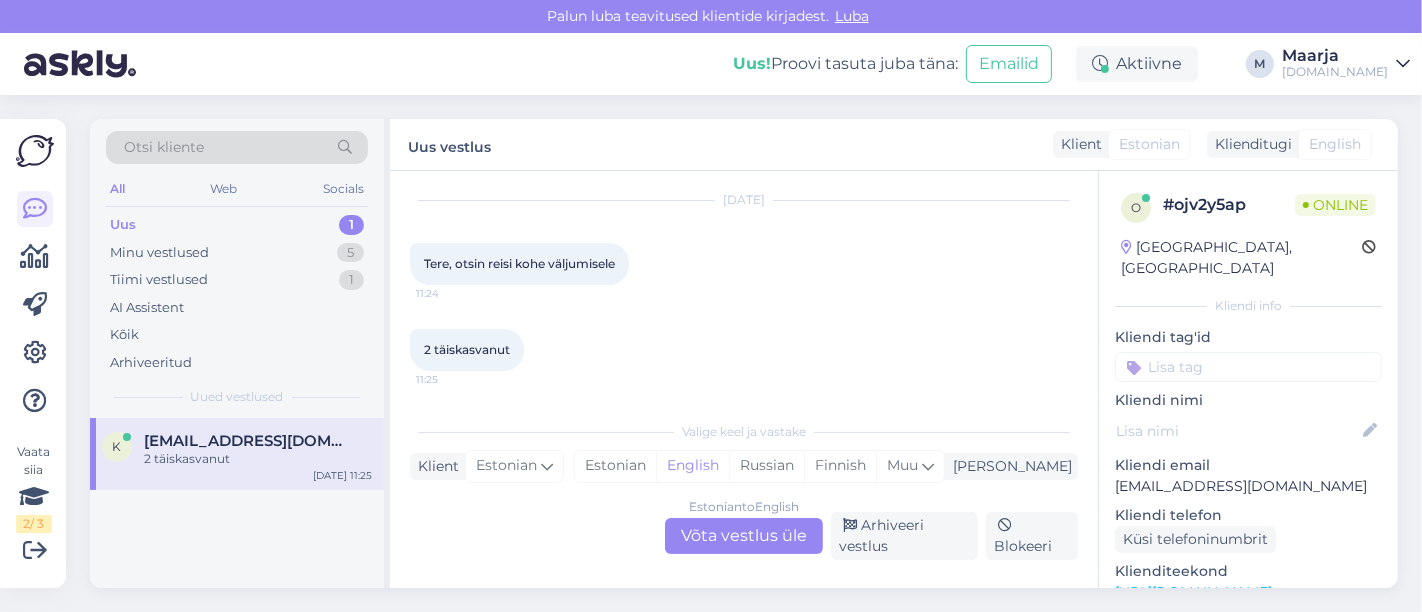 scroll, scrollTop: 52, scrollLeft: 0, axis: vertical 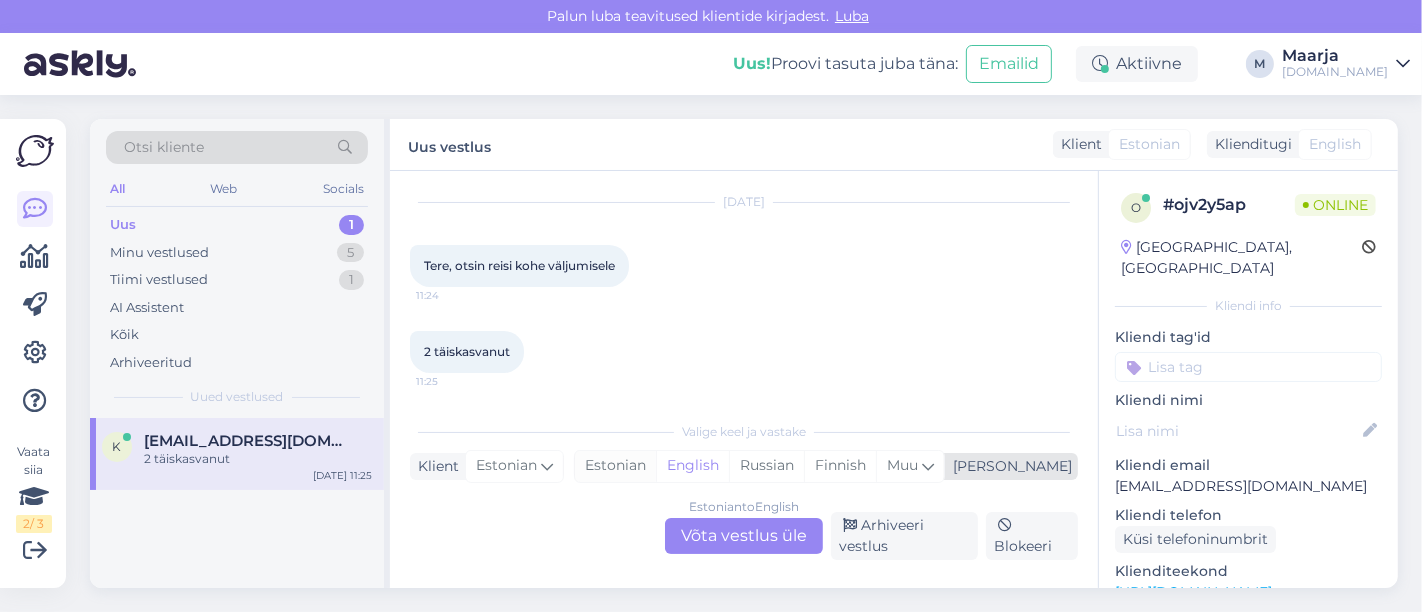 click on "Estonian" at bounding box center (615, 466) 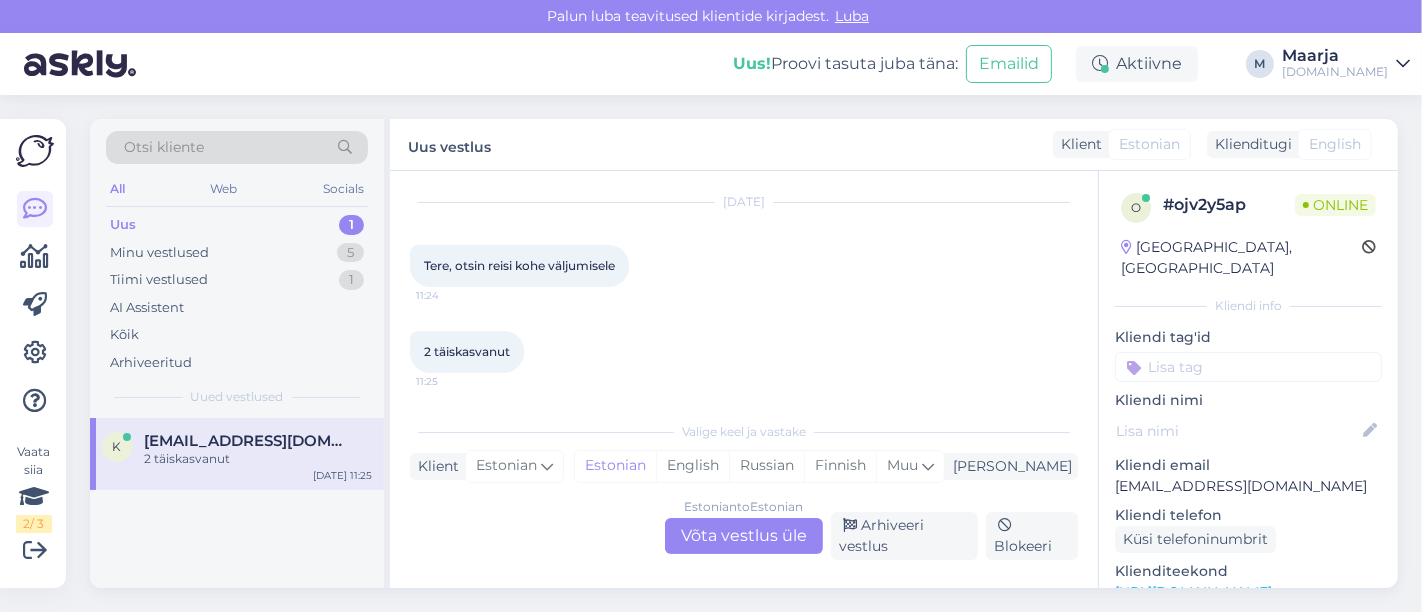 click on "Estonian  to  Estonian Võta vestlus üle" at bounding box center [744, 536] 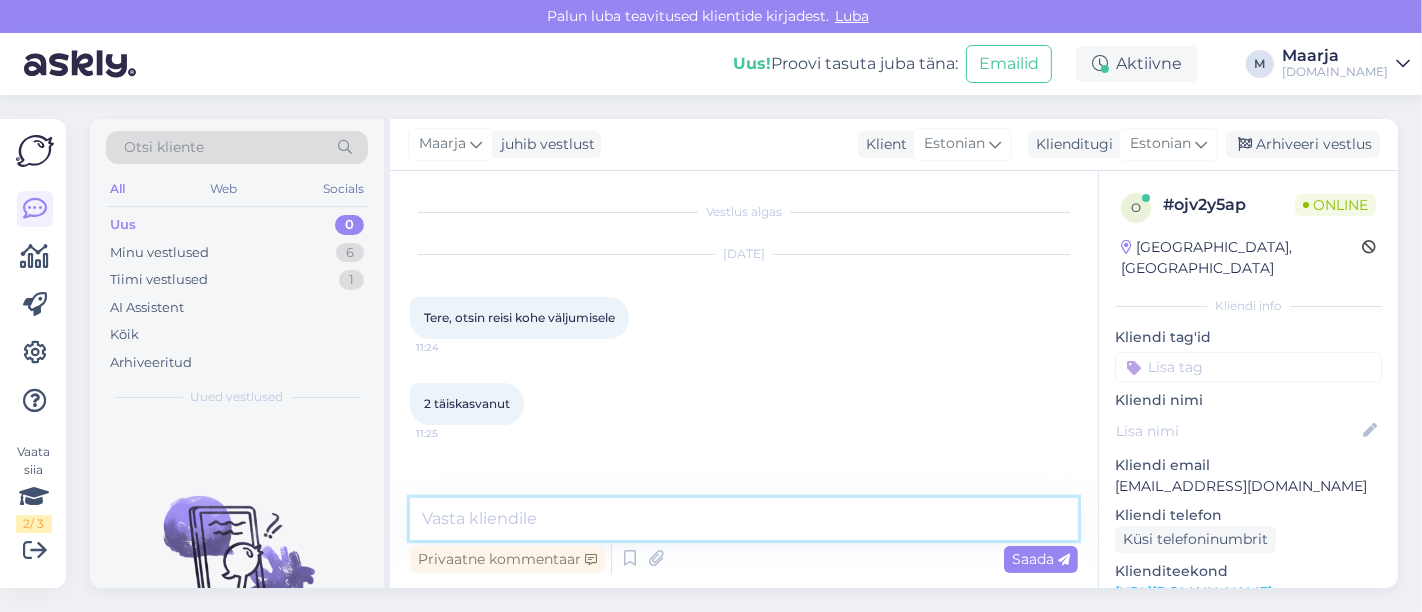 click at bounding box center (744, 519) 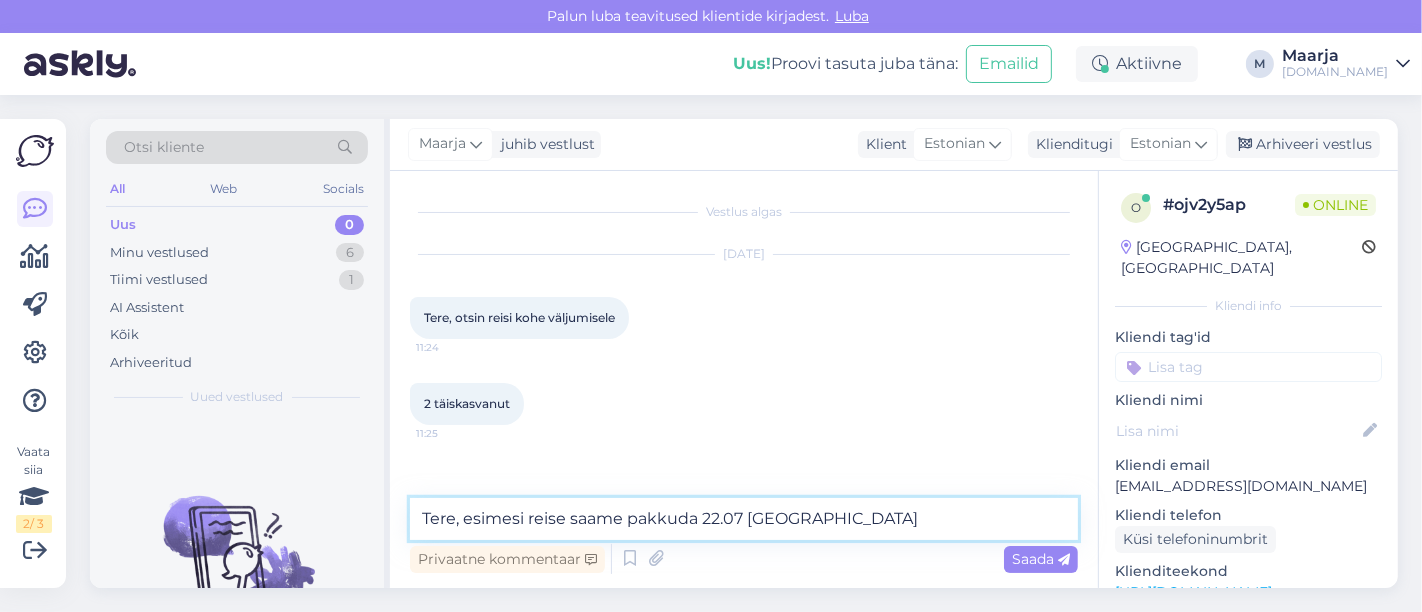 drag, startPoint x: 917, startPoint y: 513, endPoint x: 751, endPoint y: 518, distance: 166.07529 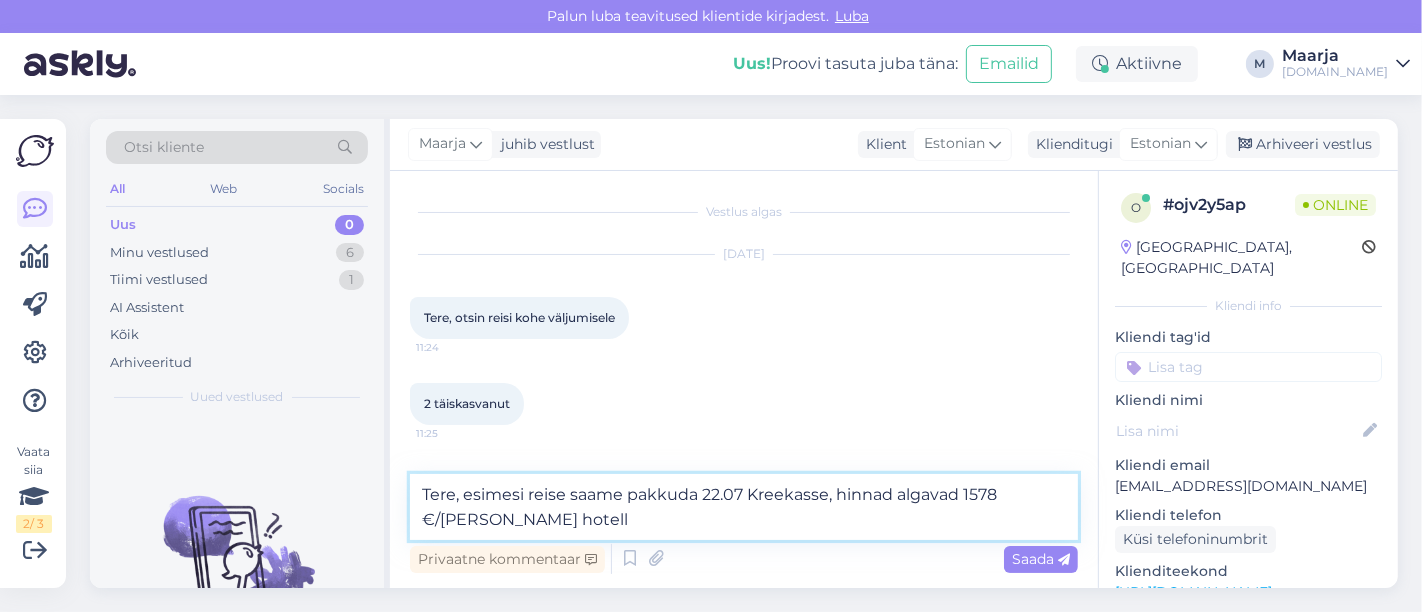 paste on "Vlachakis apartemendid (3)" 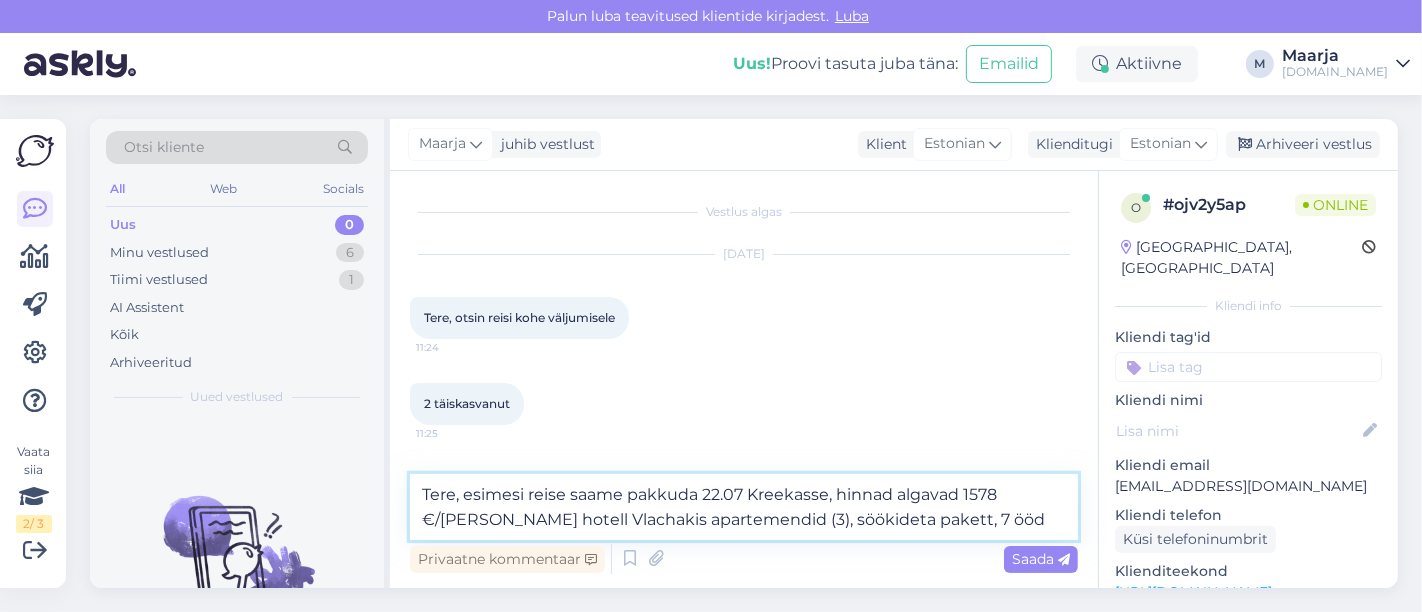 type on "Tere, esimesi reise saame pakkuda 22.07 Kreekasse, hinnad algavad 1578 €/[PERSON_NAME] hotell Vlachakis apartemendid (3), söökideta pakett, 7 ööd." 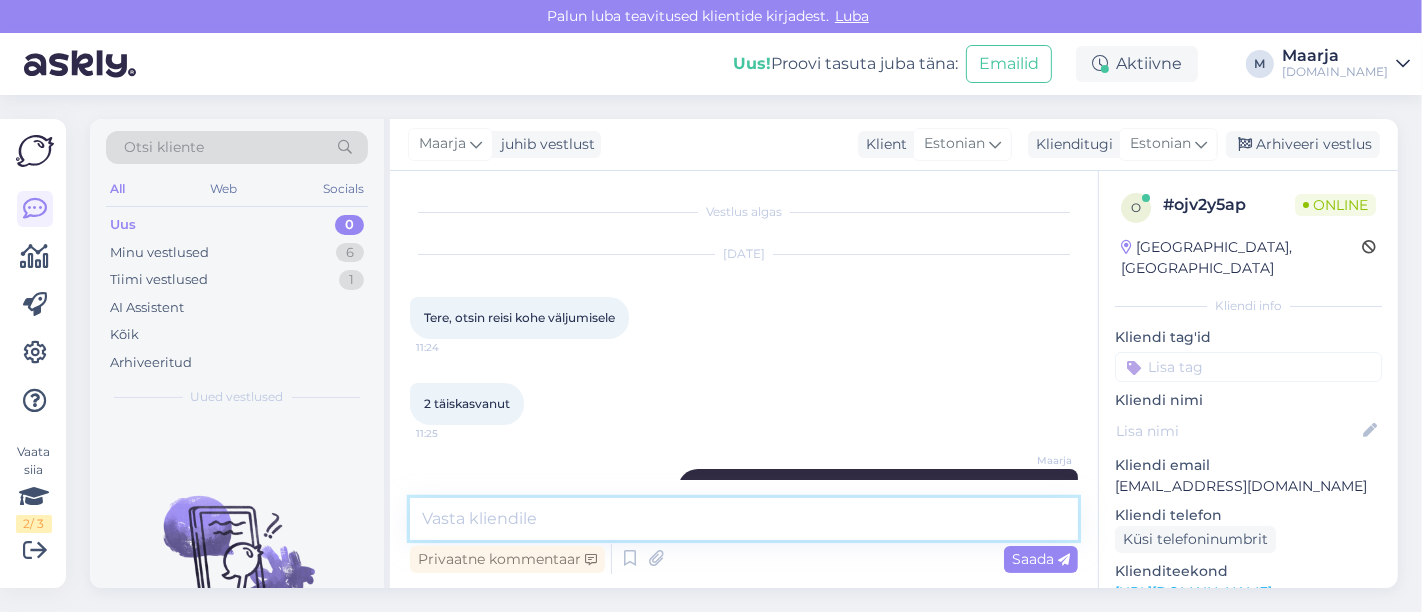 scroll, scrollTop: 88, scrollLeft: 0, axis: vertical 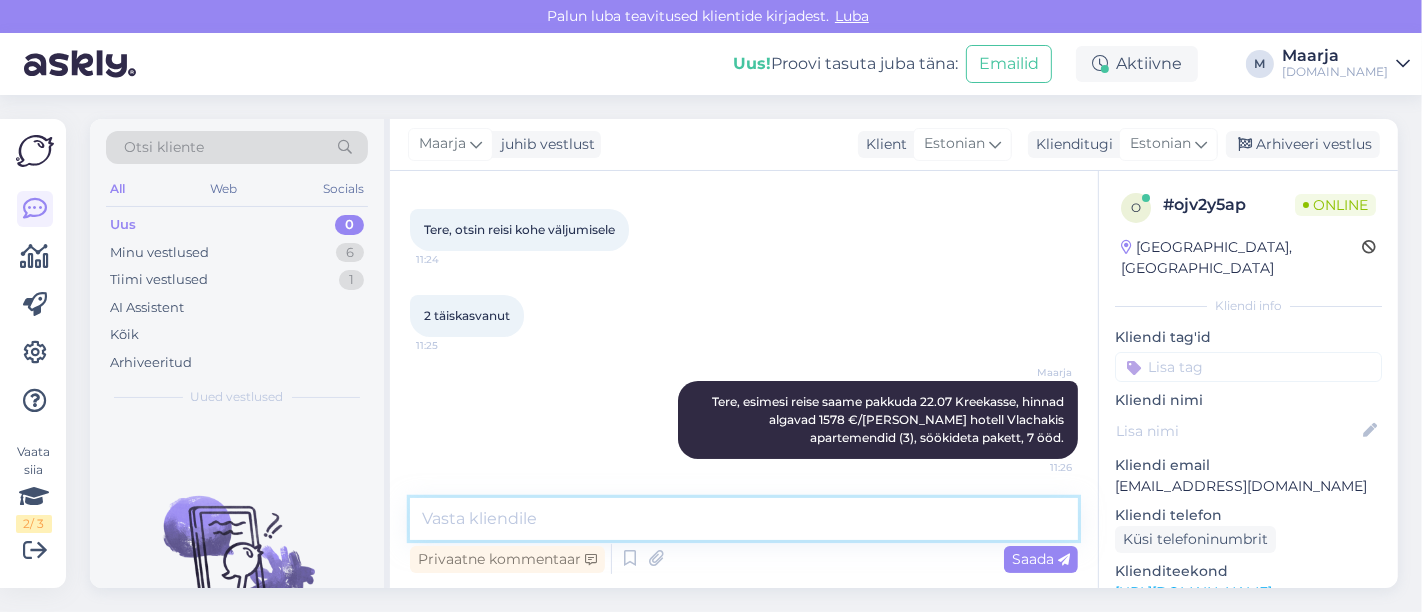 type 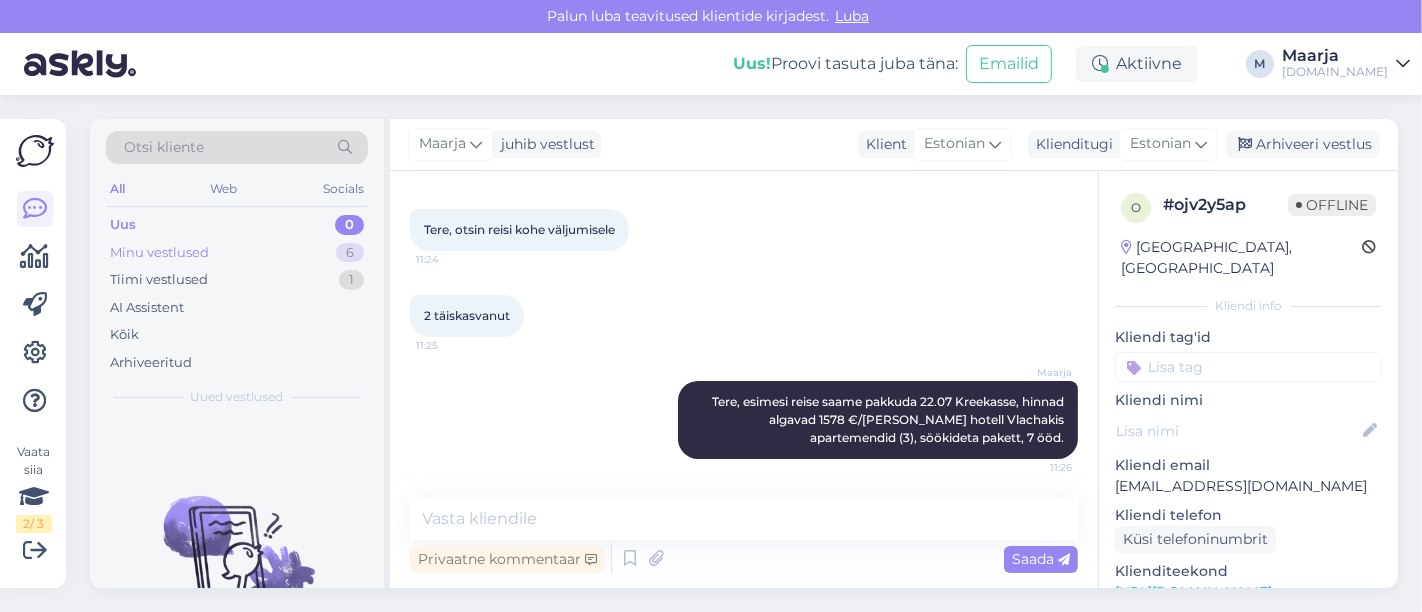 click on "Minu vestlused 6" at bounding box center [237, 253] 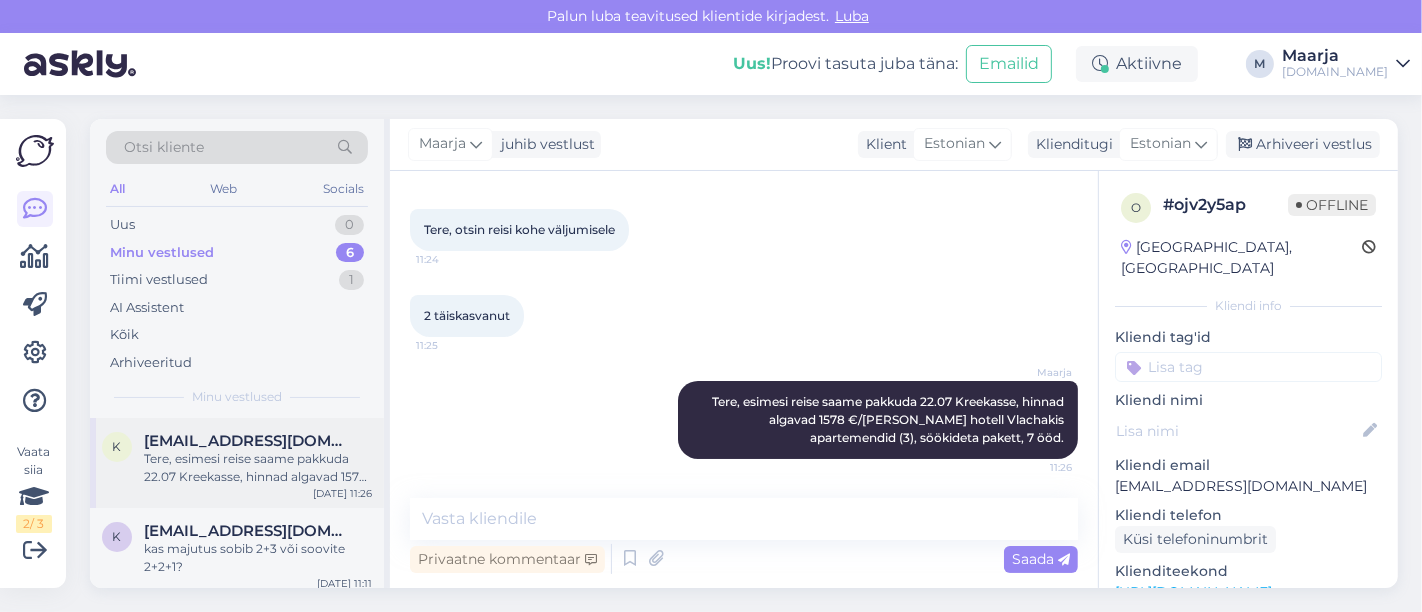 click on "Tere, esimesi reise saame pakkuda 22.07 Kreekasse, hinnad algavad 1578 €/[PERSON_NAME] hotell Vlachakis apartemendid (3), söökideta pakett, 7 ööd." at bounding box center [258, 468] 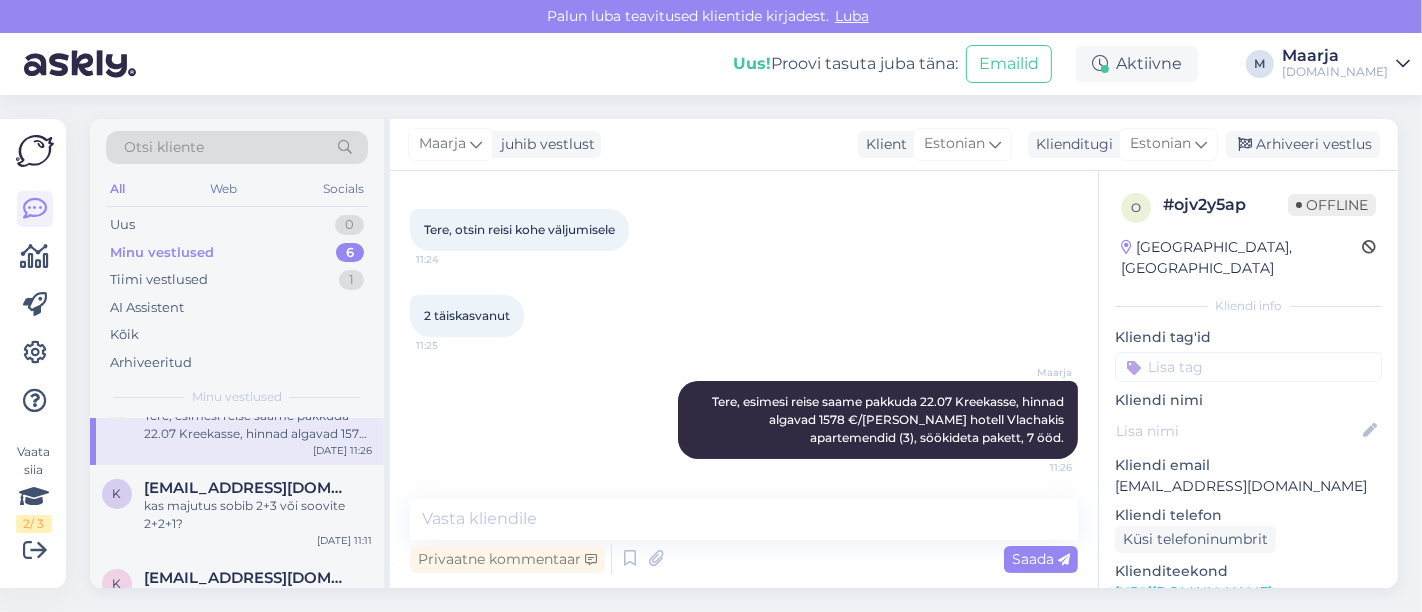 scroll, scrollTop: 65, scrollLeft: 0, axis: vertical 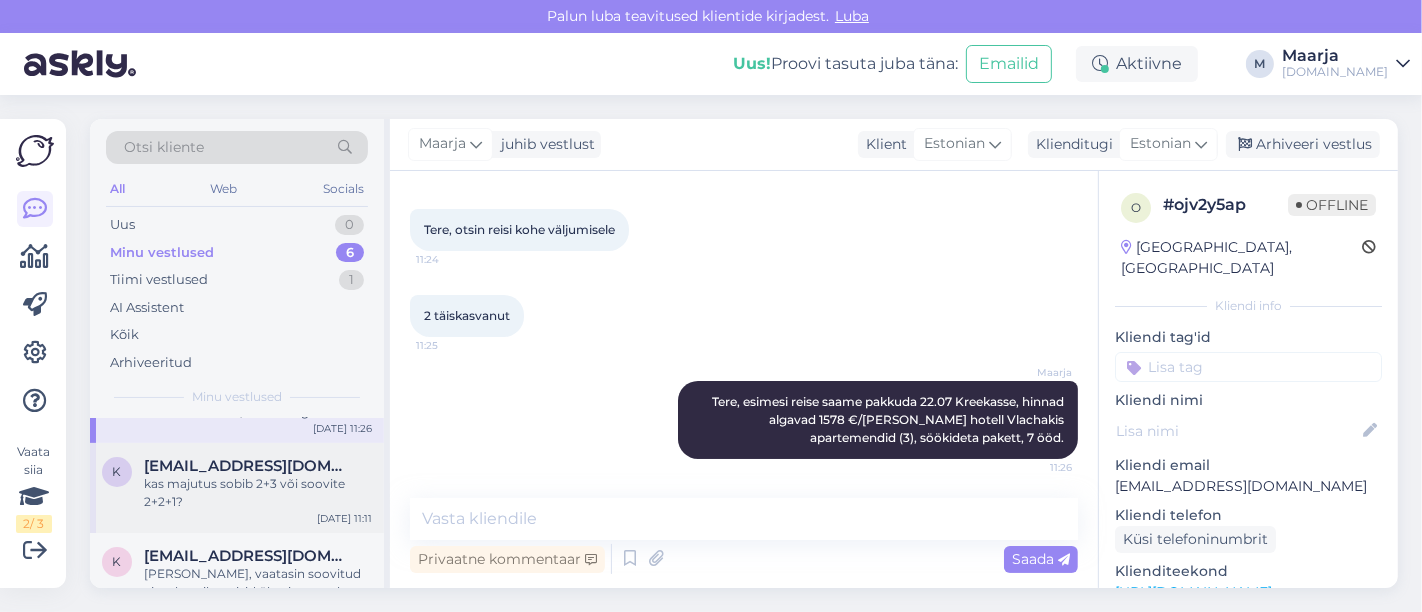 click on "kas majutus sobib 2+3 või soovite 2+2+1?" at bounding box center [258, 493] 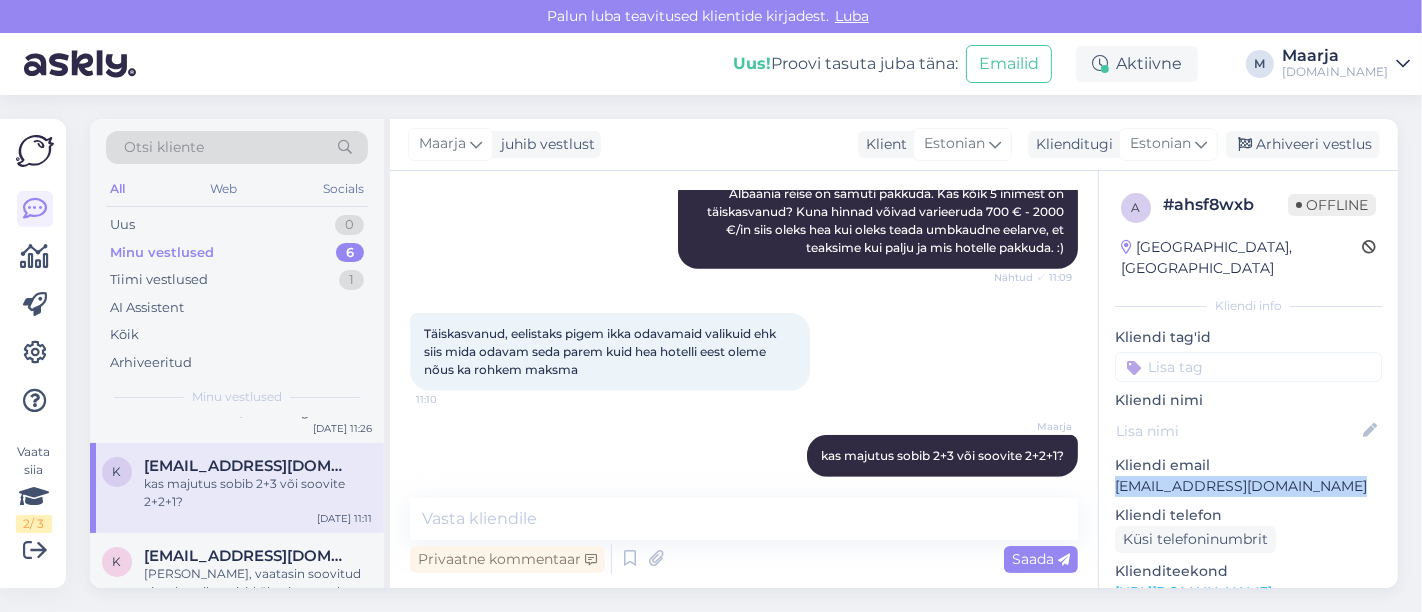 drag, startPoint x: 1338, startPoint y: 464, endPoint x: 1115, endPoint y: 465, distance: 223.00224 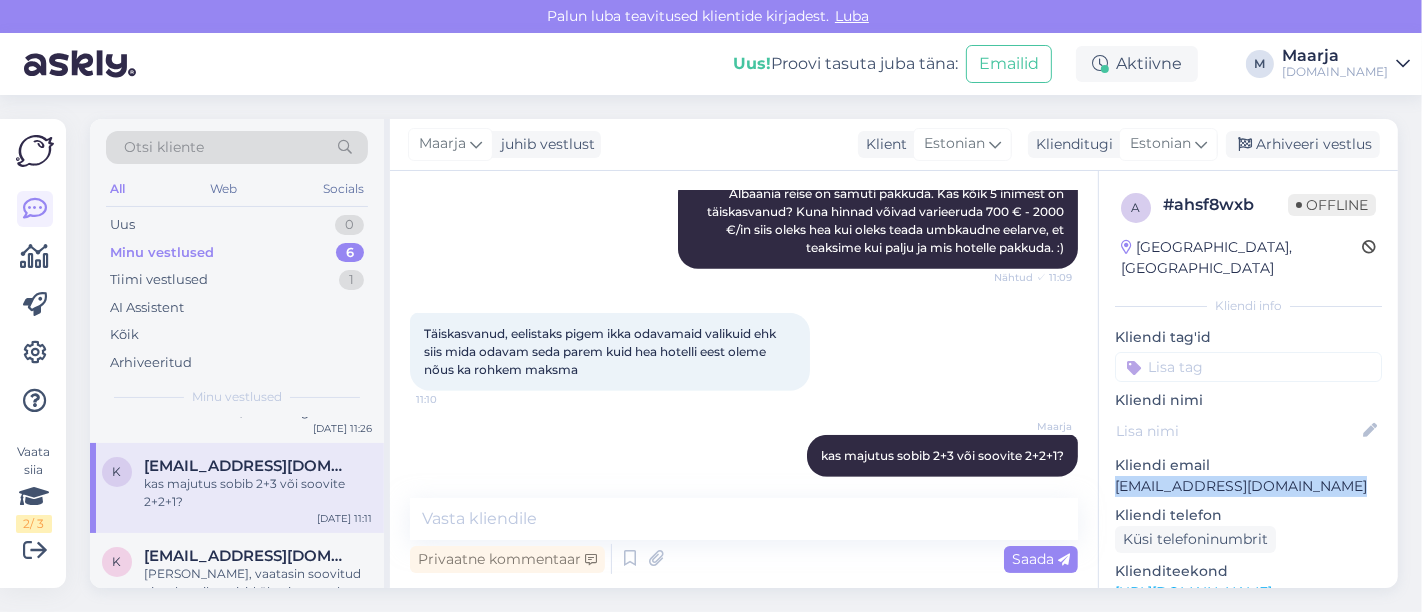 click on "[EMAIL_ADDRESS][DOMAIN_NAME]" at bounding box center [1248, 486] 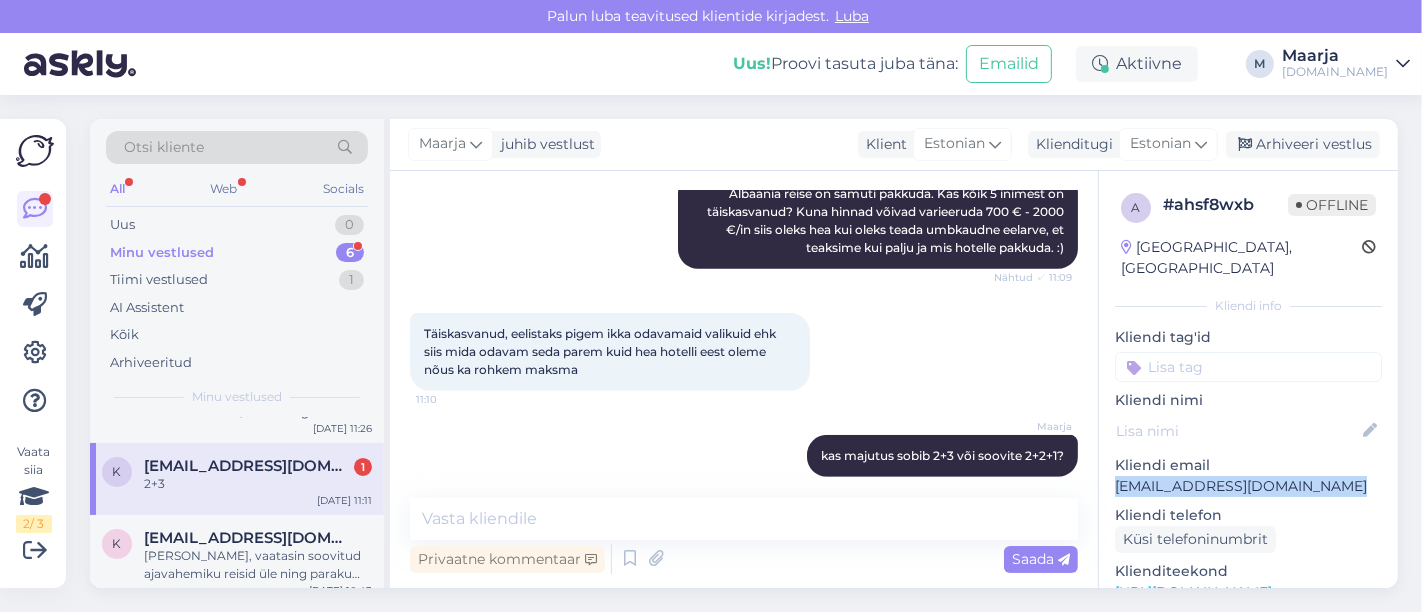 scroll, scrollTop: 820, scrollLeft: 0, axis: vertical 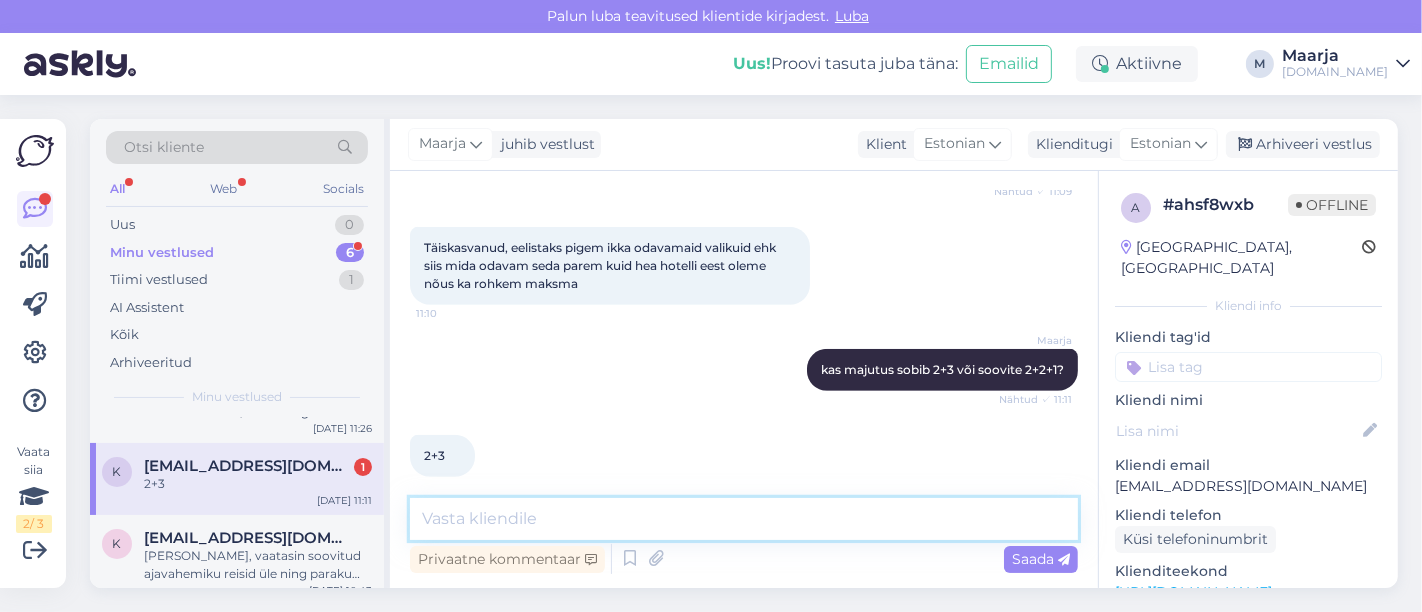click at bounding box center (744, 519) 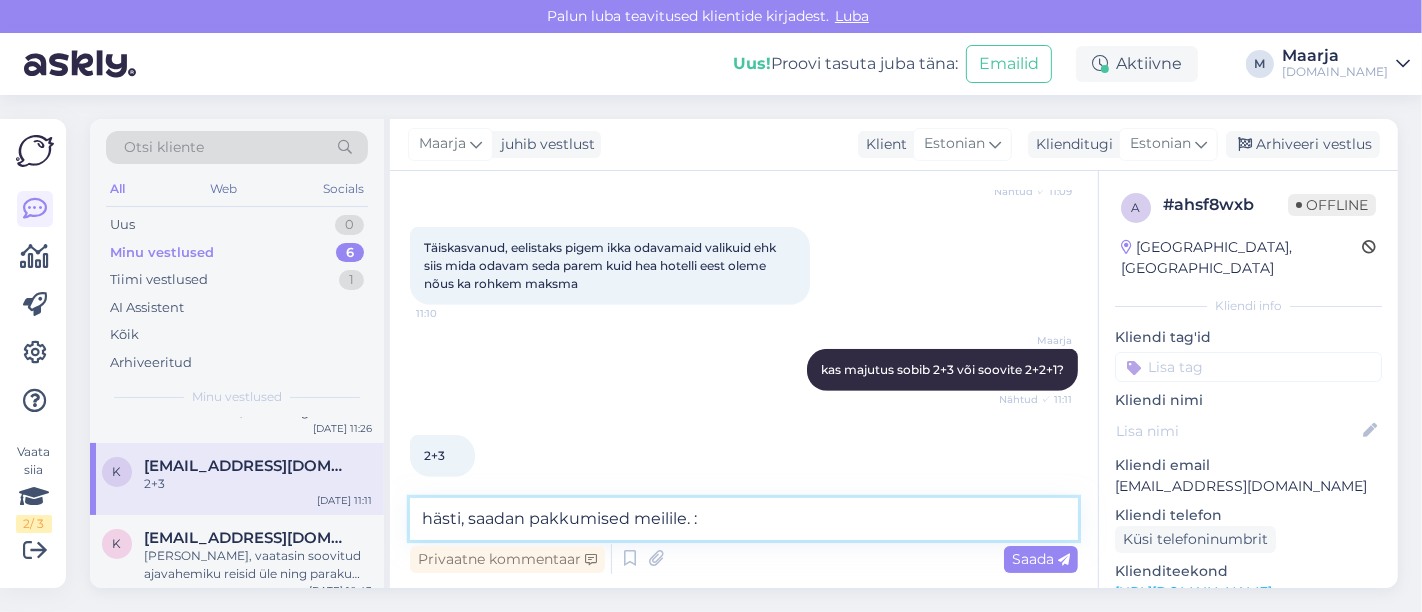 type on "hästi, saadan pakkumised meilile. :)" 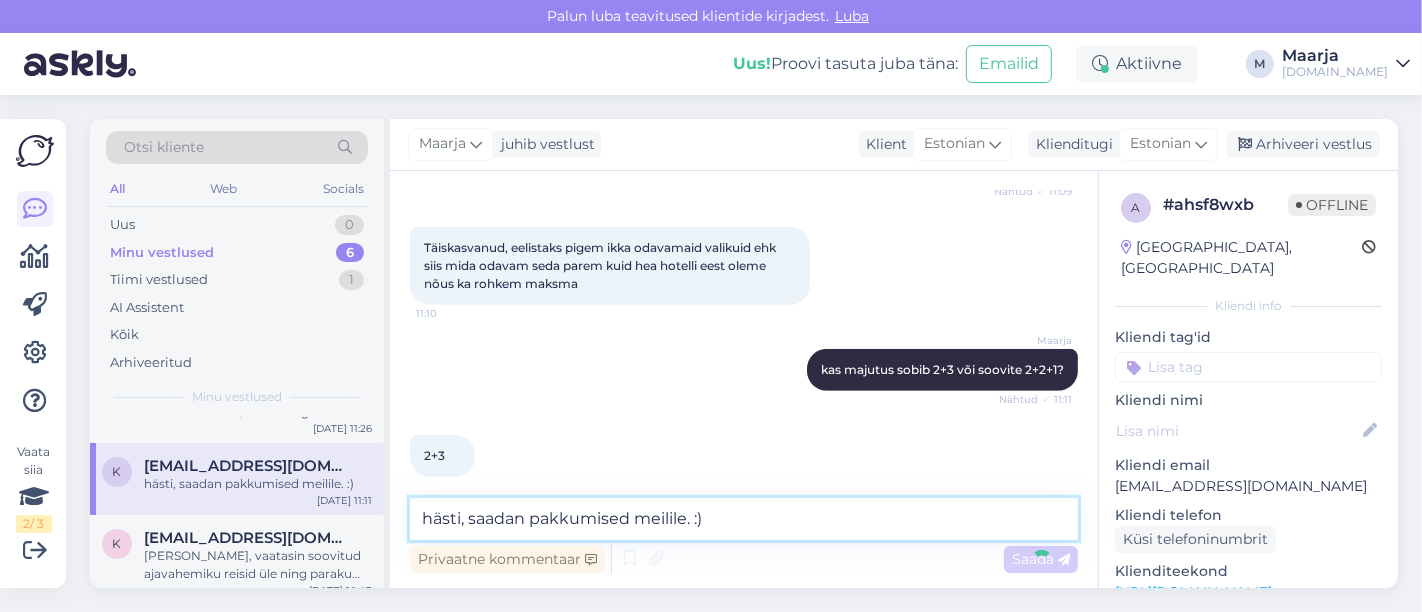 type 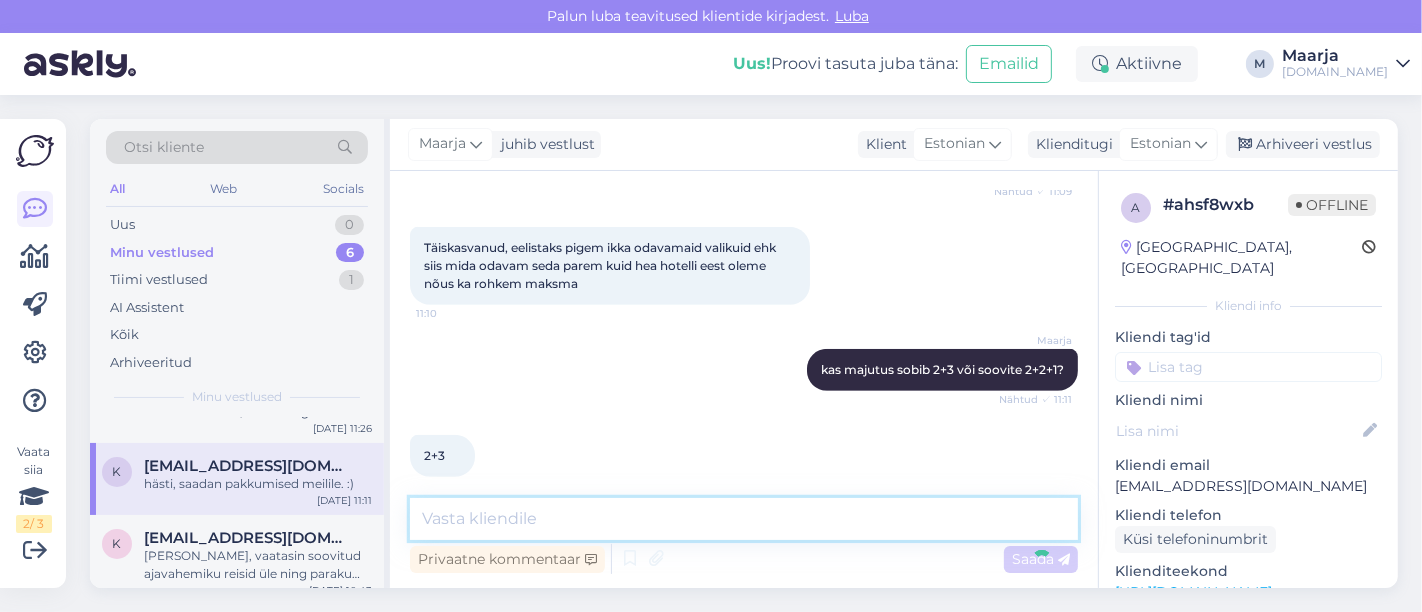 scroll, scrollTop: 905, scrollLeft: 0, axis: vertical 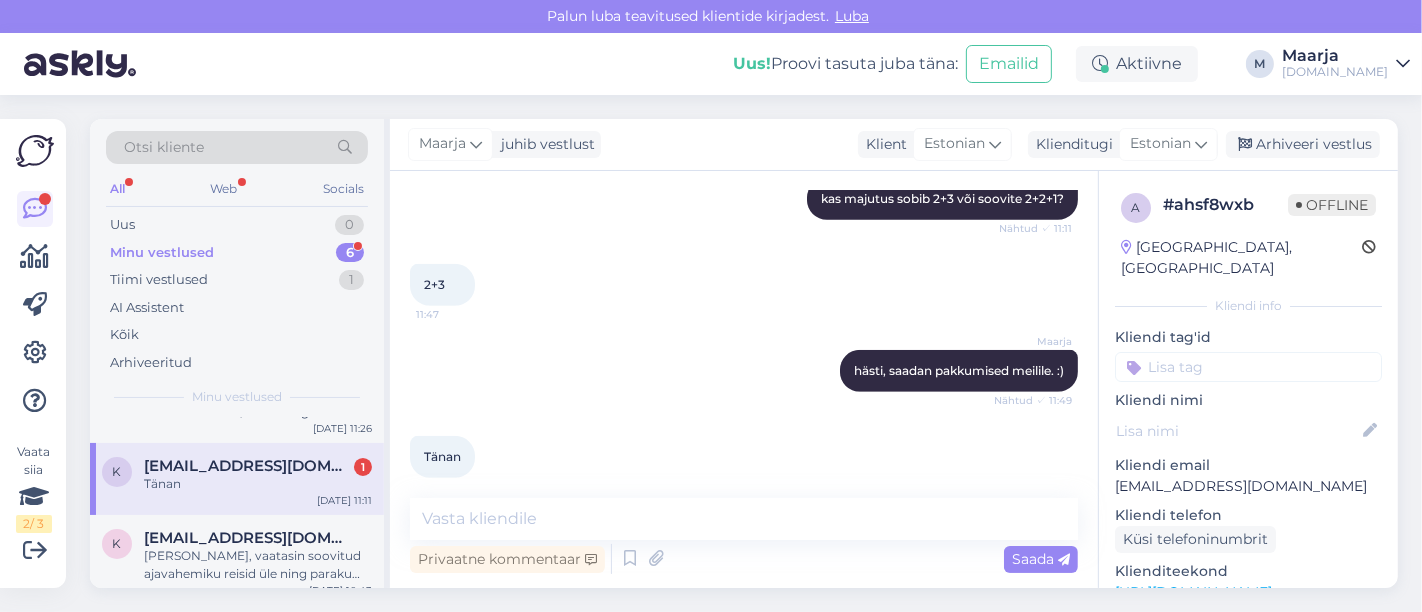 click on "[EMAIL_ADDRESS][DOMAIN_NAME]" at bounding box center (248, 466) 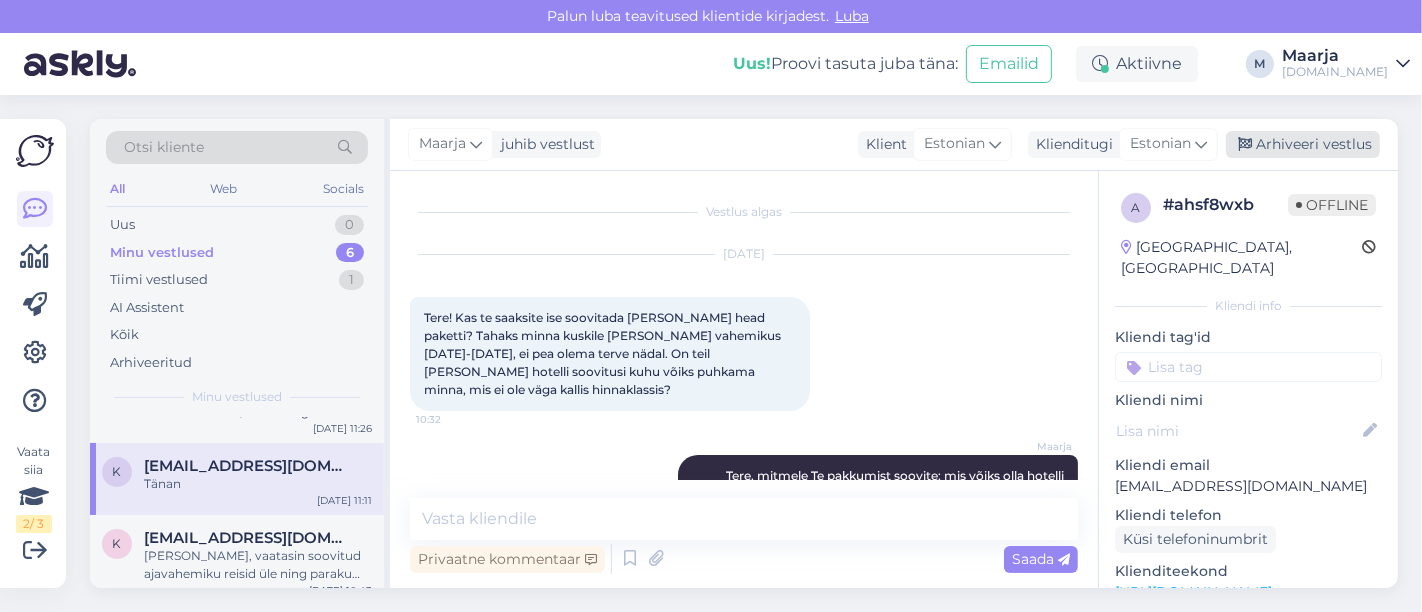 click on "Arhiveeri vestlus" at bounding box center [1303, 144] 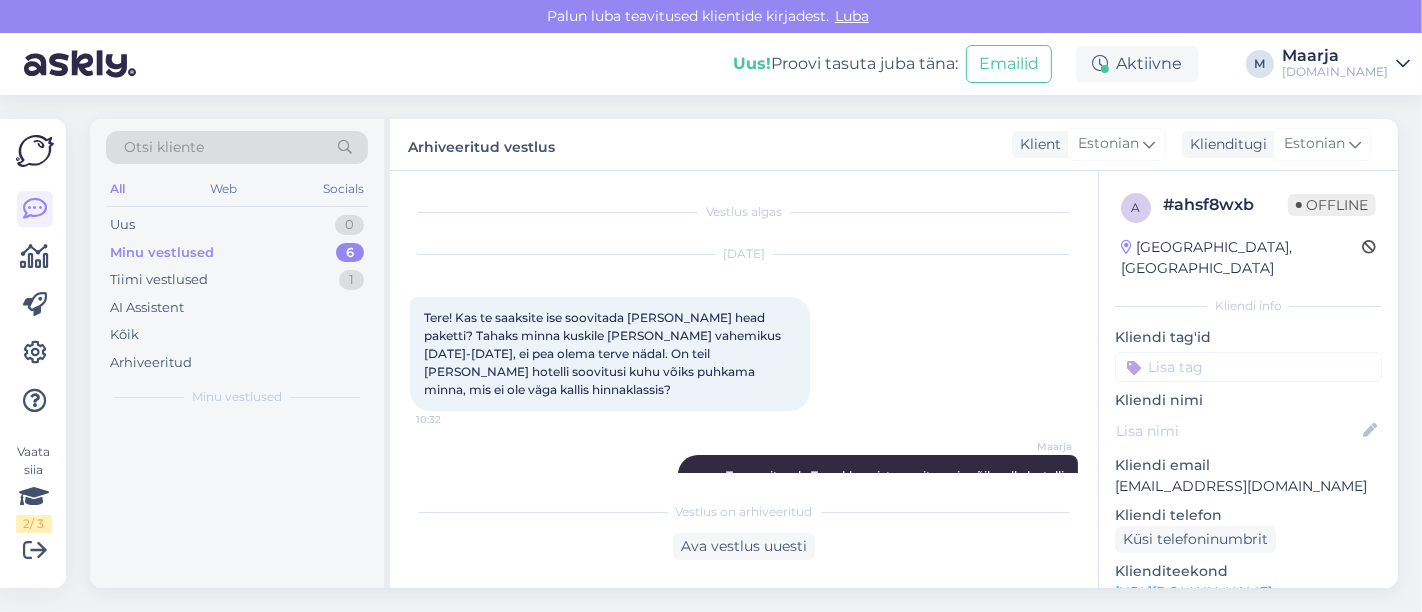 scroll, scrollTop: 0, scrollLeft: 0, axis: both 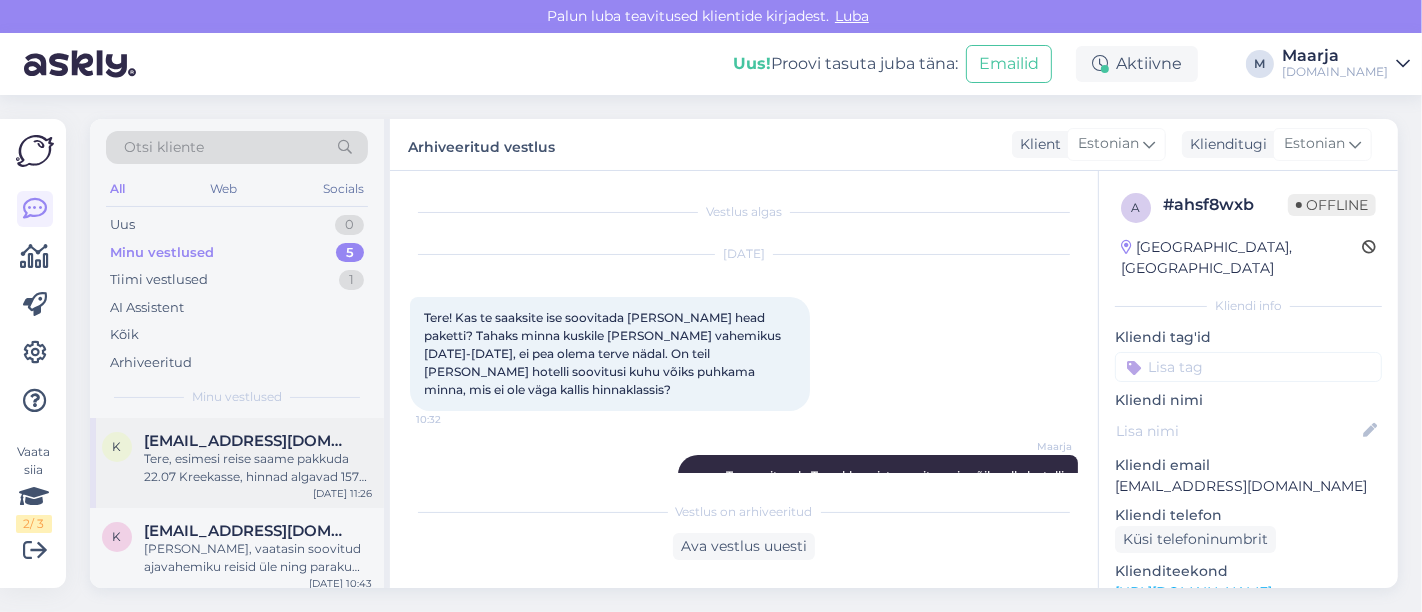 click on "Tere, esimesi reise saame pakkuda 22.07 Kreekasse, hinnad algavad 1578 €/[PERSON_NAME] hotell Vlachakis apartemendid (3), söökideta pakett, 7 ööd." at bounding box center [258, 468] 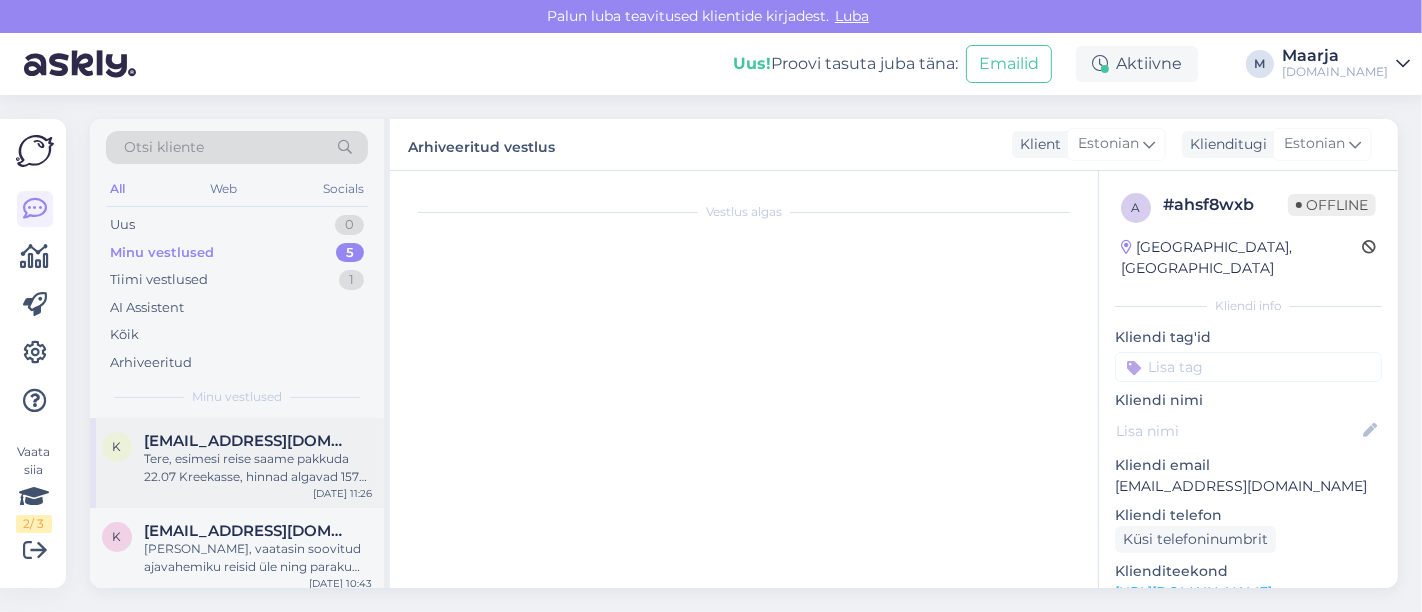 scroll, scrollTop: 88, scrollLeft: 0, axis: vertical 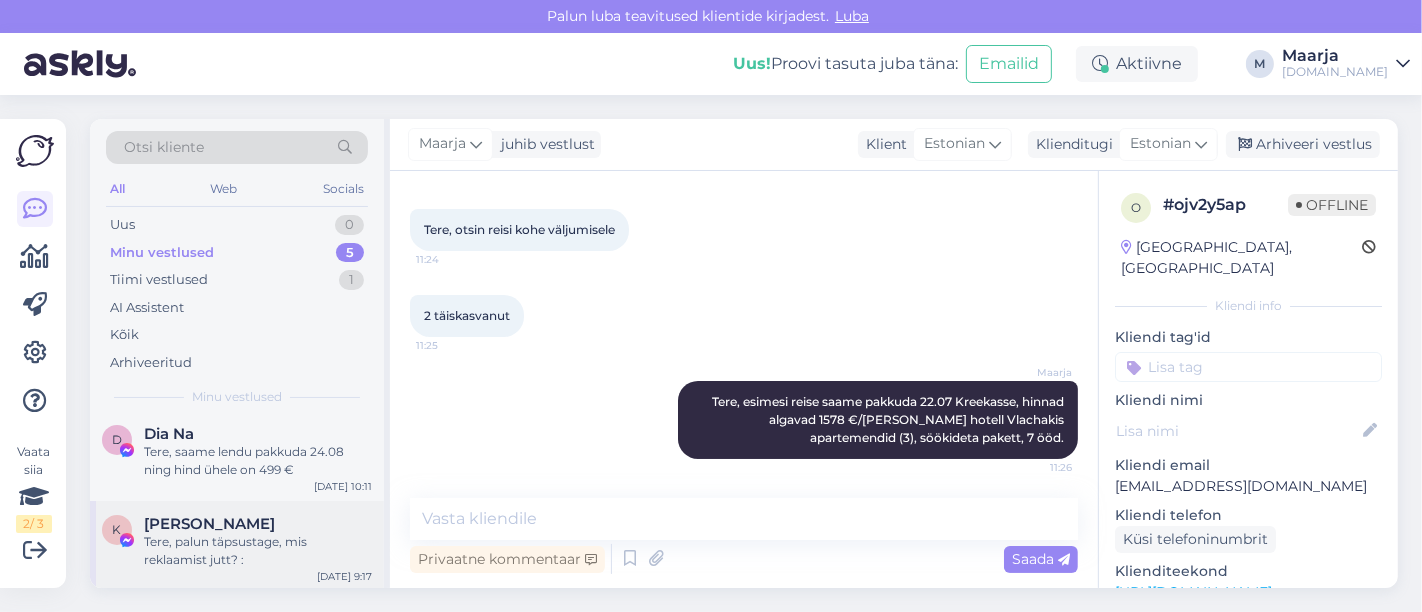 click on "Tere, palun täpsustage, mis reklaamist jutt? :" at bounding box center (258, 551) 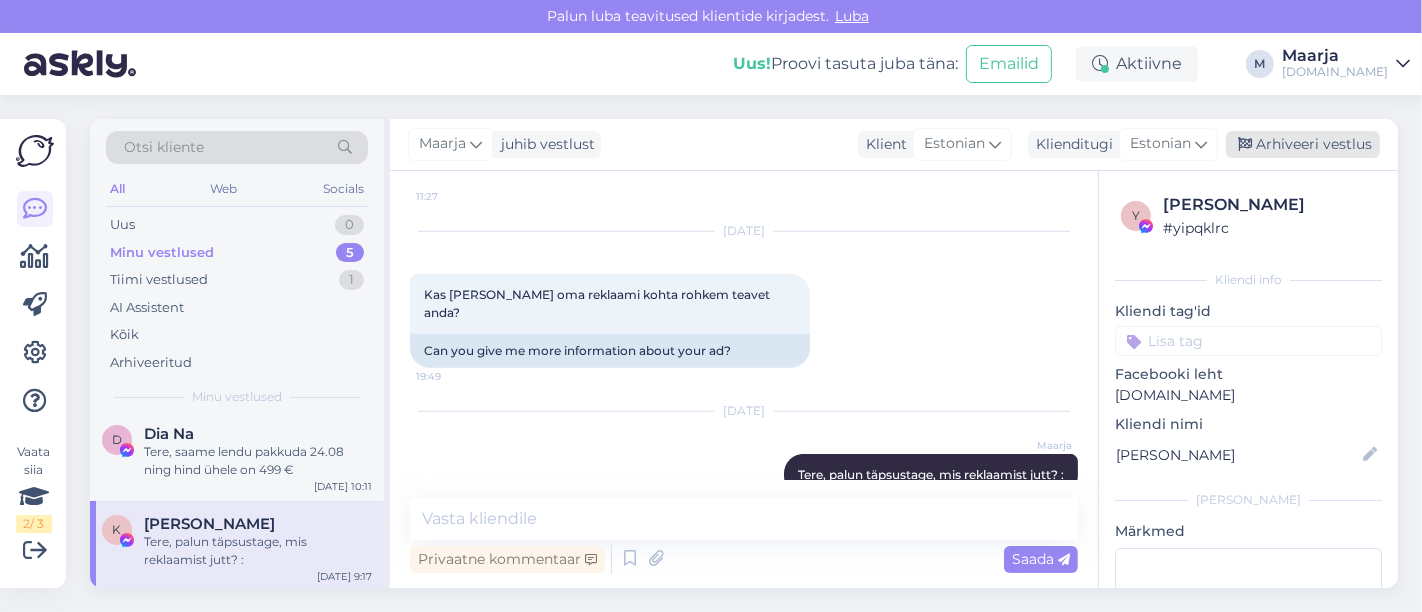 click on "Arhiveeri vestlus" at bounding box center [1303, 144] 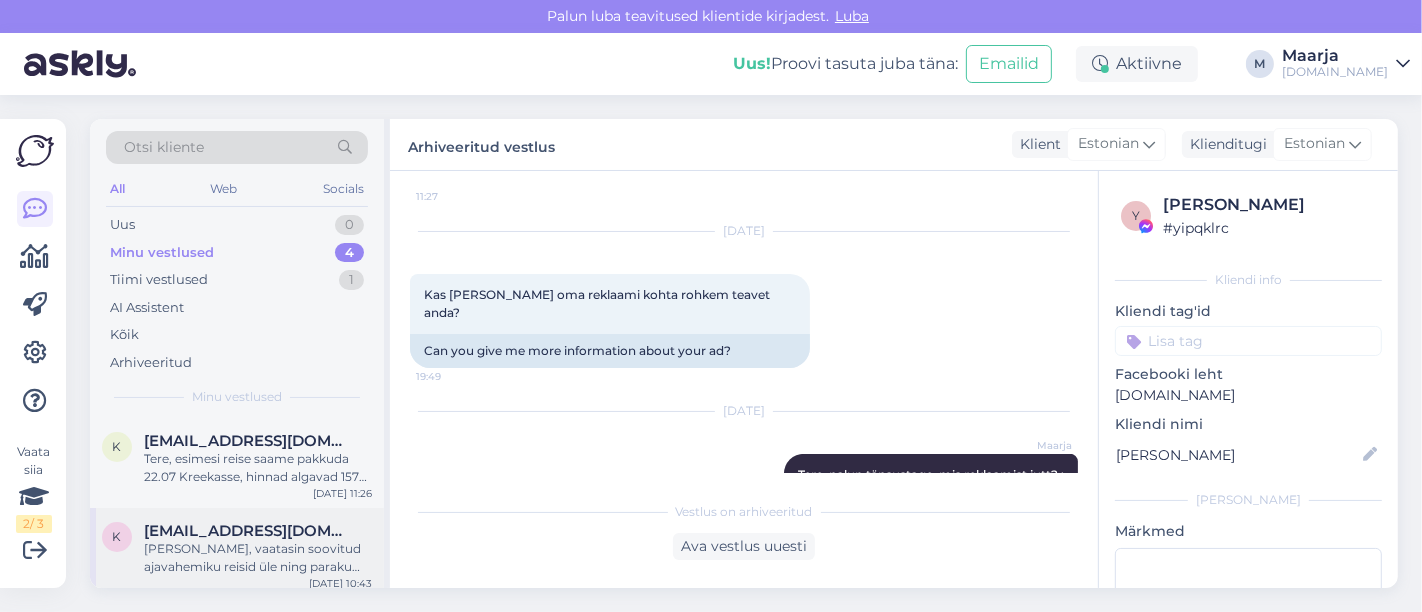 scroll, scrollTop: 188, scrollLeft: 0, axis: vertical 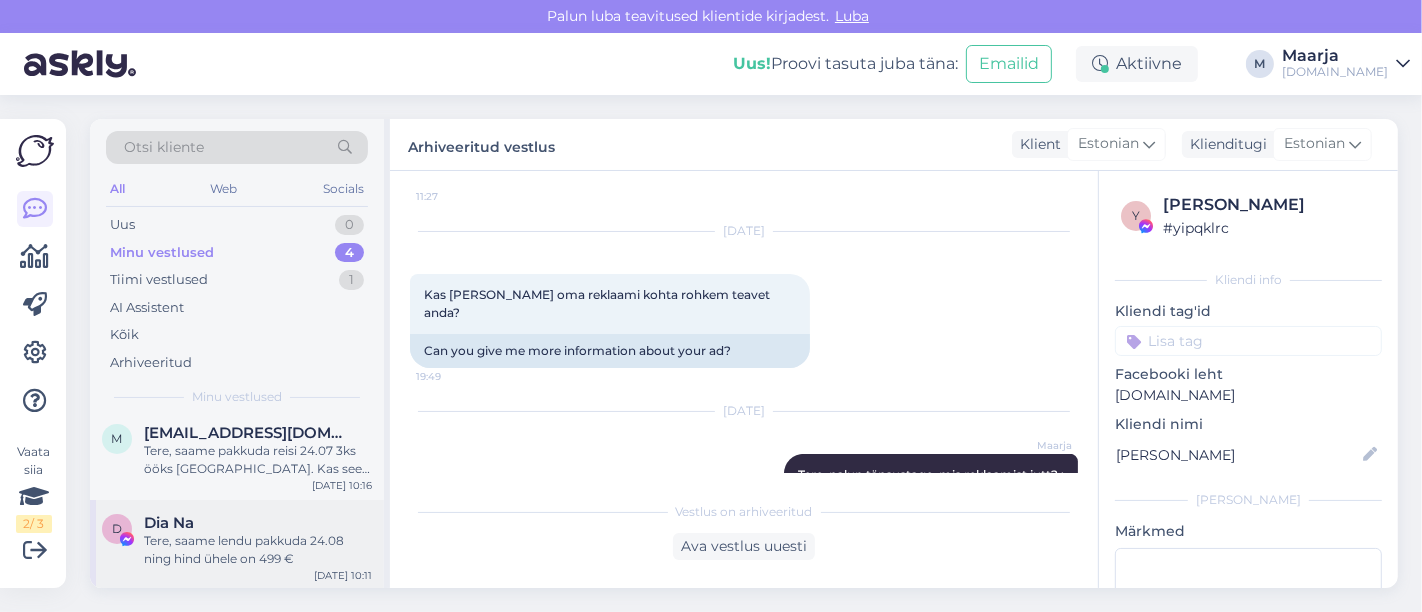 click on "Tere, saame lendu pakkuda 24.08 ning hind ühele on 499 €" at bounding box center (258, 550) 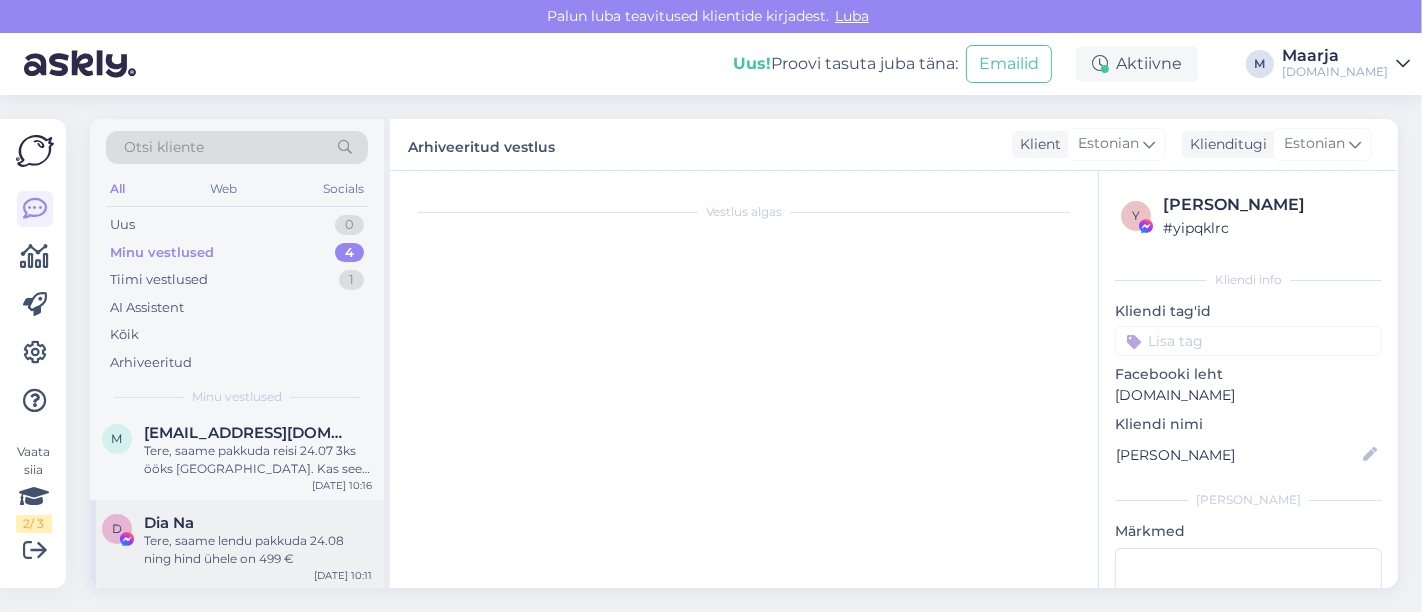scroll, scrollTop: 1171, scrollLeft: 0, axis: vertical 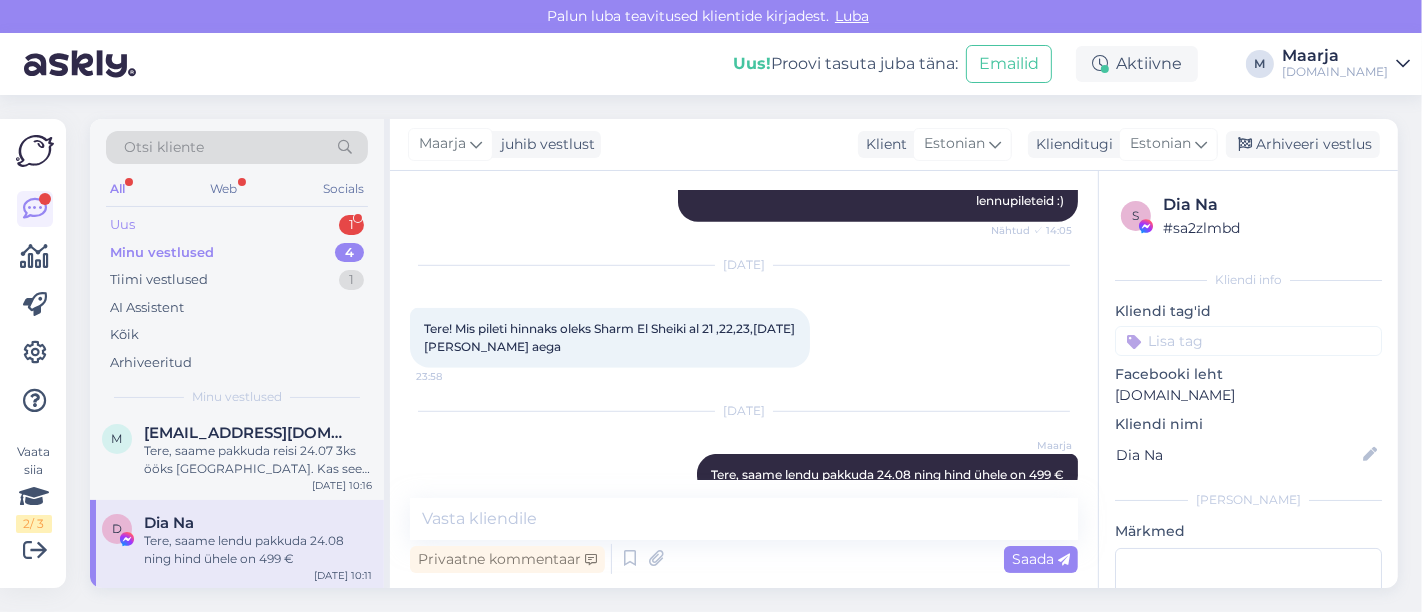 click on "Uus 1" at bounding box center (237, 225) 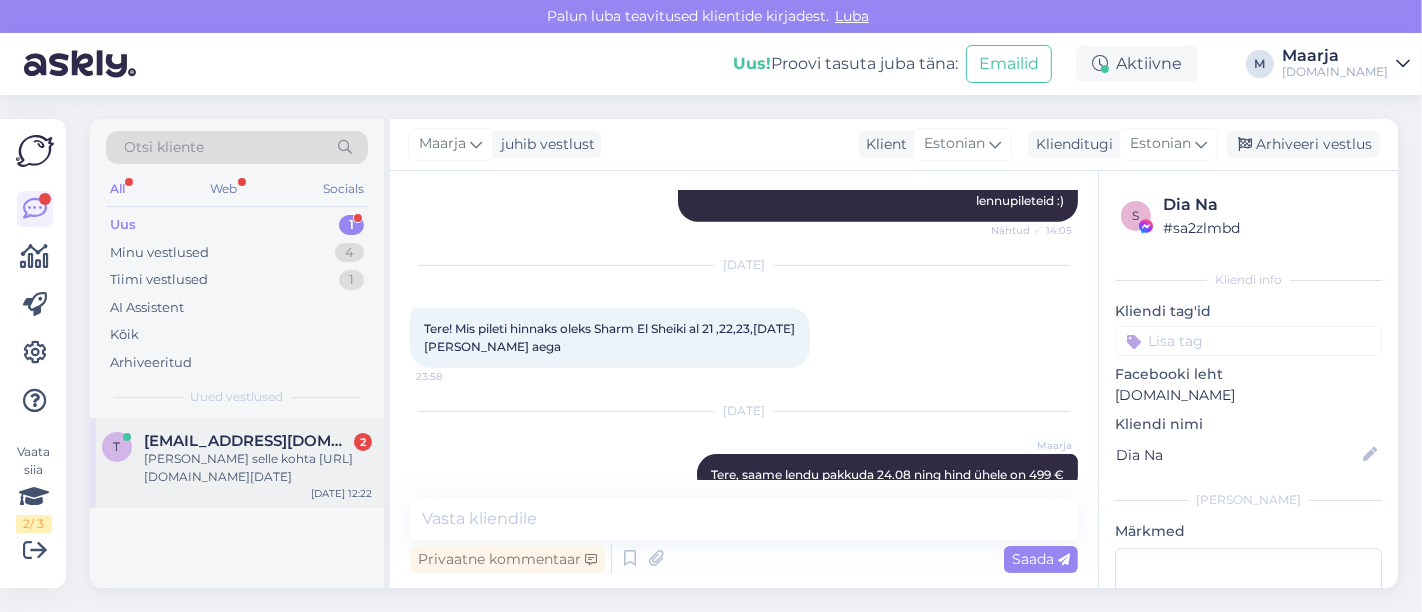 click on "t [EMAIL_ADDRESS][DOMAIN_NAME] 2 kysimus selle kohta [URL][DOMAIN_NAME][DATE][DATE] 12:22" at bounding box center [237, 463] 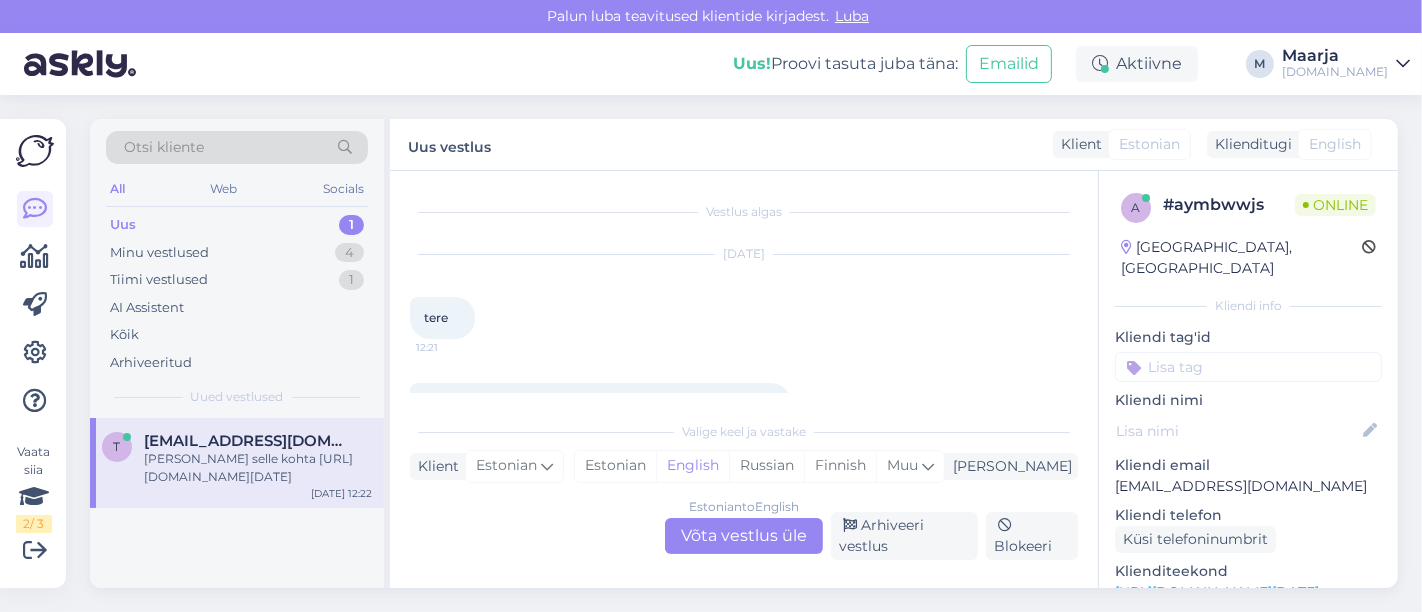 scroll, scrollTop: 88, scrollLeft: 0, axis: vertical 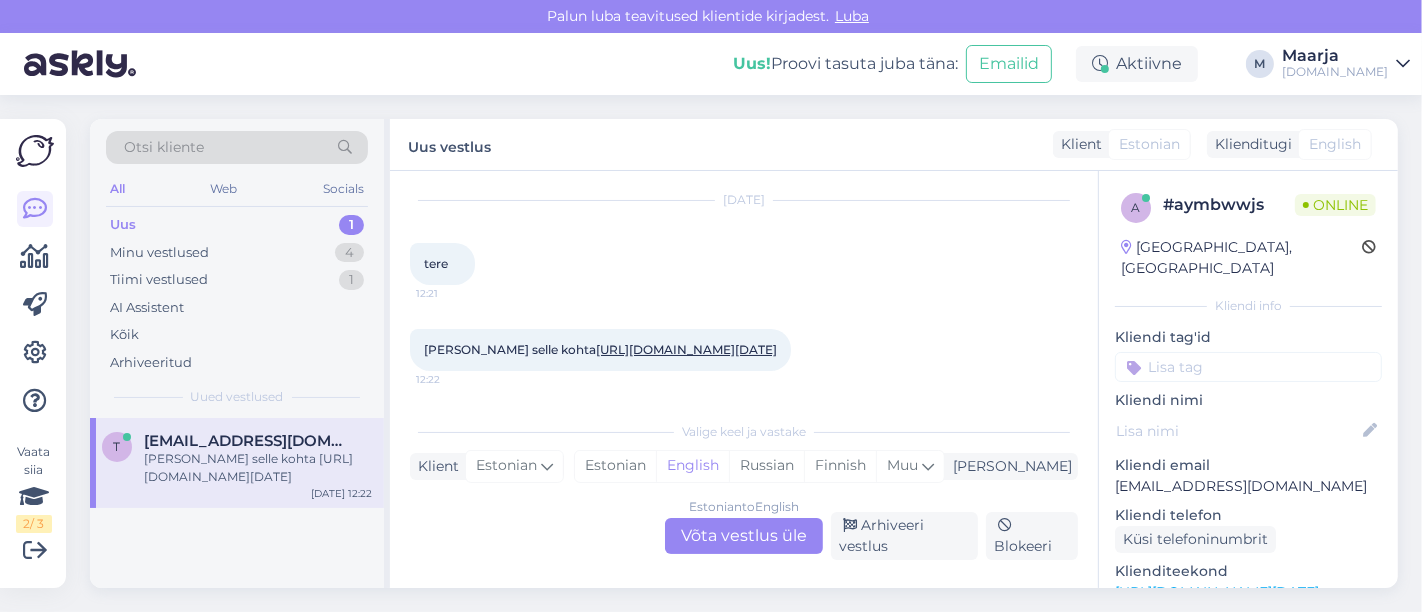 click on "[URL][DOMAIN_NAME][DATE]" at bounding box center [686, 349] 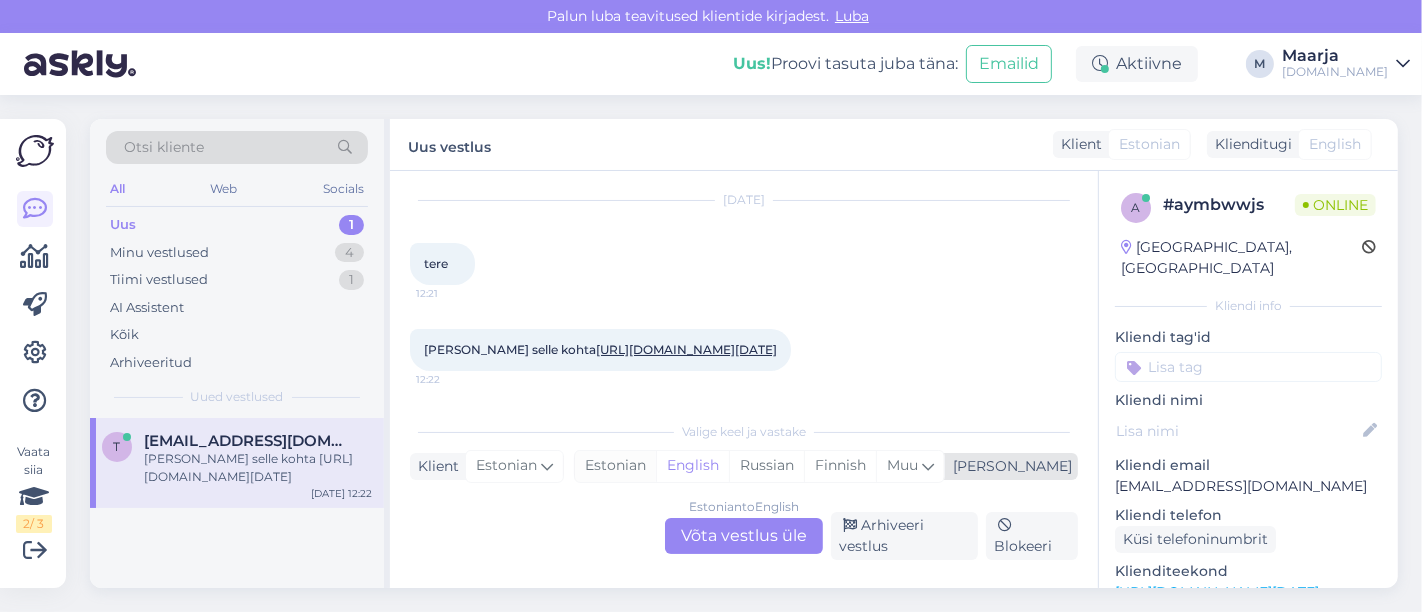 click on "Estonian" at bounding box center (615, 466) 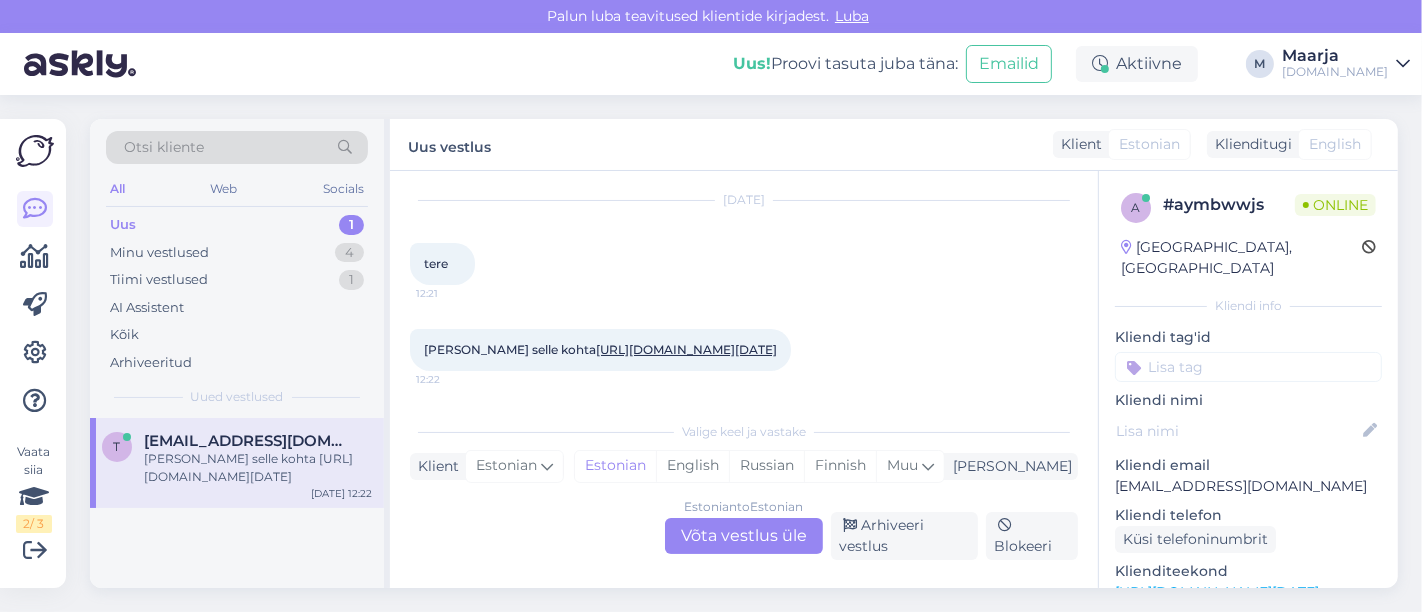 click on "Estonian  to  Estonian Võta vestlus üle" at bounding box center (744, 536) 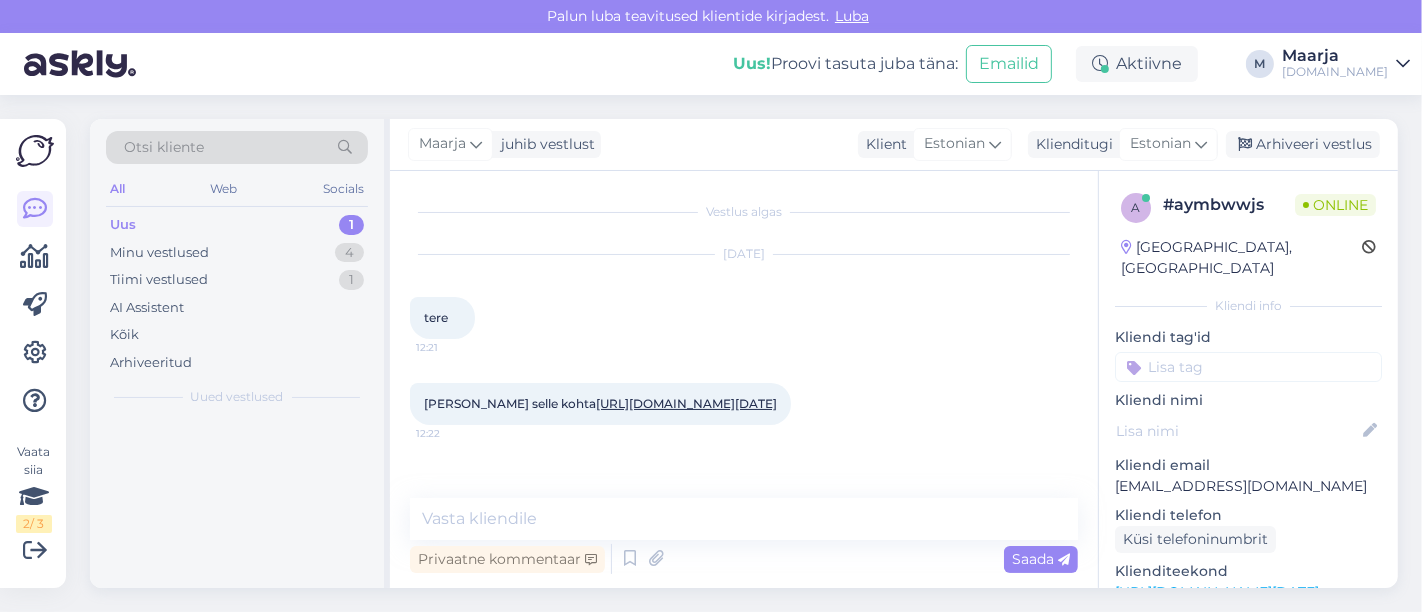 scroll, scrollTop: 2, scrollLeft: 0, axis: vertical 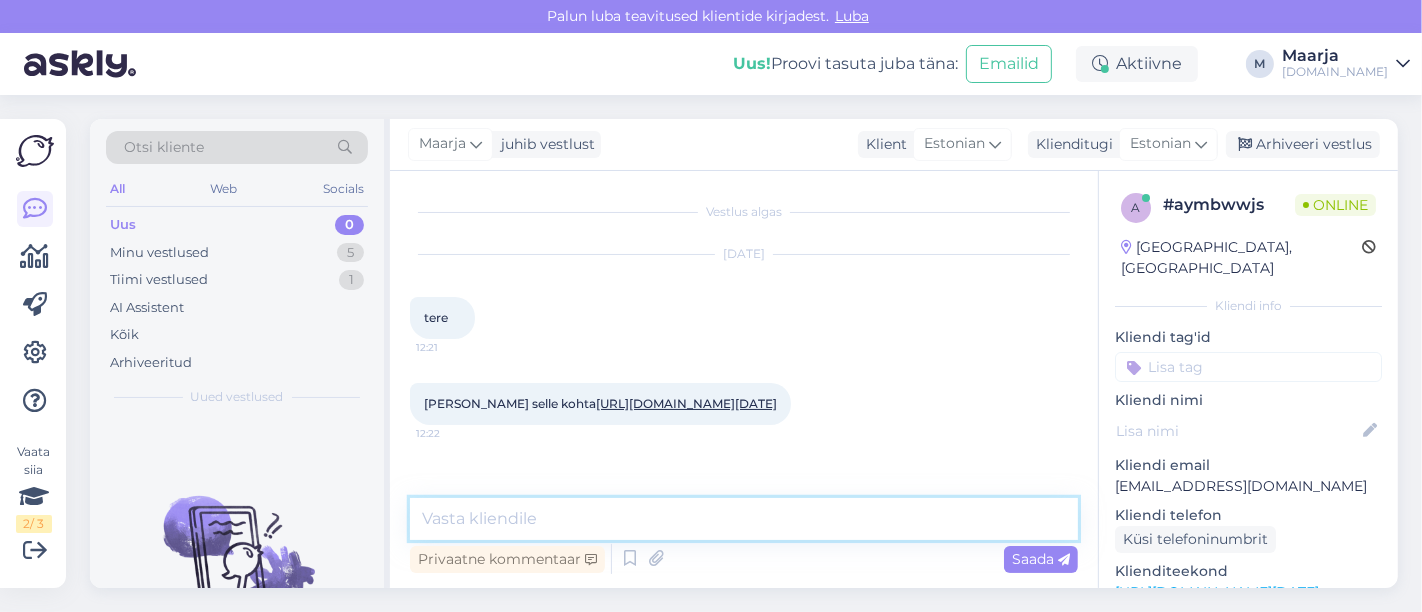 click at bounding box center [744, 519] 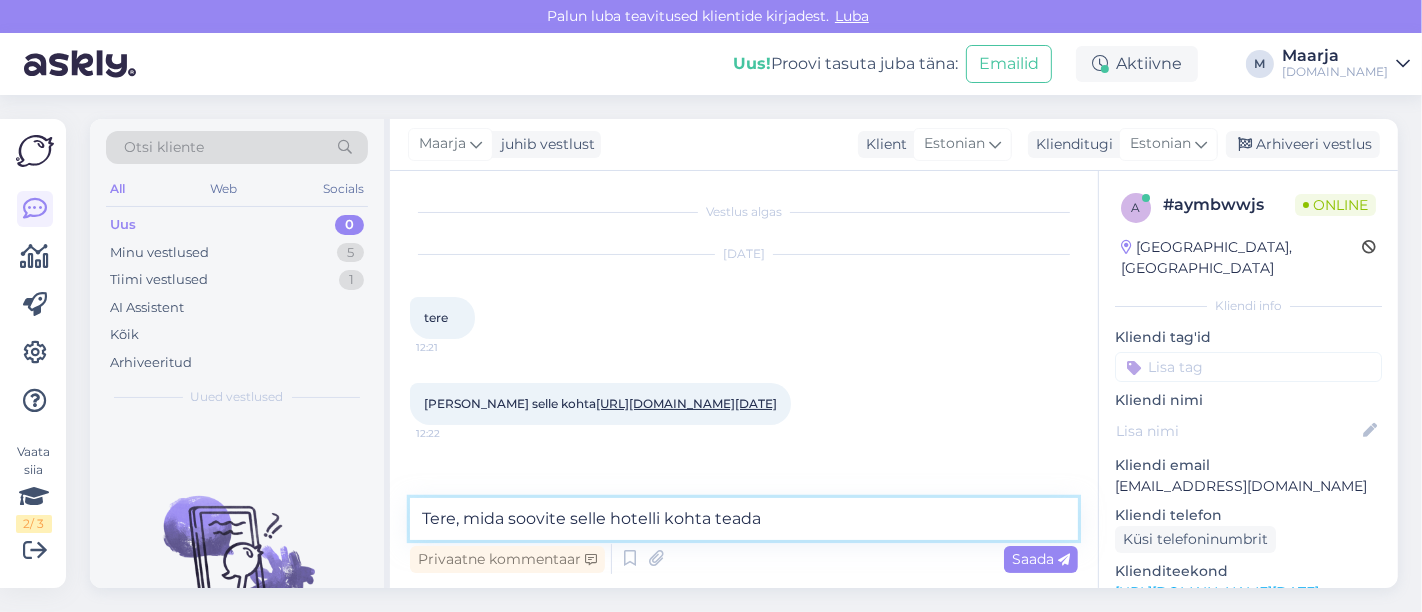 type on "Tere, mida soovite selle hotelli kohta teada?" 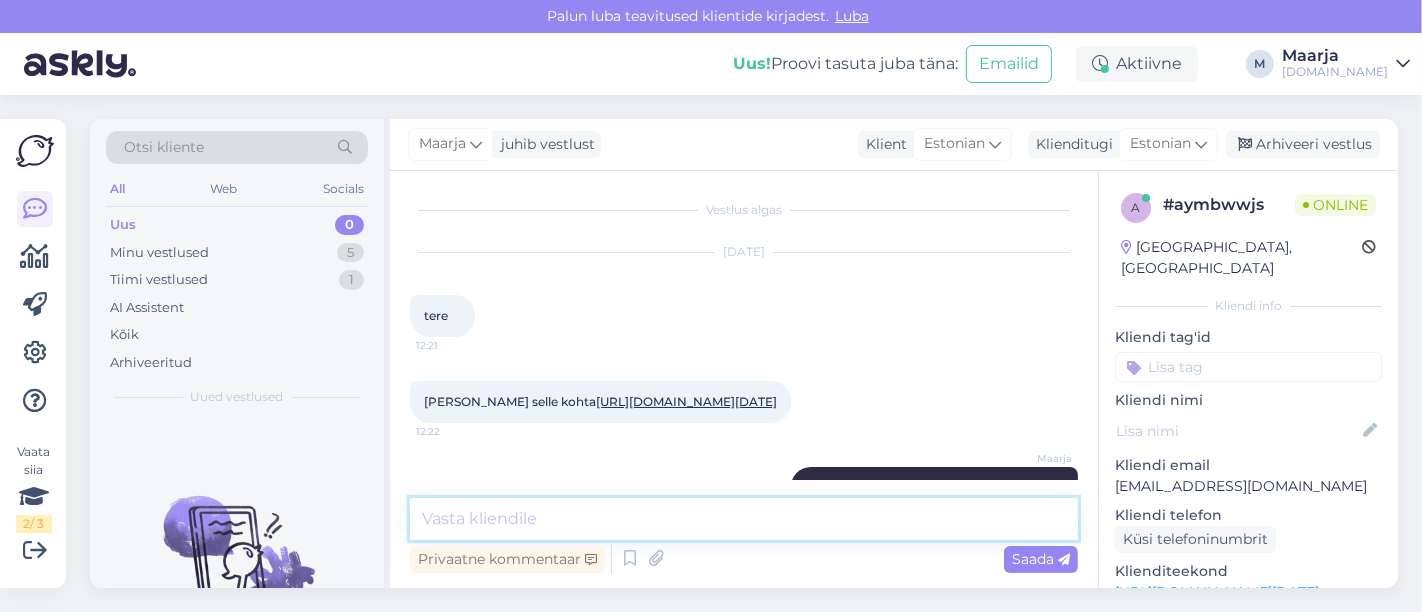 scroll, scrollTop: 88, scrollLeft: 0, axis: vertical 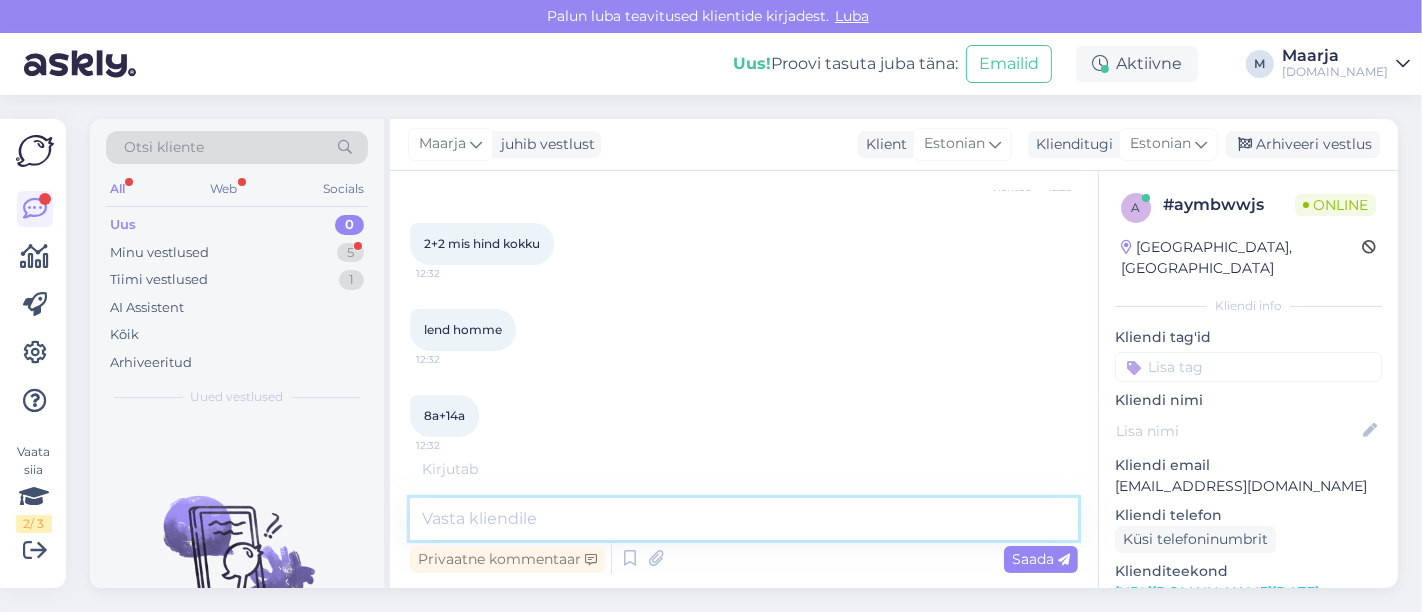 click at bounding box center [744, 519] 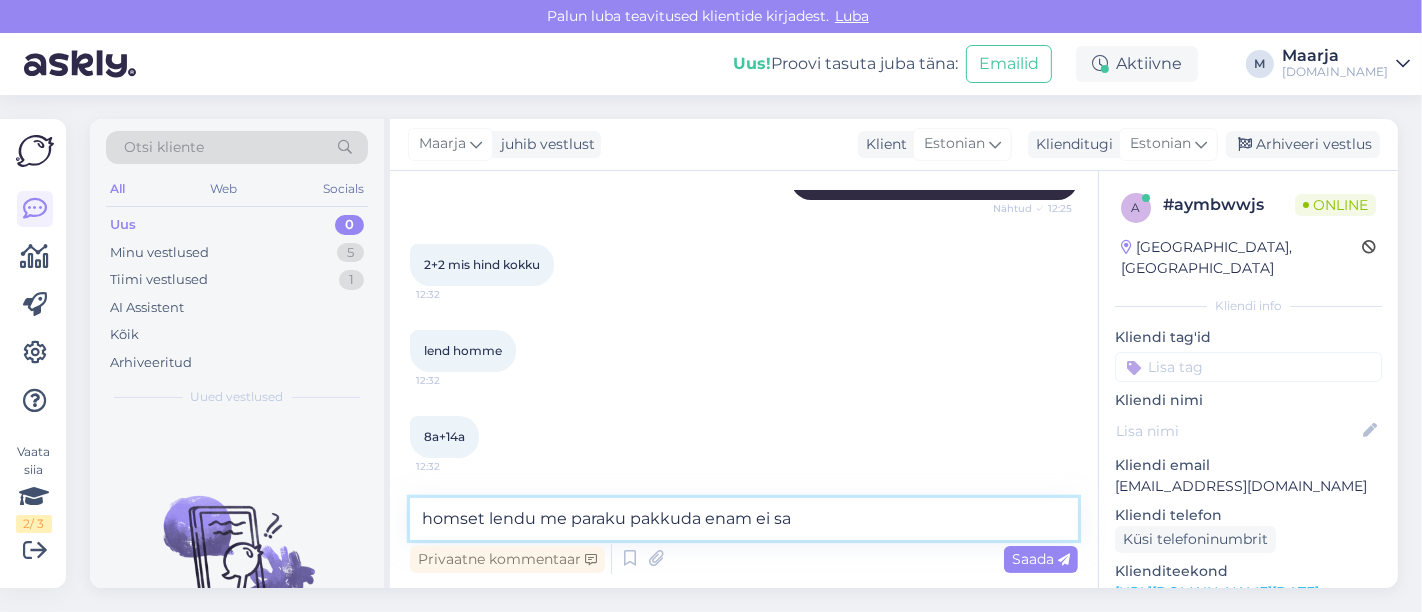 type on "homset lendu me paraku pakkuda enam ei saa" 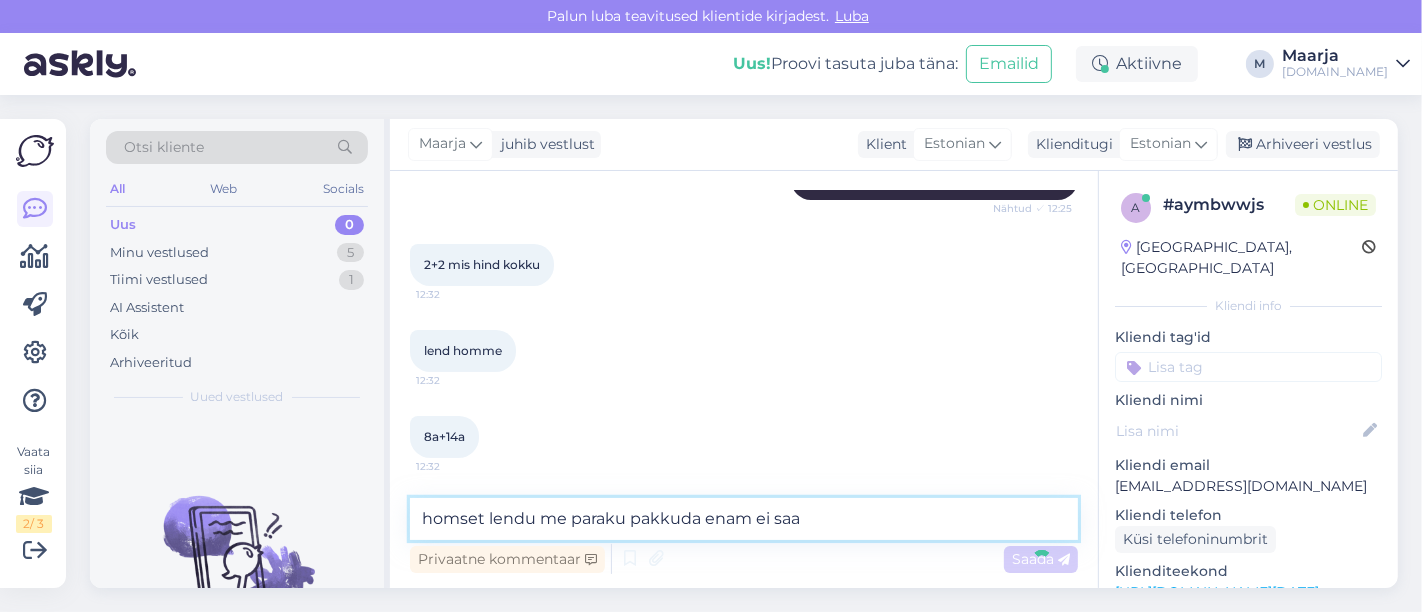 type 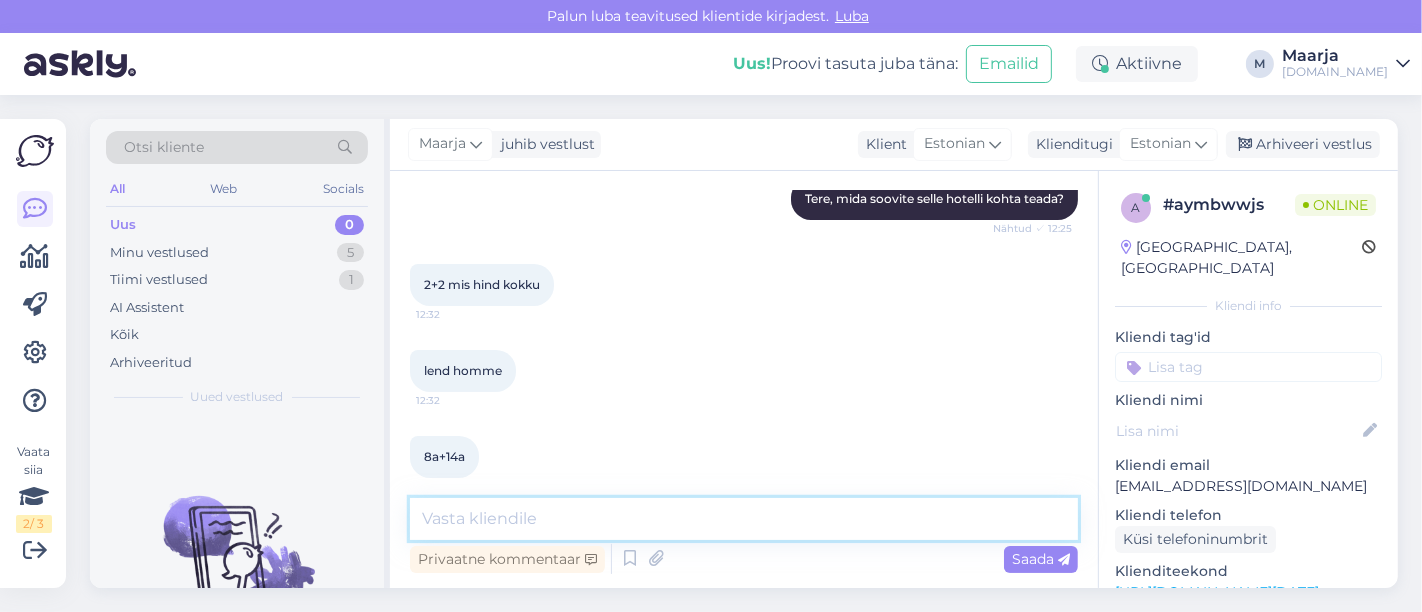 scroll, scrollTop: 431, scrollLeft: 0, axis: vertical 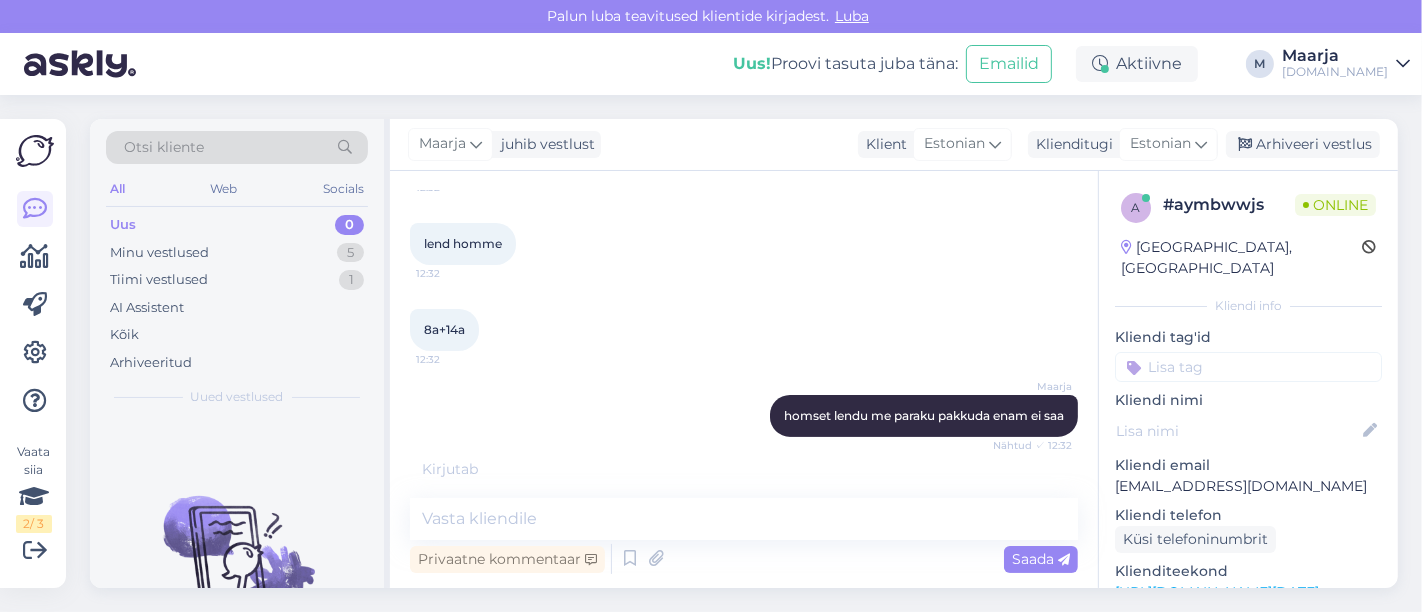 click on "[URL][DOMAIN_NAME][DATE]" at bounding box center [1217, 592] 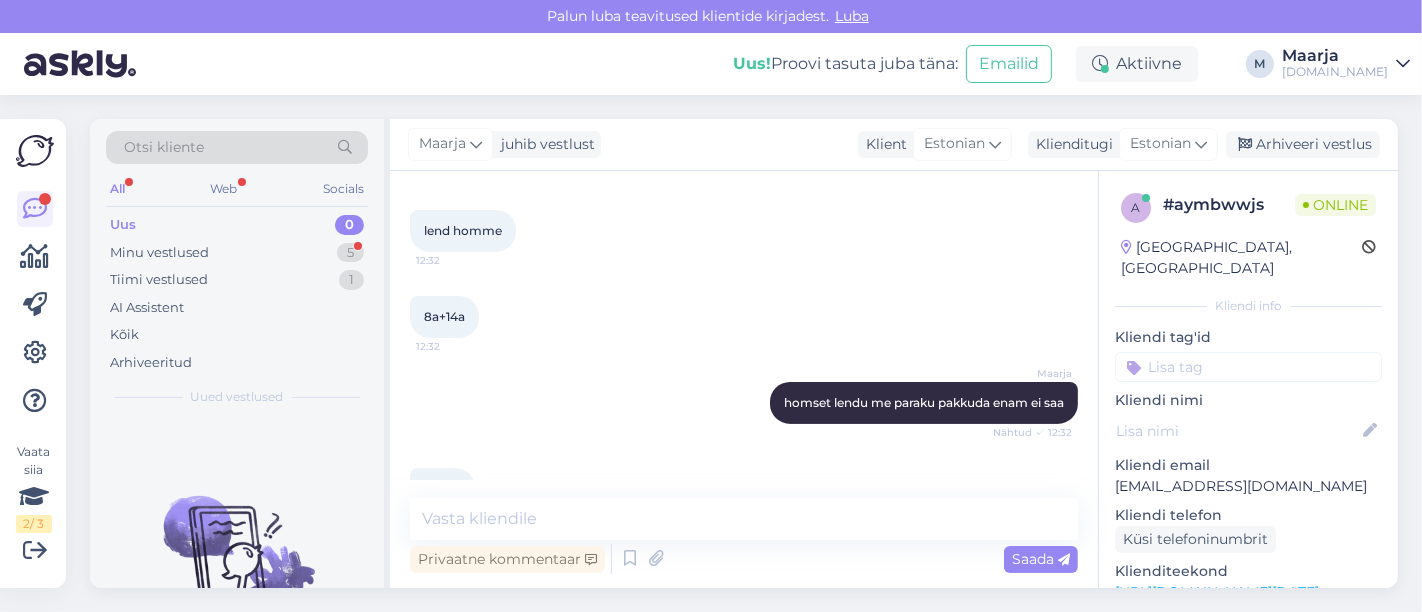 scroll, scrollTop: 517, scrollLeft: 0, axis: vertical 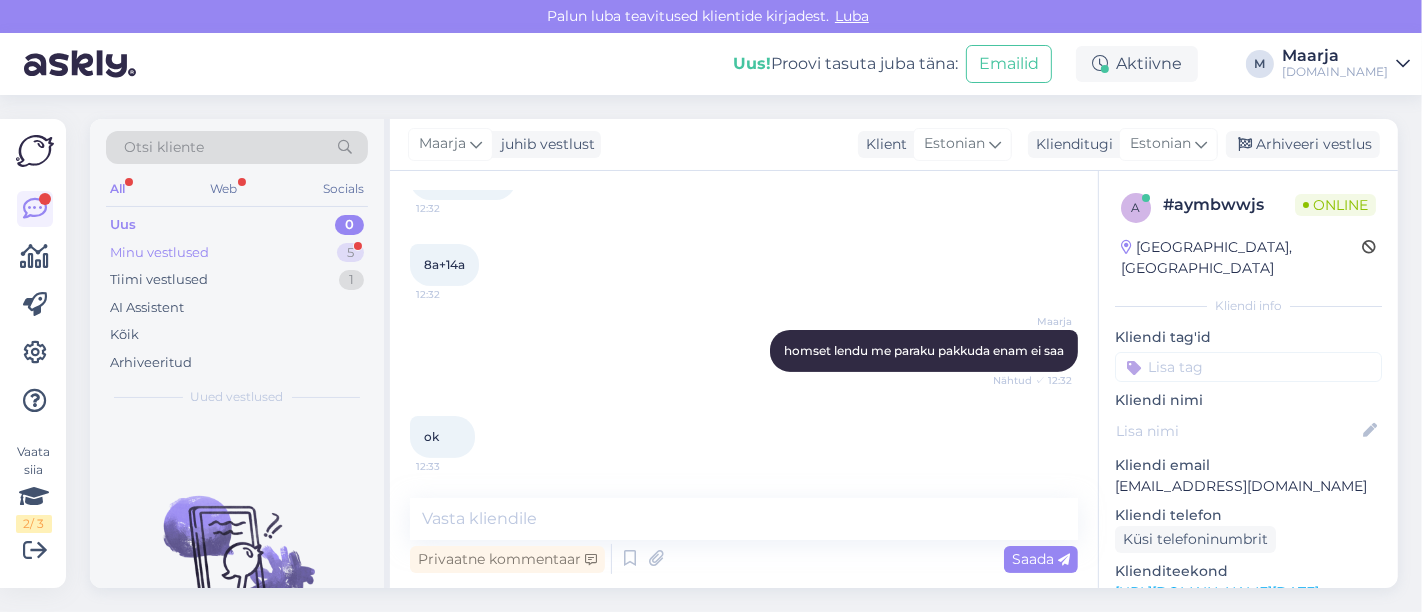 click on "Minu vestlused" at bounding box center [159, 253] 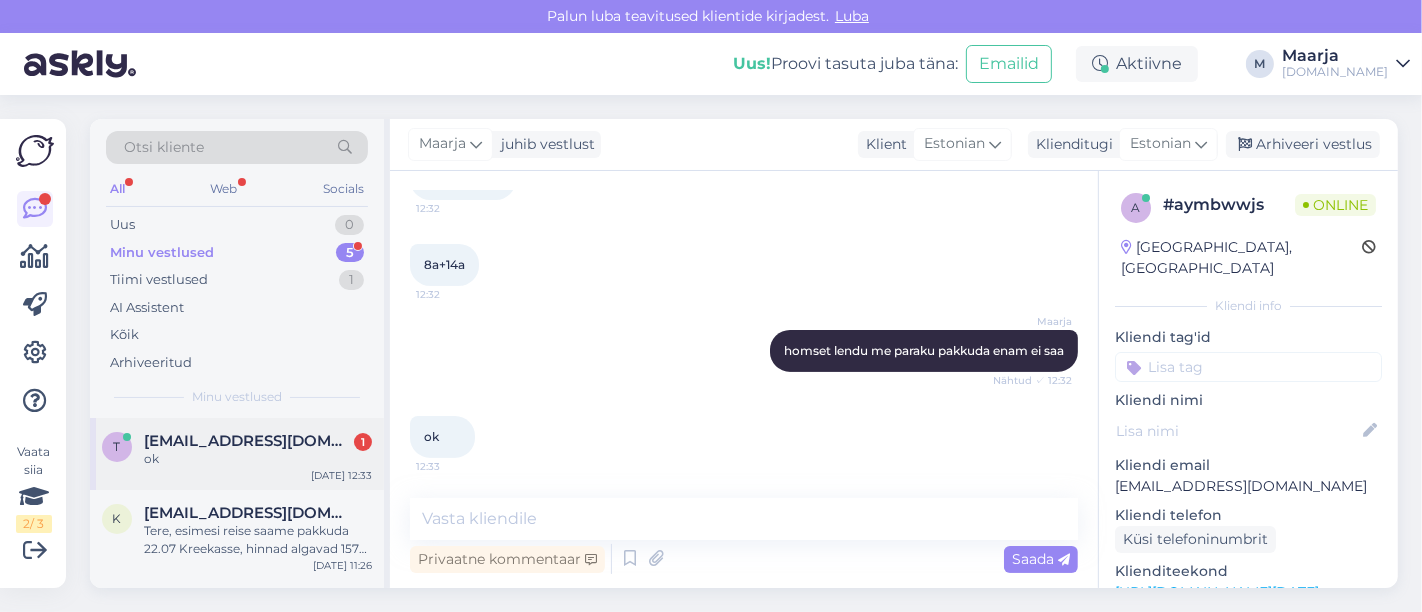 click on "t [EMAIL_ADDRESS][DOMAIN_NAME] 1 ok [DATE] 12:33" at bounding box center (237, 454) 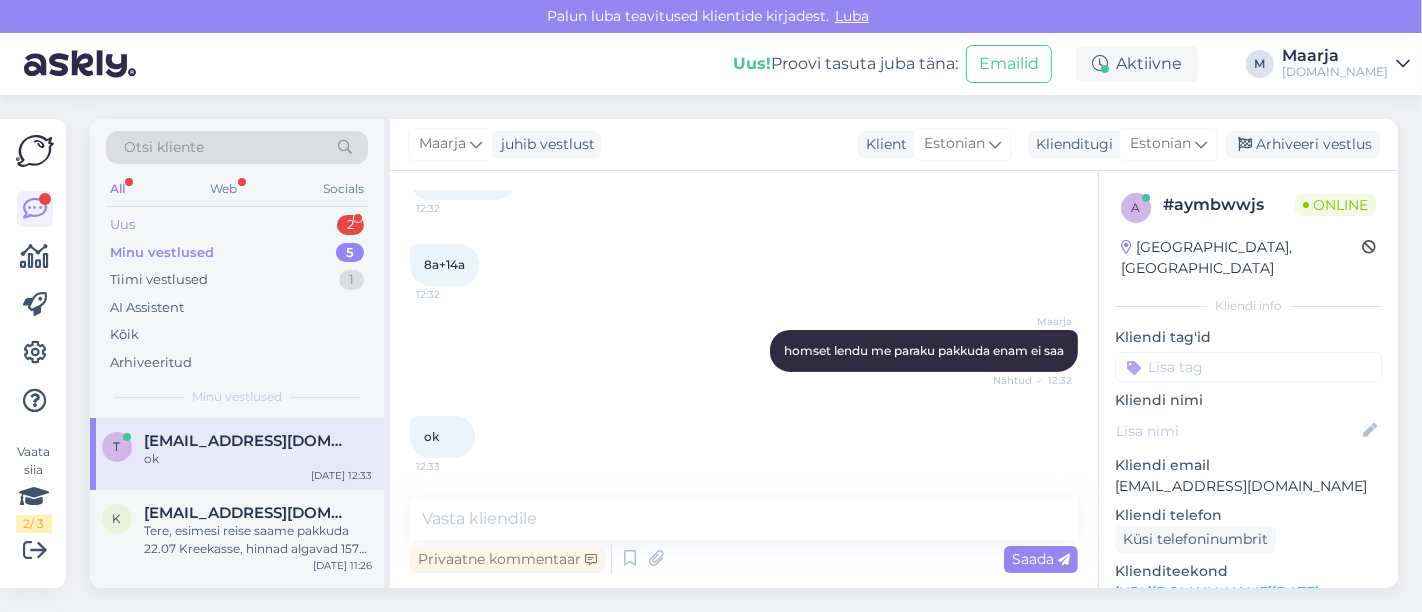 click on "Uus 2" at bounding box center (237, 225) 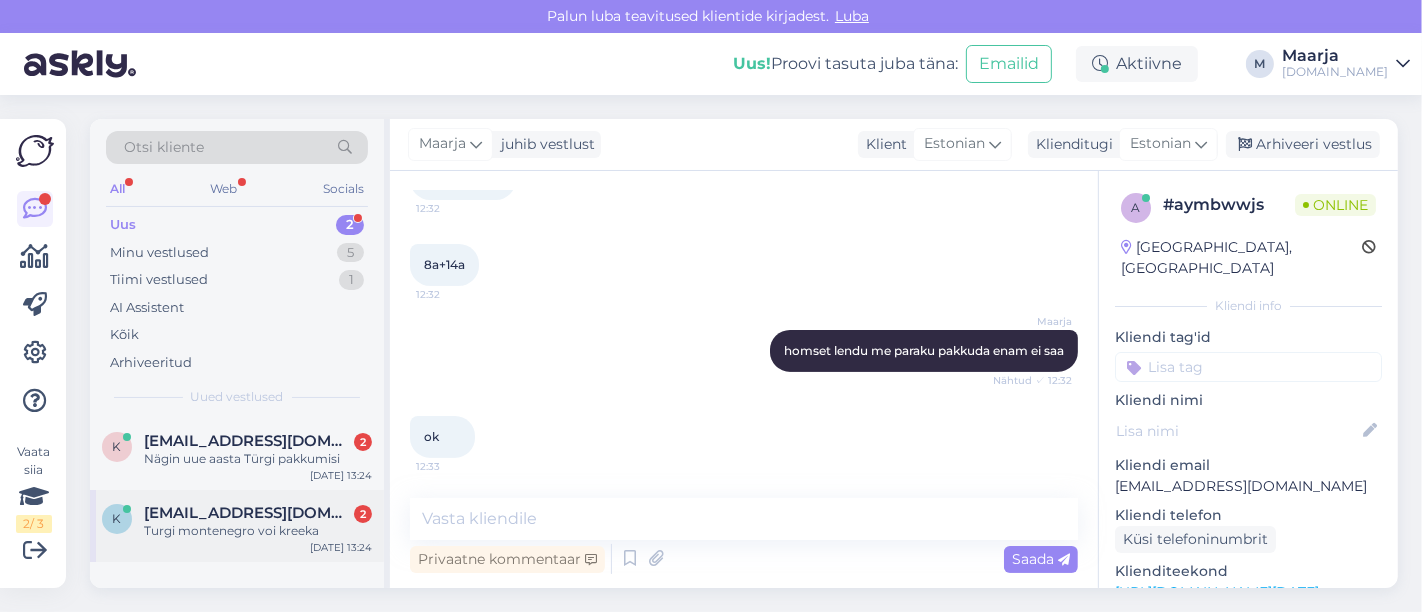 click on "k [EMAIL_ADDRESS][DOMAIN_NAME] 2 Turgi montenegro voi kreeka [DATE] 13:24" at bounding box center [237, 526] 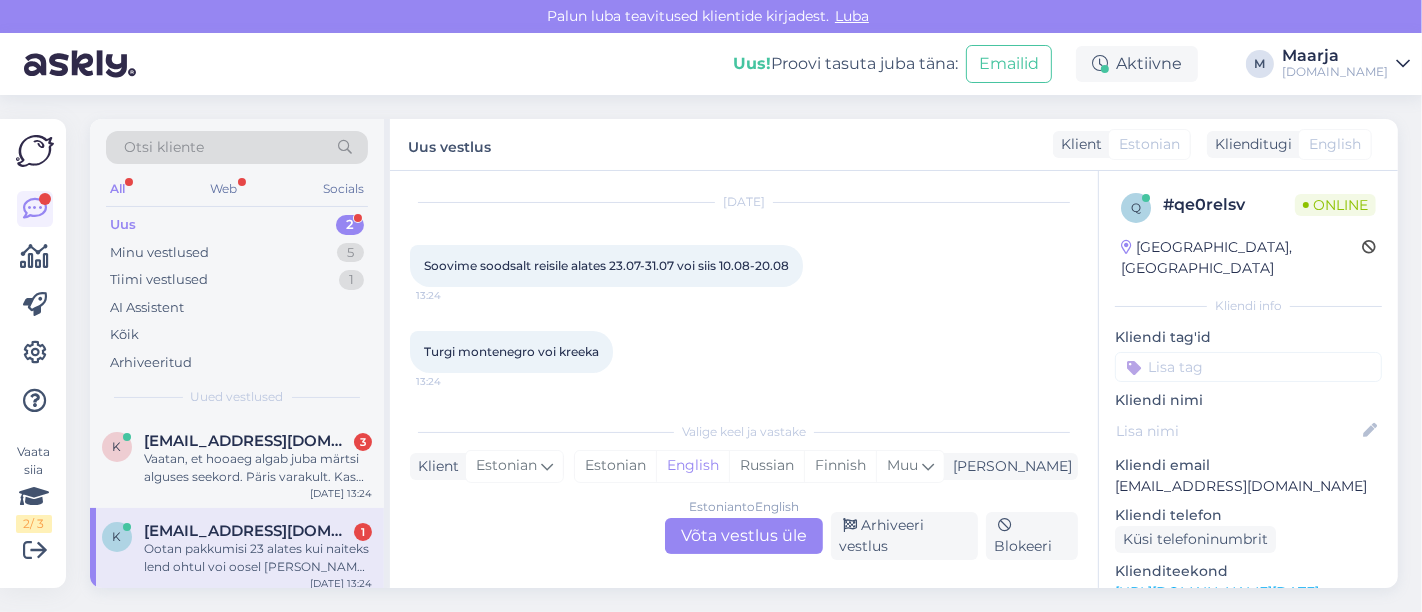 scroll, scrollTop: 157, scrollLeft: 0, axis: vertical 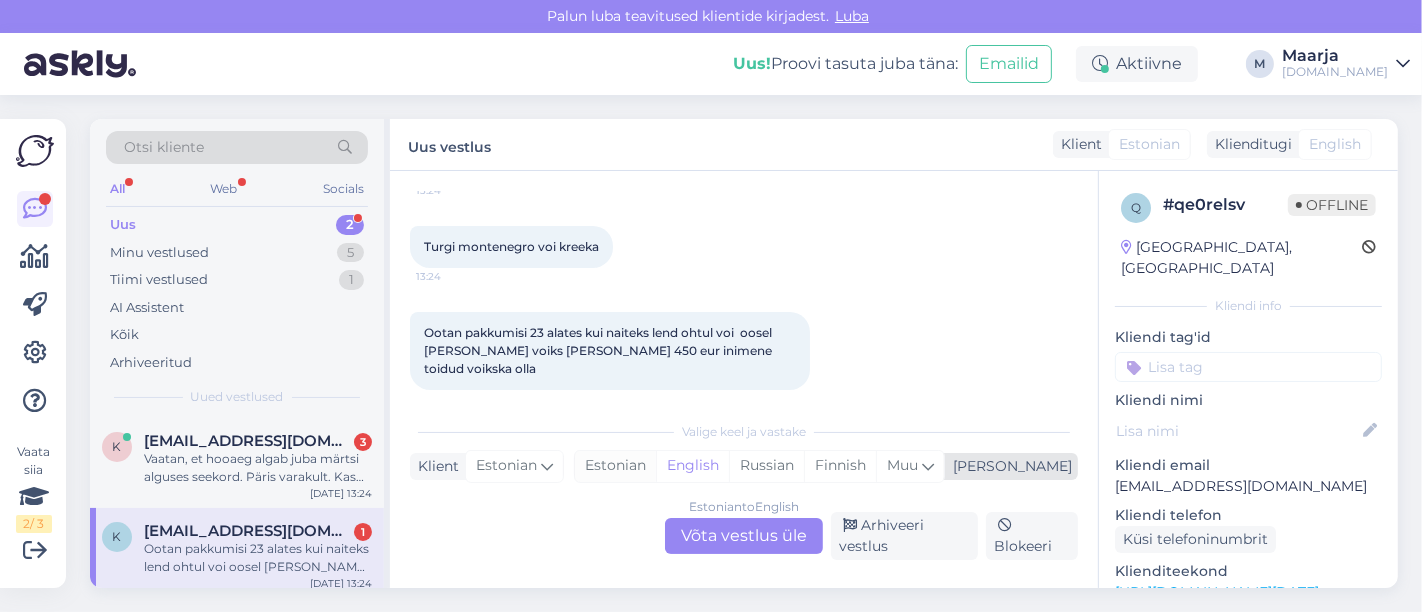 click on "Estonian" at bounding box center (615, 466) 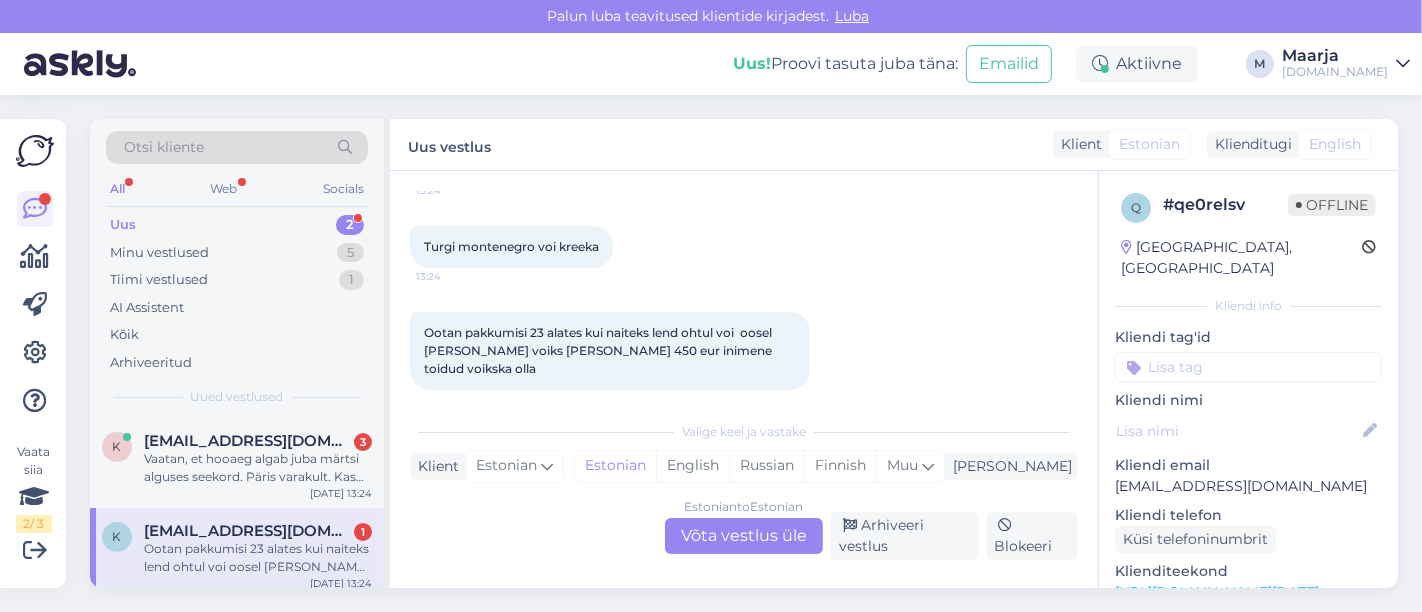 click on "Estonian  to  Estonian Võta vestlus üle" at bounding box center (744, 536) 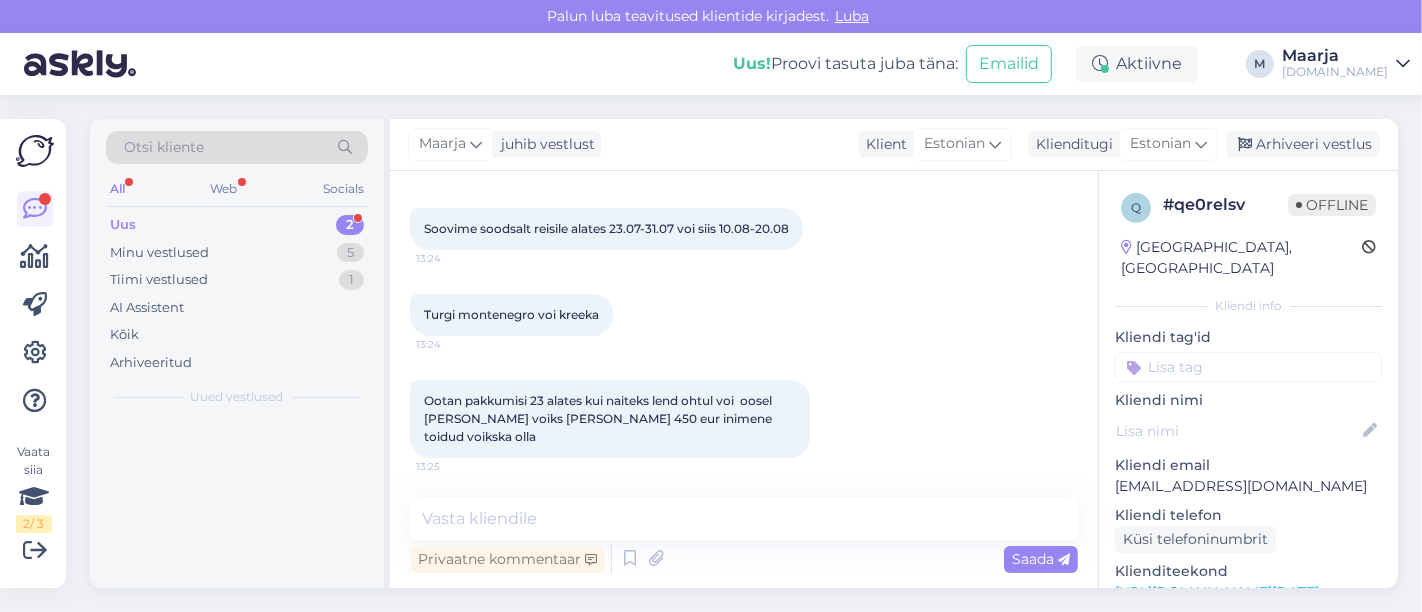 scroll, scrollTop: 70, scrollLeft: 0, axis: vertical 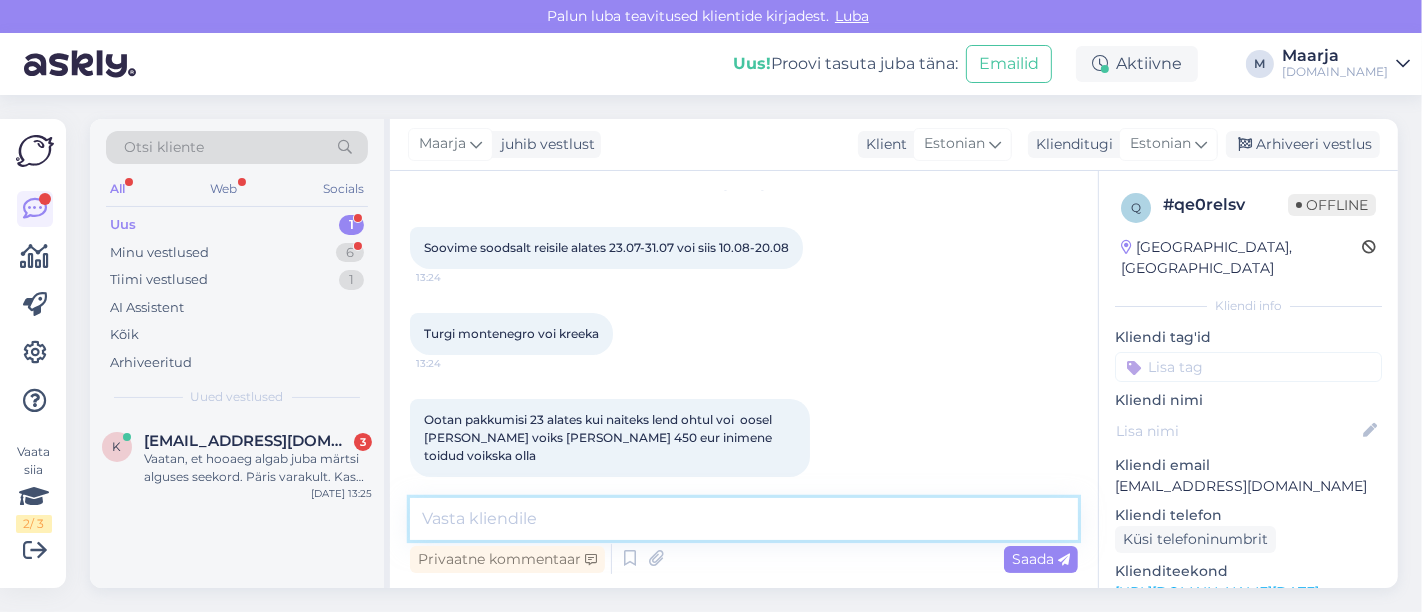 click at bounding box center (744, 519) 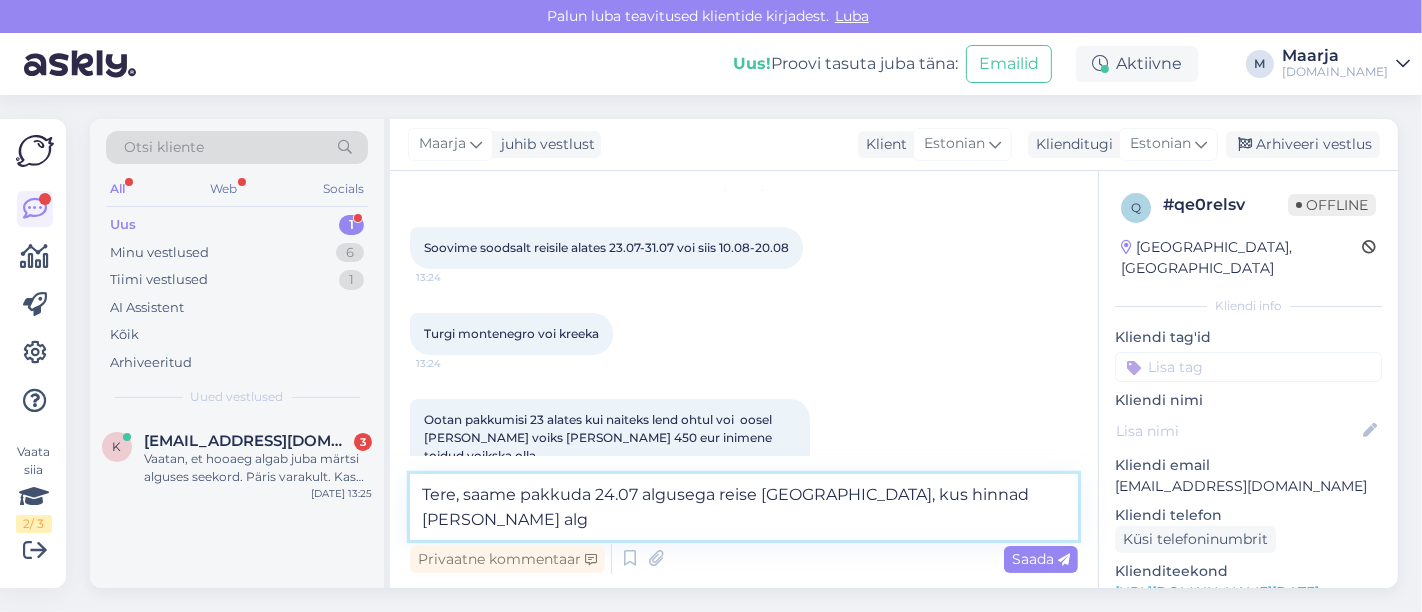 scroll, scrollTop: 94, scrollLeft: 0, axis: vertical 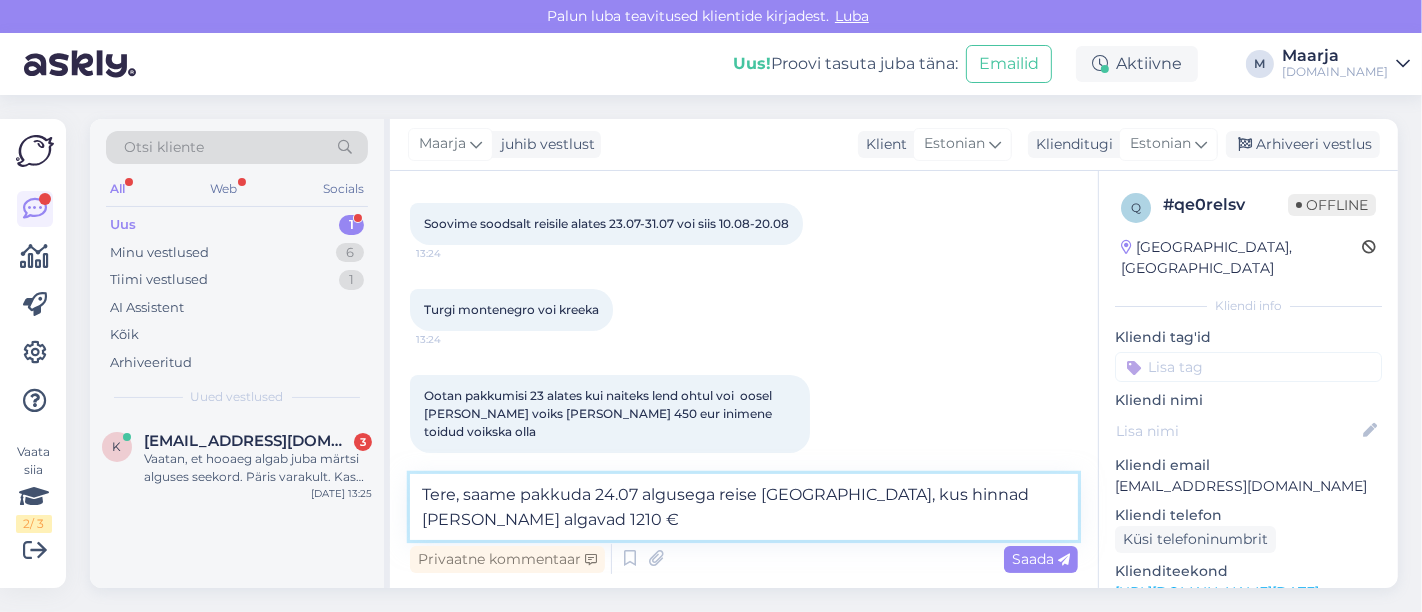type on "Tere, saame pakkuda 24.07 algusega reise [GEOGRAPHIC_DATA], kus hinnad [PERSON_NAME] algavad 1210 €" 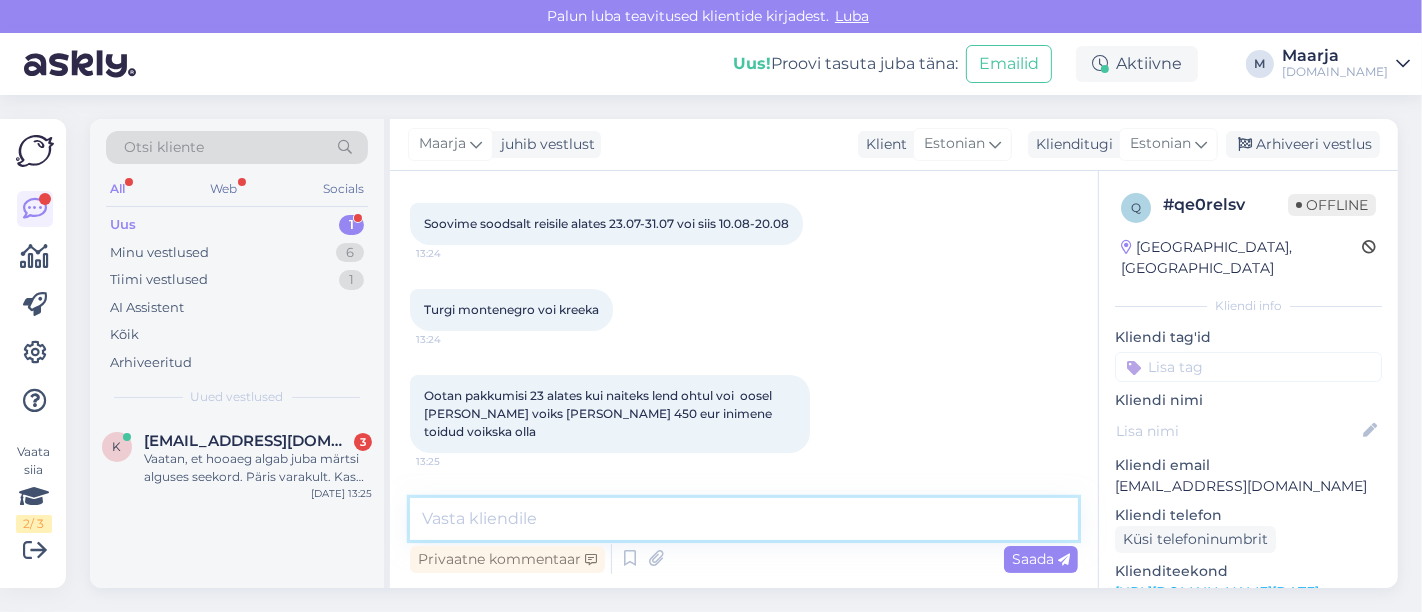 scroll, scrollTop: 174, scrollLeft: 0, axis: vertical 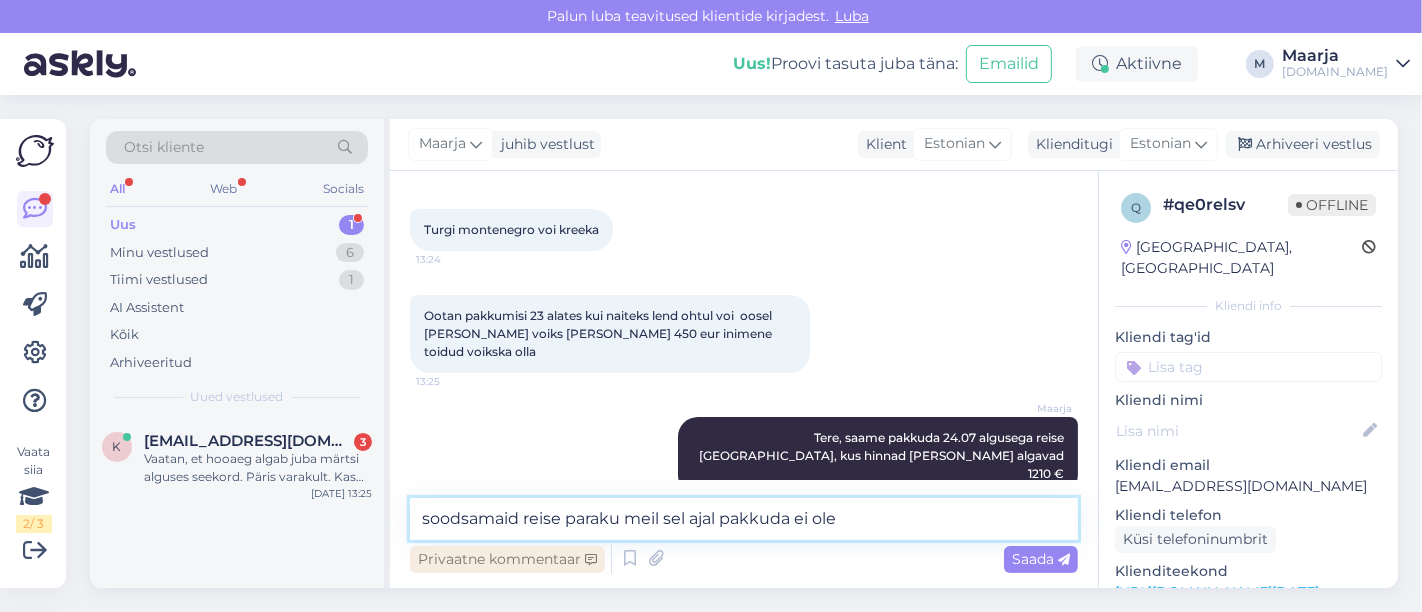 type on "soodsamaid reise paraku meil sel ajal pakkuda ei ole." 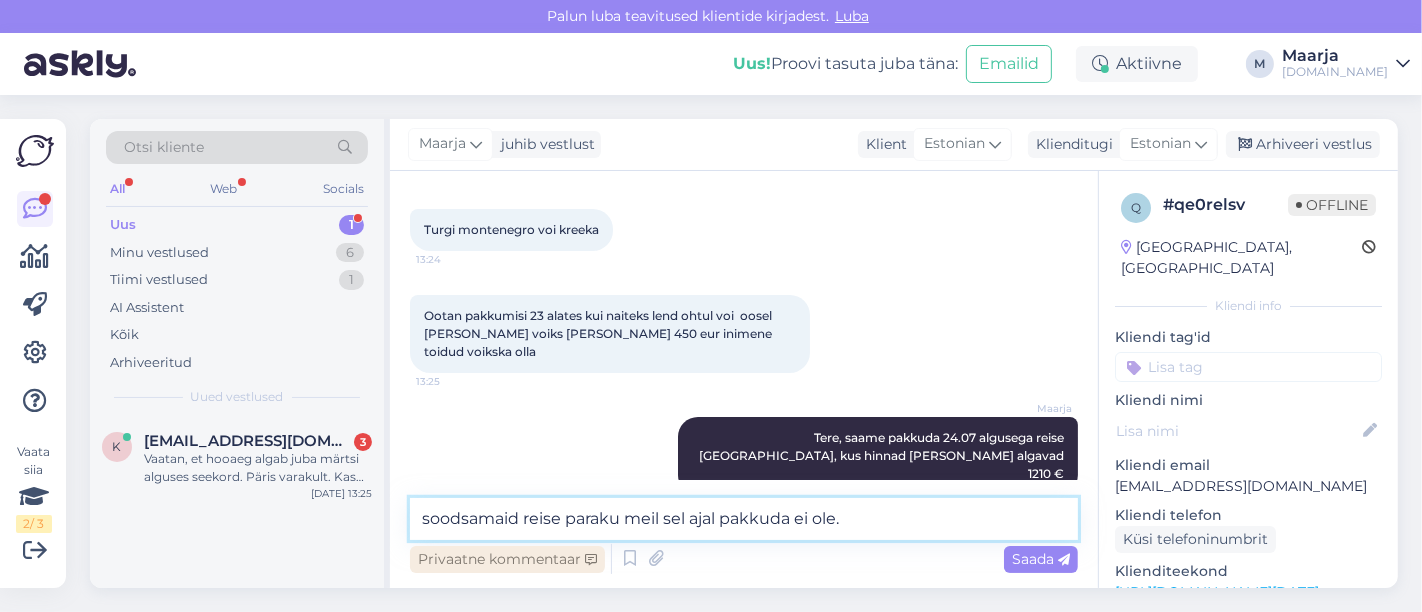 type 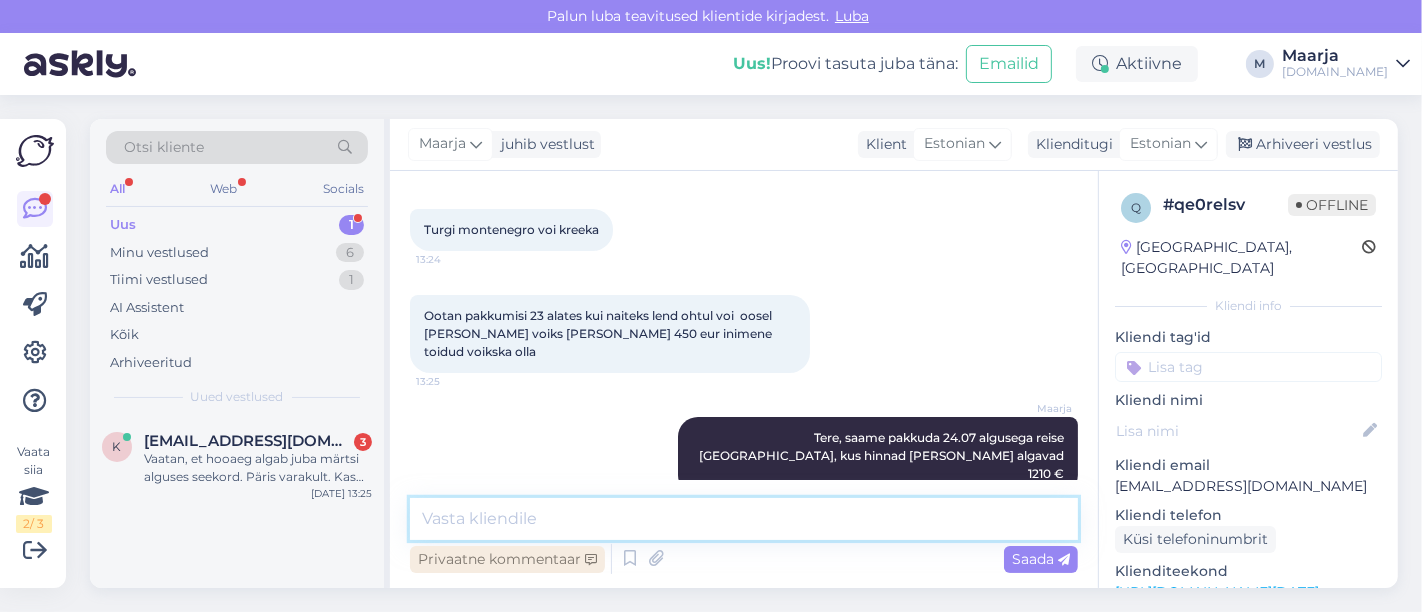scroll, scrollTop: 260, scrollLeft: 0, axis: vertical 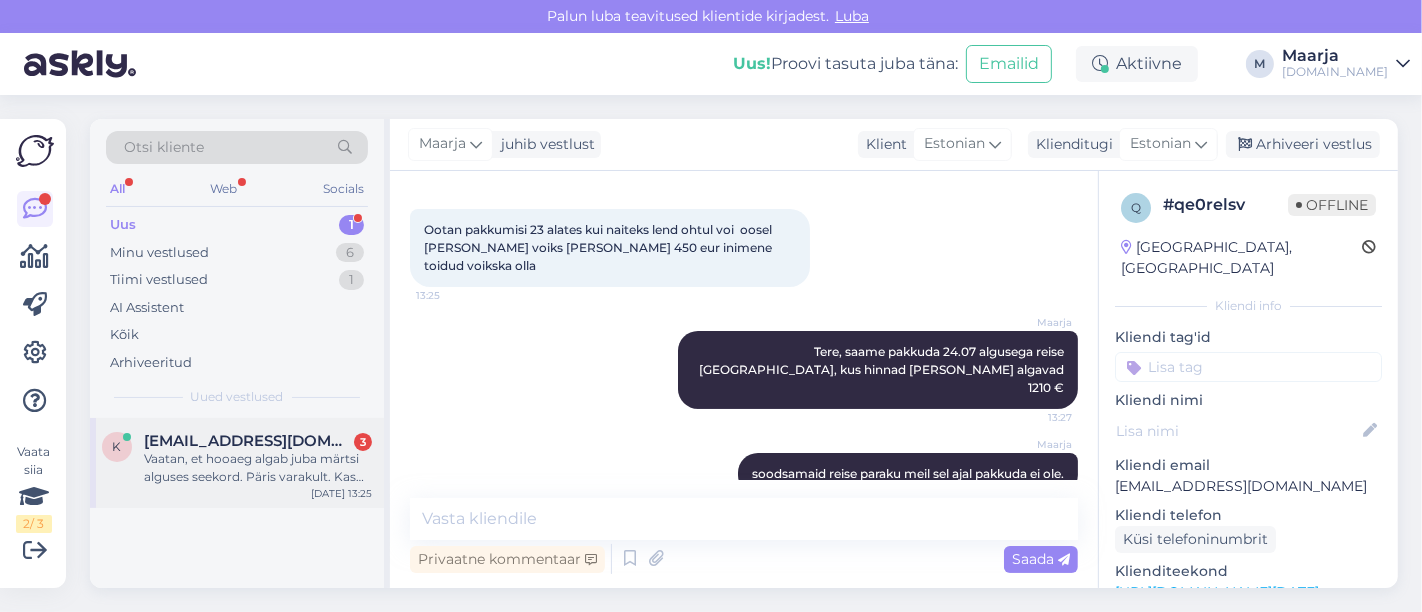 click on "Vaatan, et hooaeg algab juba märtsi alguses seekord. Päris varakult. Kas sellel [PERSON_NAME] ei ole seal?" at bounding box center [258, 468] 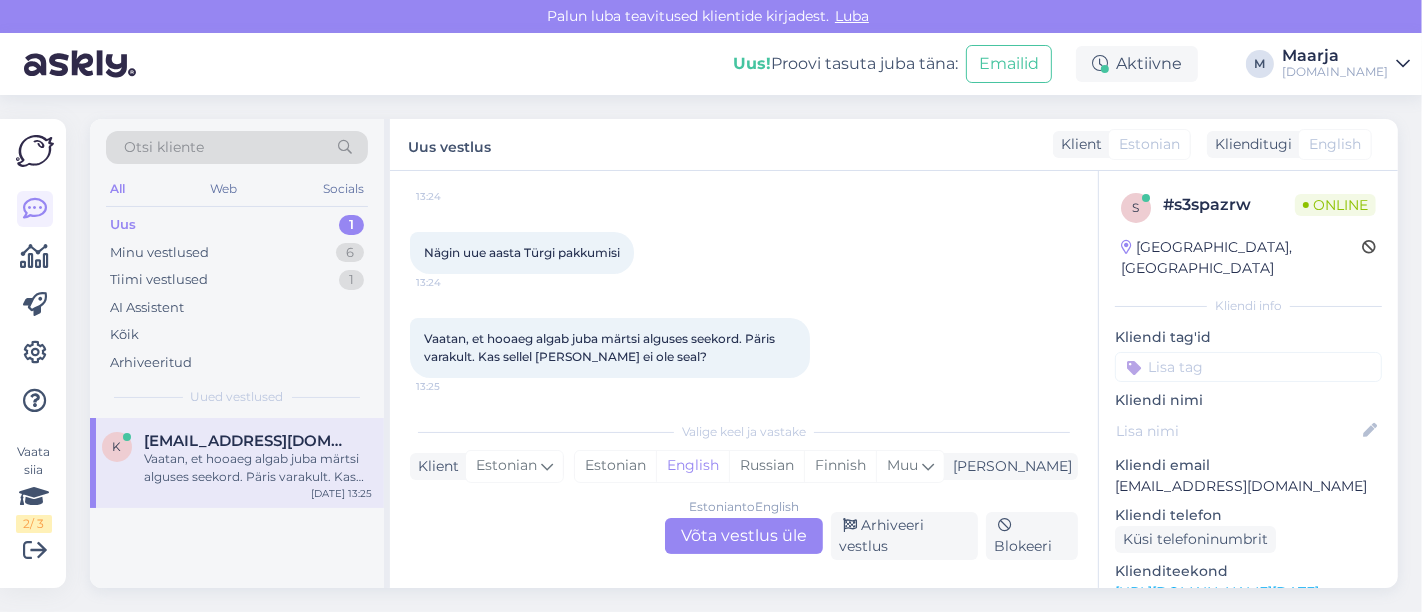 scroll, scrollTop: 157, scrollLeft: 0, axis: vertical 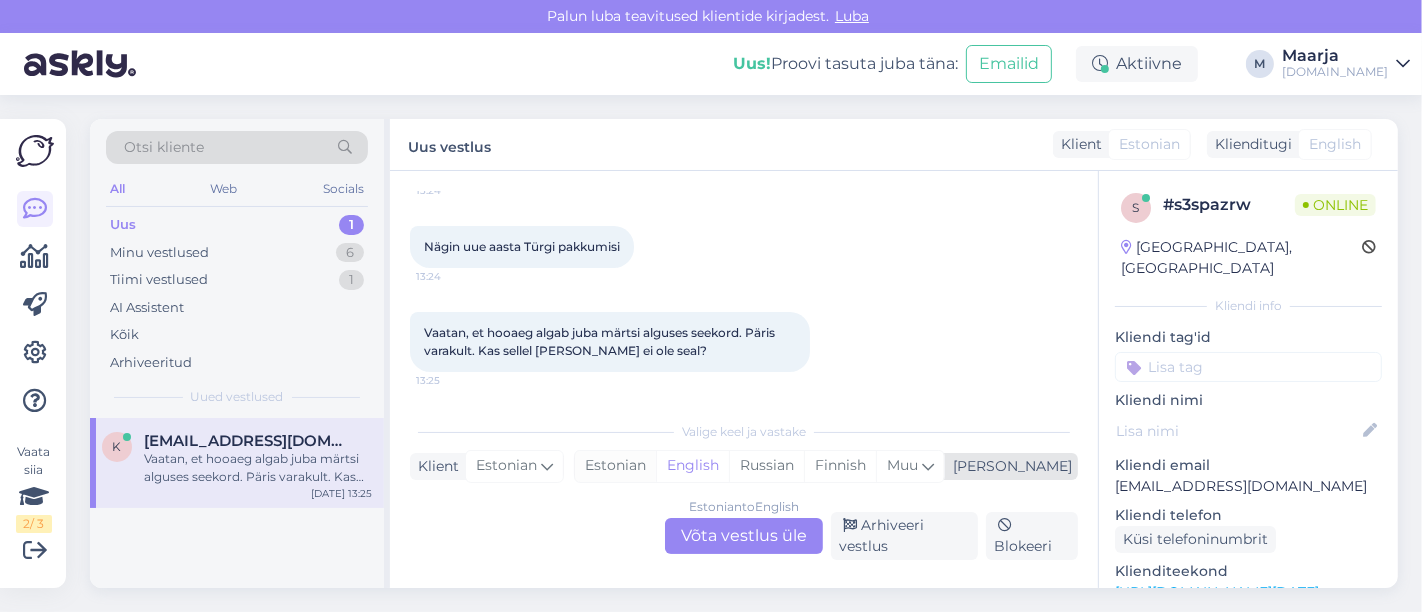 click on "Estonian" at bounding box center [615, 466] 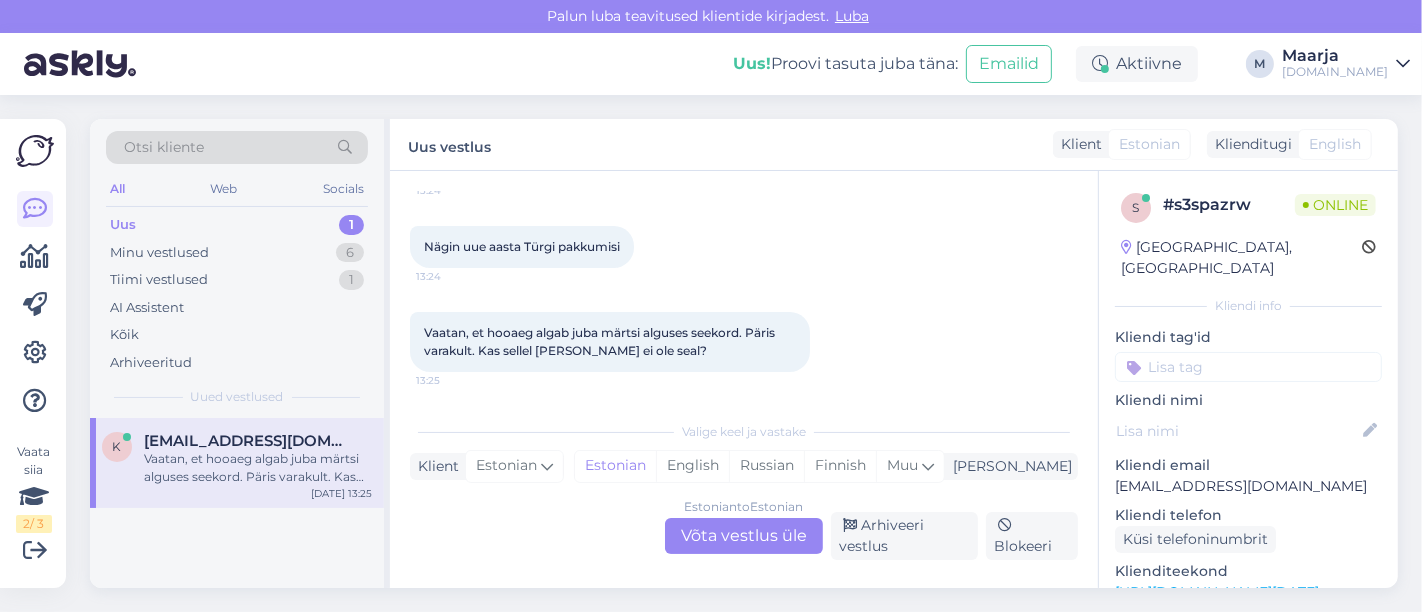 click on "Estonian  to  Estonian Võta vestlus üle" at bounding box center (744, 536) 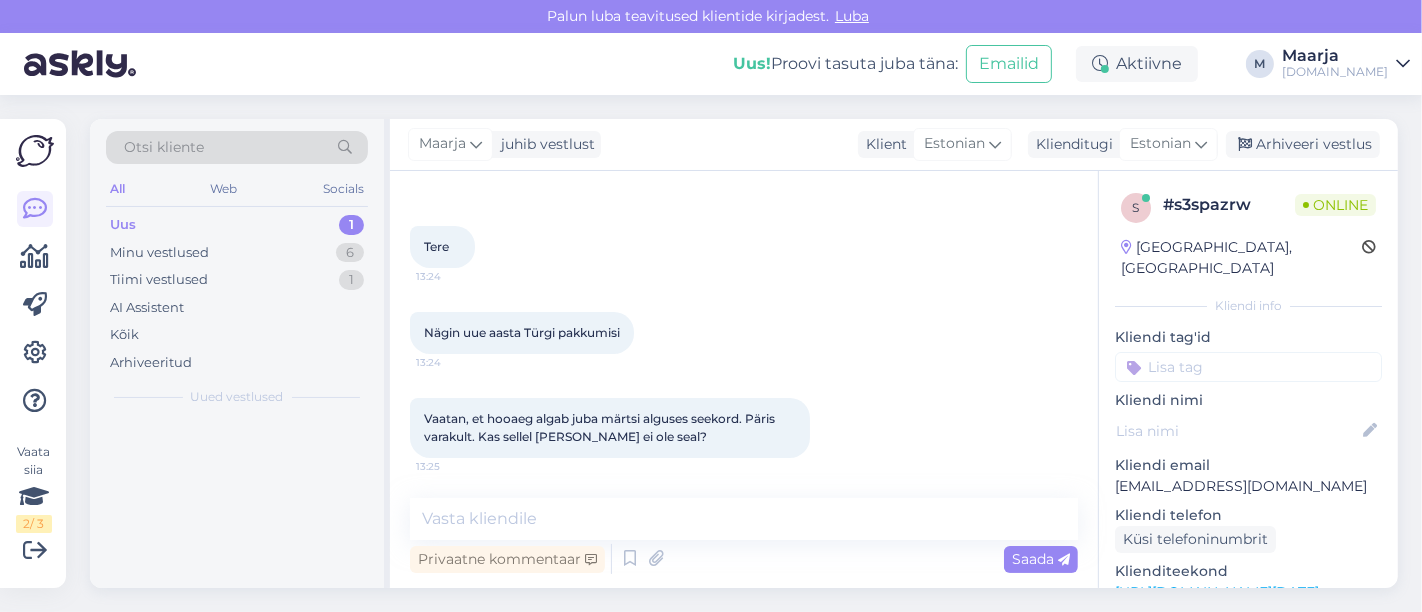 scroll, scrollTop: 70, scrollLeft: 0, axis: vertical 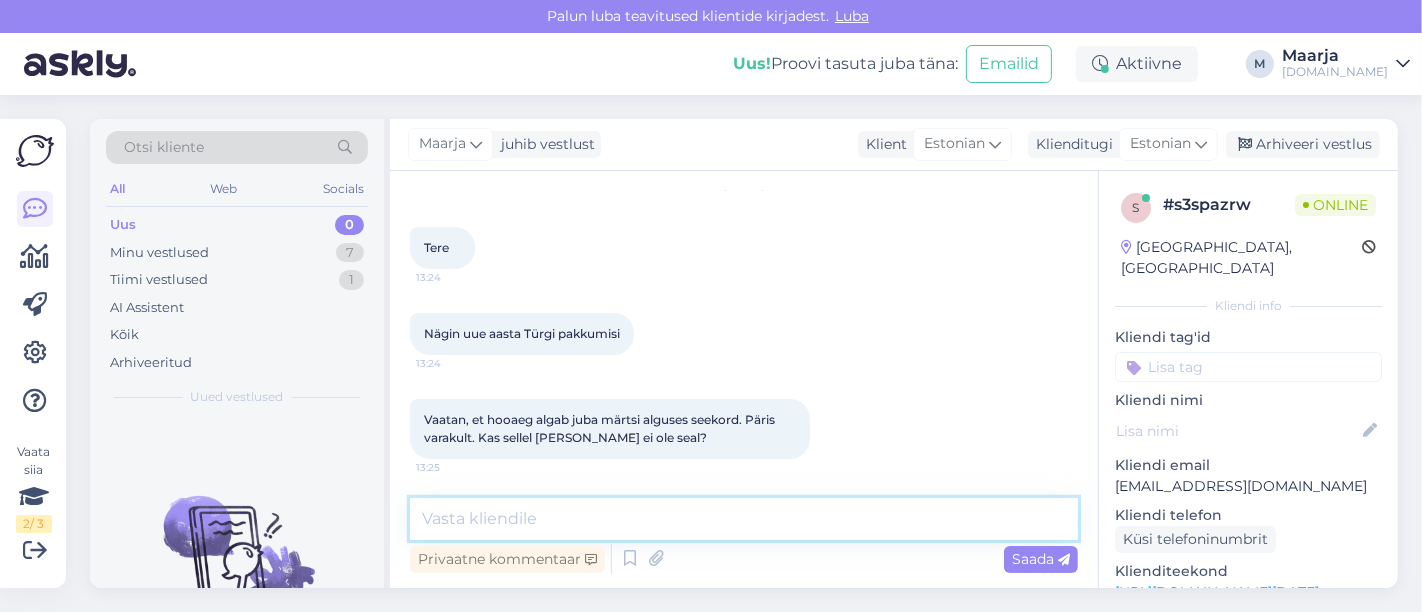 click at bounding box center (744, 519) 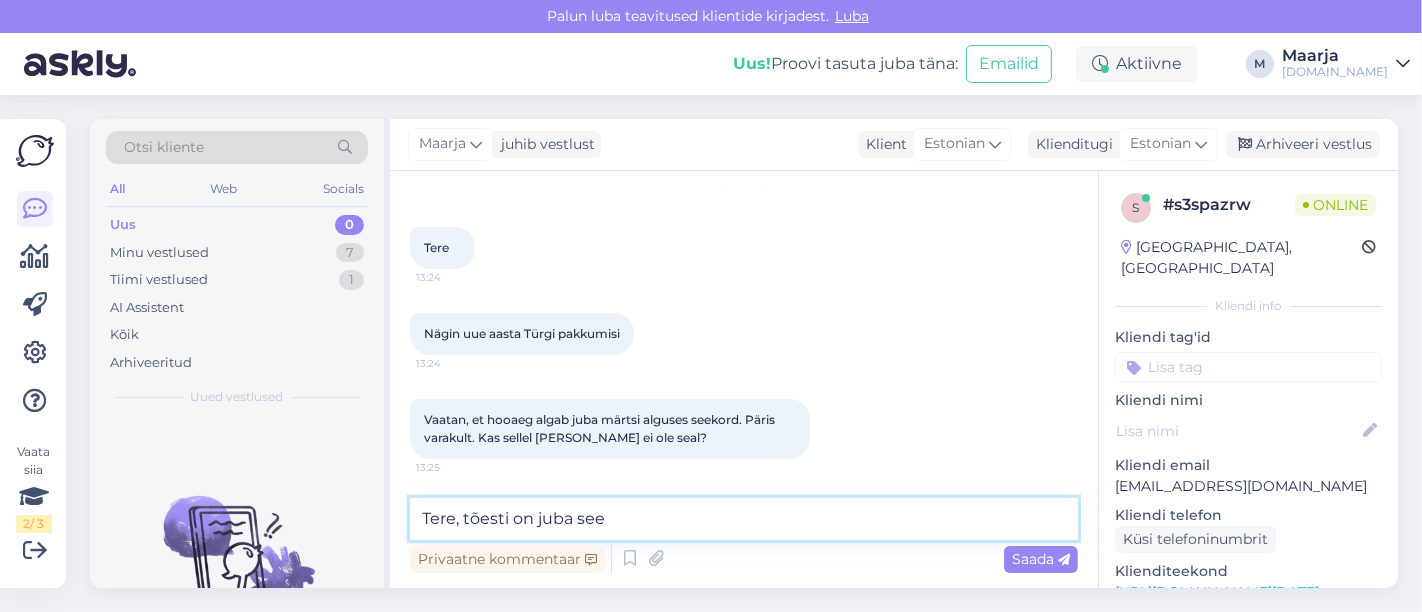 type on "Tere, tõesti on juba see" 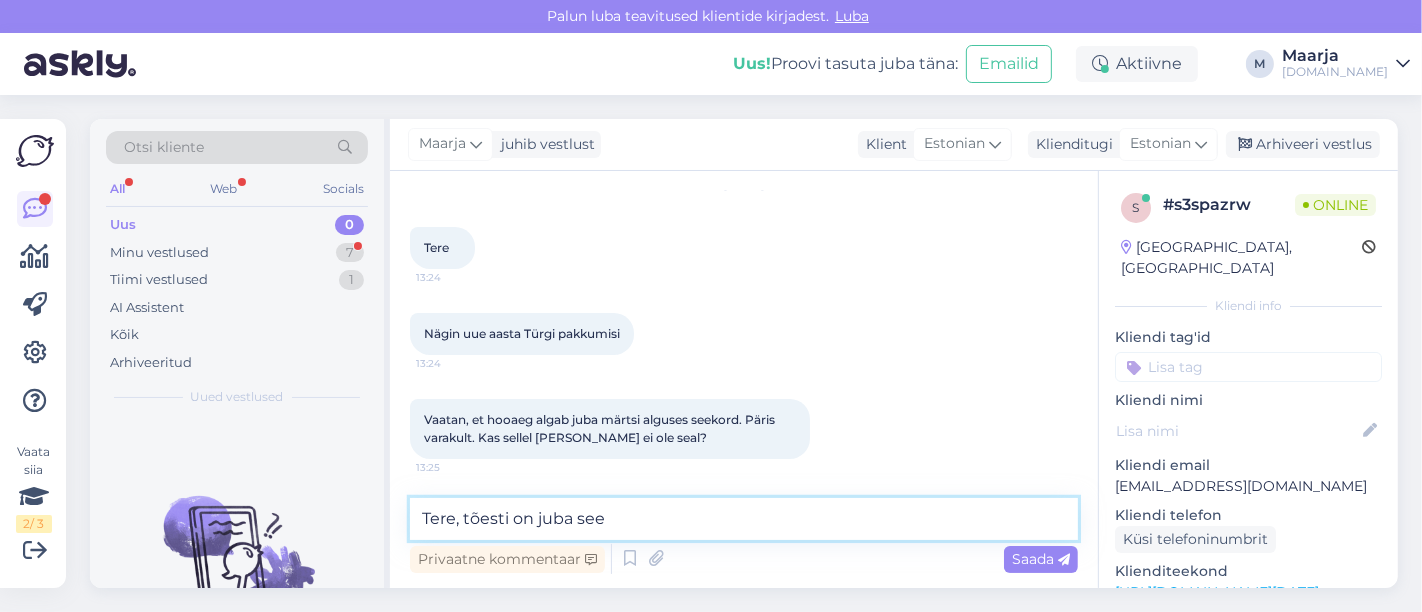 click on "Tere, tõesti on juba see" at bounding box center [744, 519] 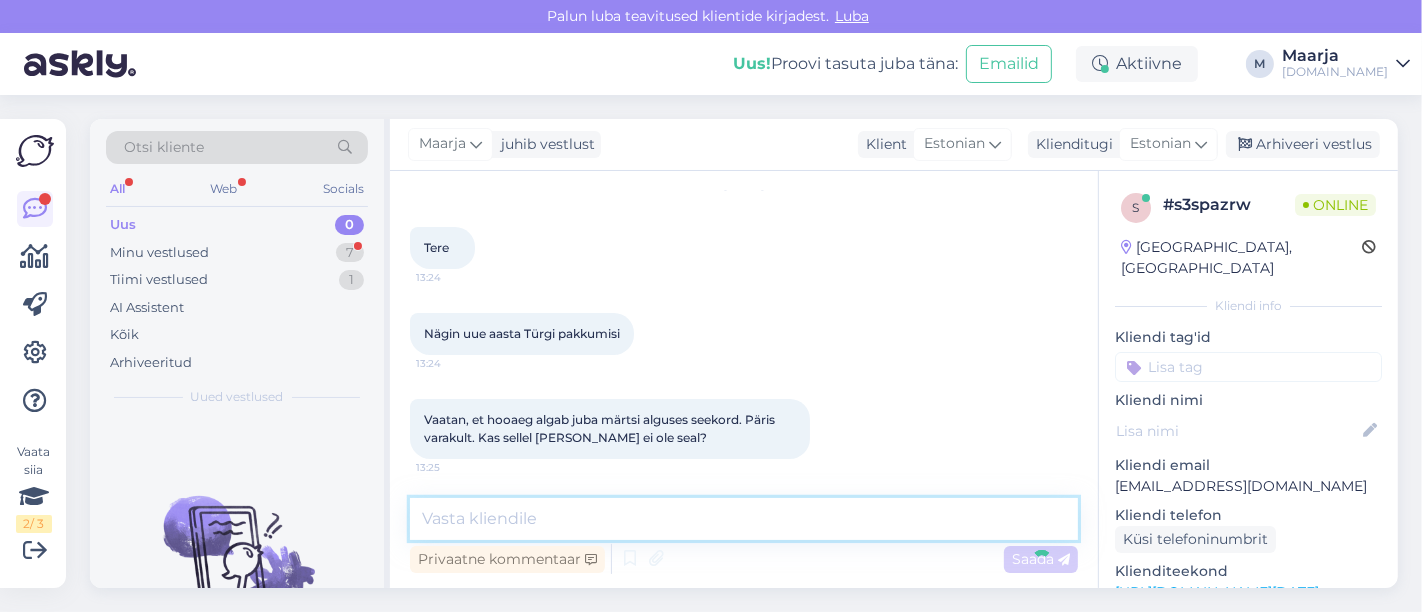 scroll, scrollTop: 156, scrollLeft: 0, axis: vertical 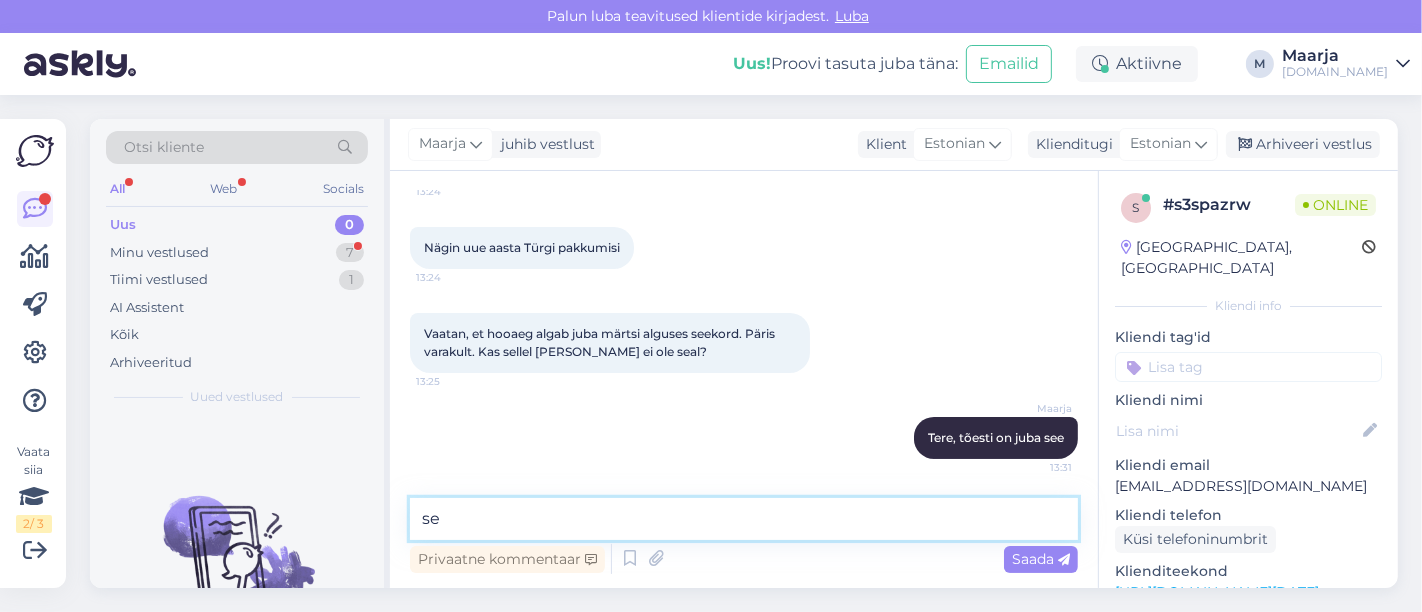 type on "s" 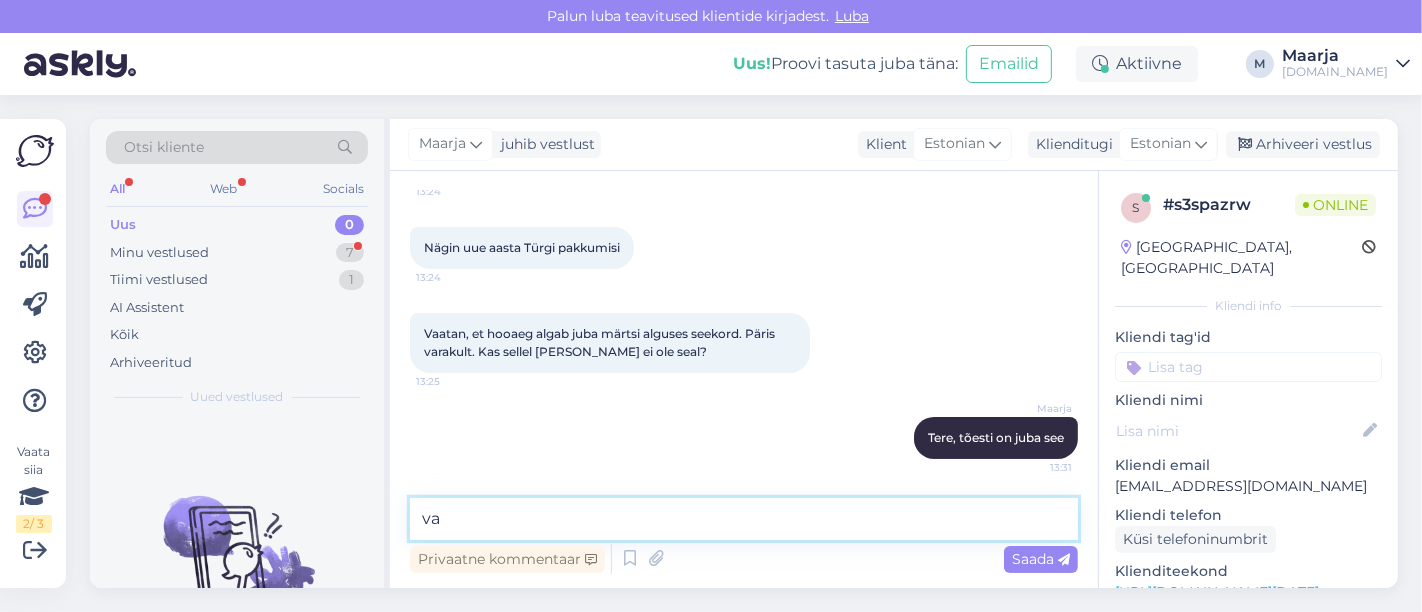 type on "v" 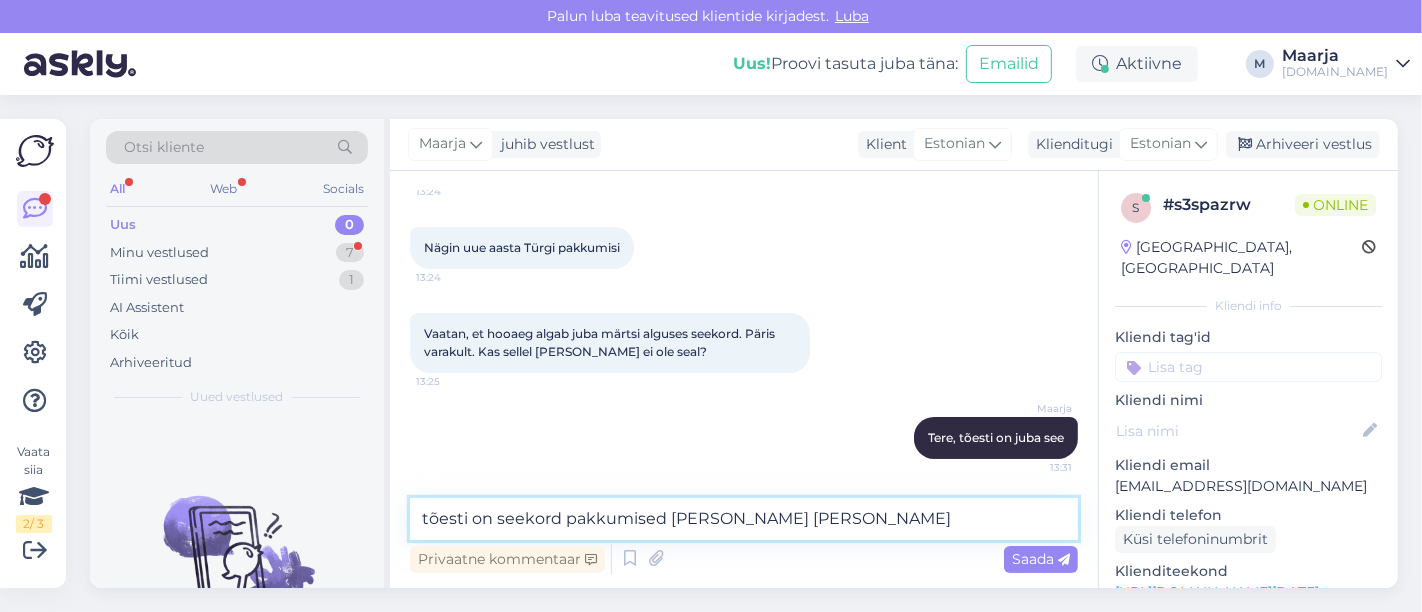type on "tõesti on seekord pakkumised [PERSON_NAME] varem" 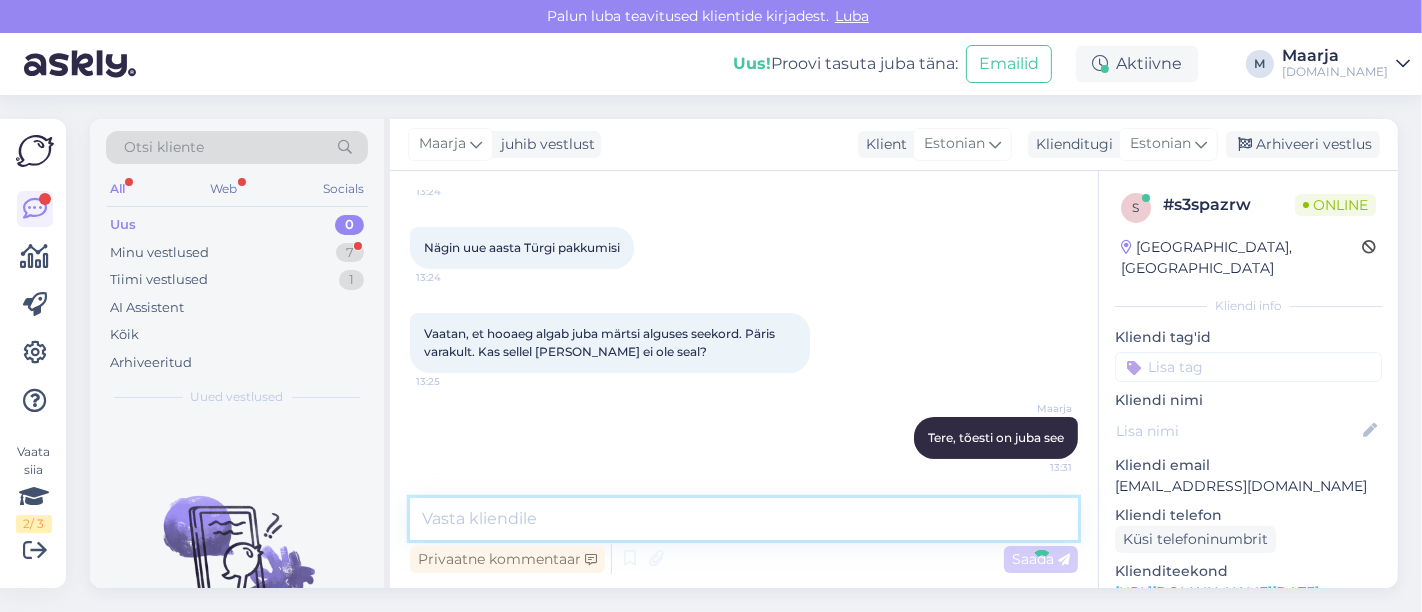scroll, scrollTop: 242, scrollLeft: 0, axis: vertical 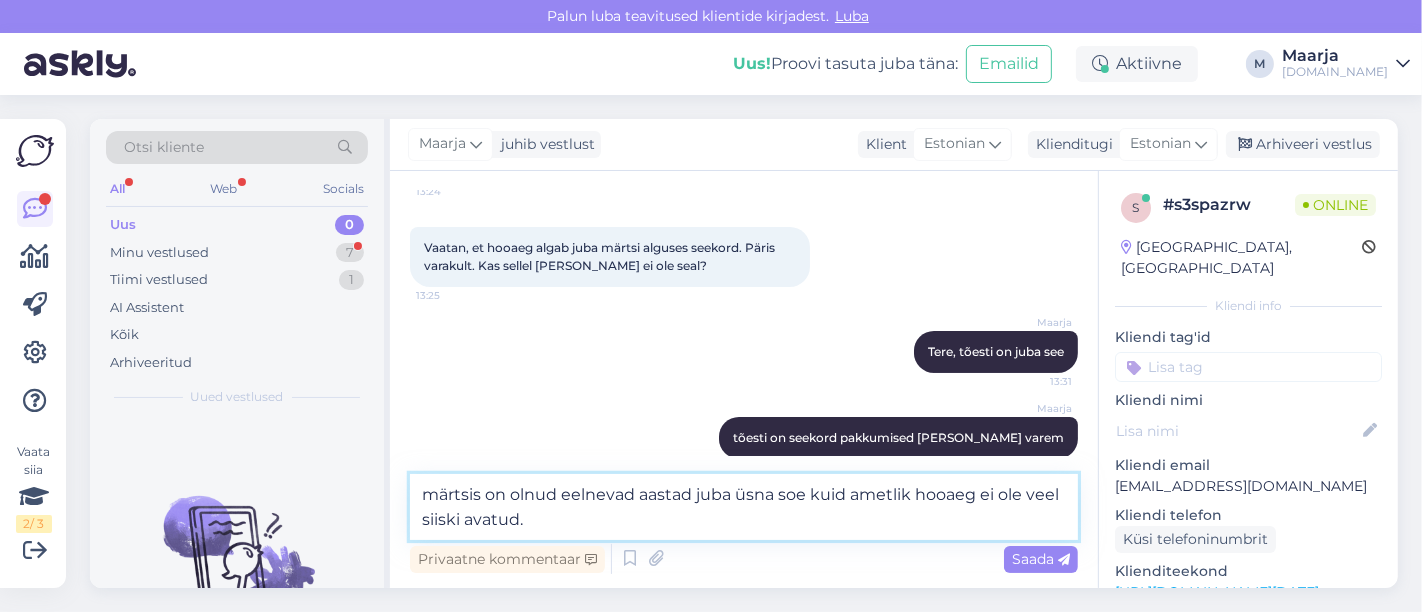 paste on "Türgi kuurortide ametlik hooaeg on [DATE]-[DATE] , sellel ajavahemikul töötavad kõik hotellide kontseptsioonides pakutud teenused täiesmahus. NB! Enne [PERSON_NAME] ametlikku hooaega on hotelliteenuste valik seotud hotellikülastajate arvu ning ilmastikuoludega ning võivad suuresti erineda hooajal pakutavast" 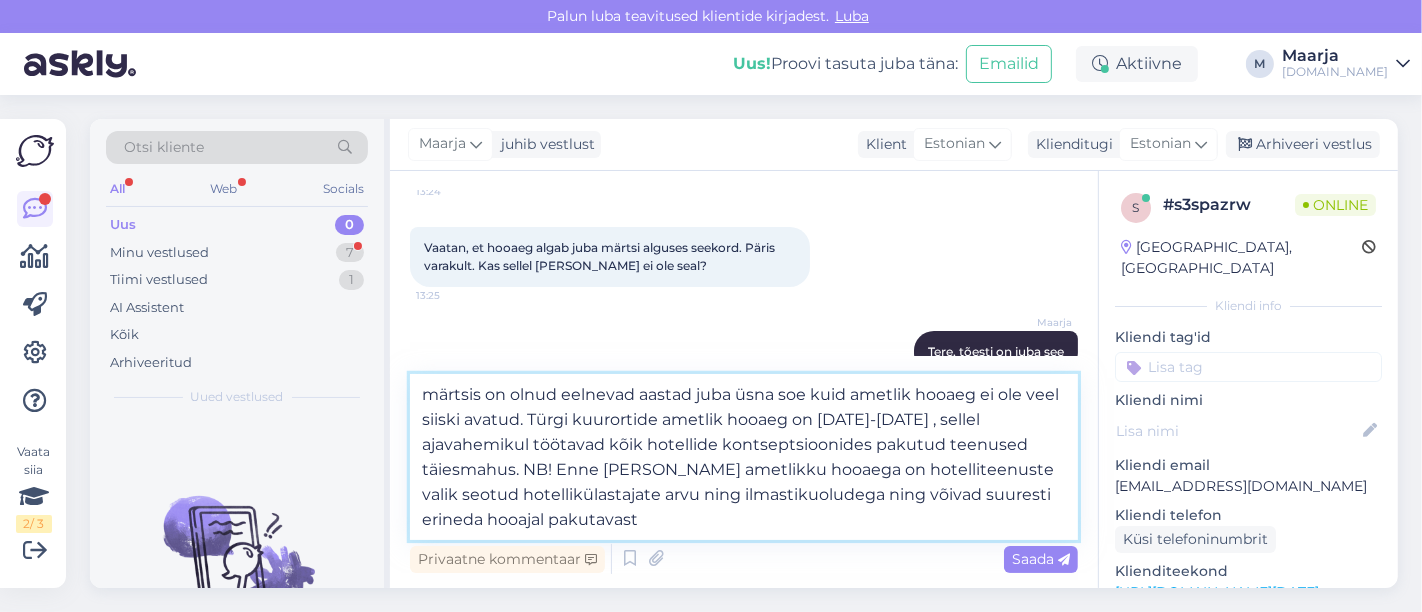 click on "märtsis on olnud eelnevad aastad juba üsna soe kuid ametlik hooaeg ei ole veel siiski avatud. Türgi kuurortide ametlik hooaeg on [DATE]-[DATE] , sellel ajavahemikul töötavad kõik hotellide kontseptsioonides pakutud teenused täiesmahus. NB! Enne [PERSON_NAME] ametlikku hooaega on hotelliteenuste valik seotud hotellikülastajate arvu ning ilmastikuoludega ning võivad suuresti erineda hooajal pakutavast" at bounding box center [744, 457] 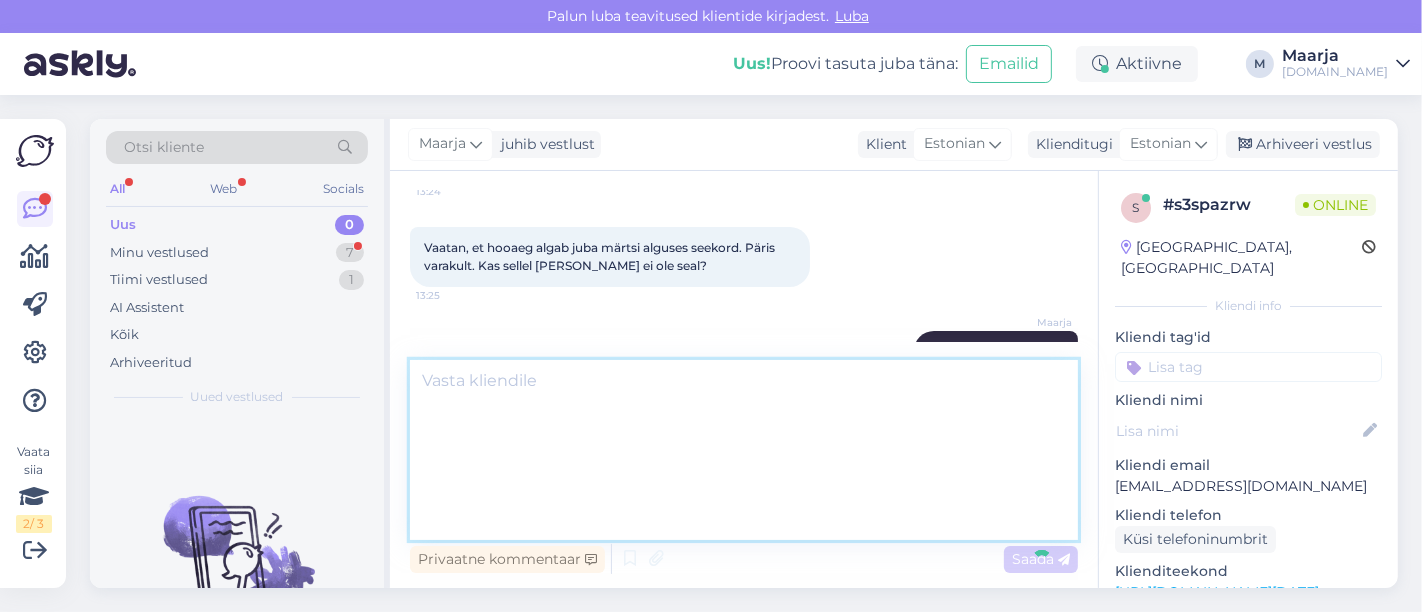 scroll, scrollTop: 454, scrollLeft: 0, axis: vertical 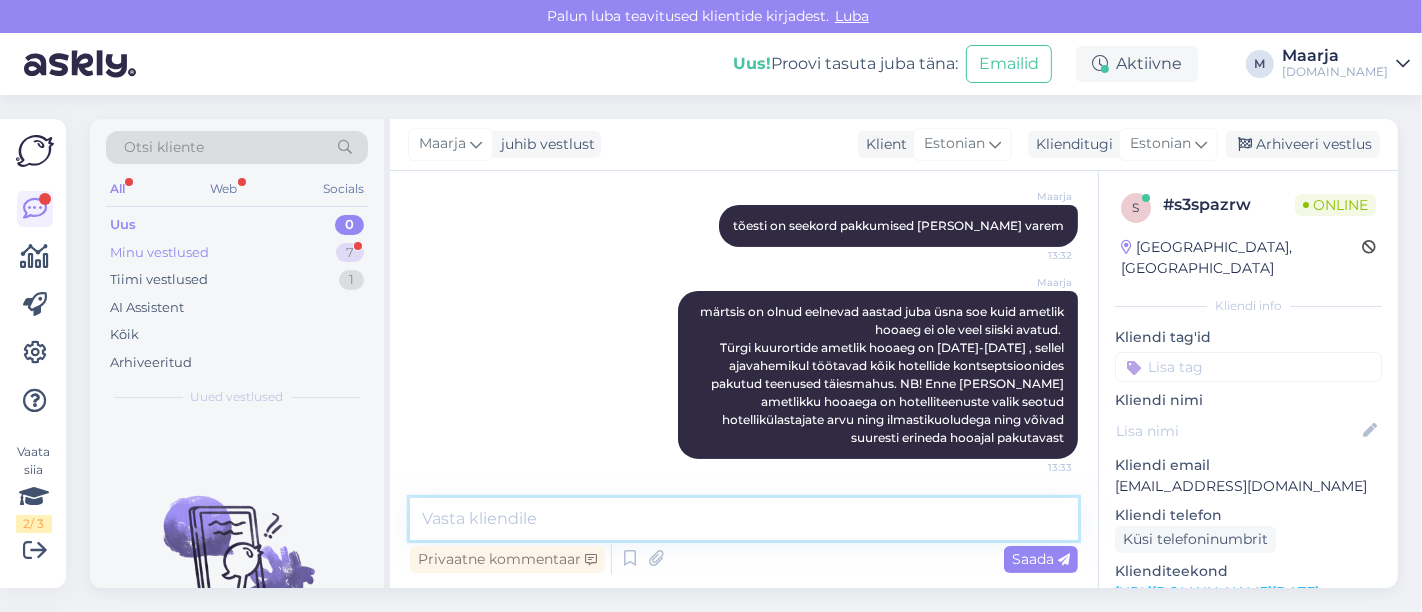 type 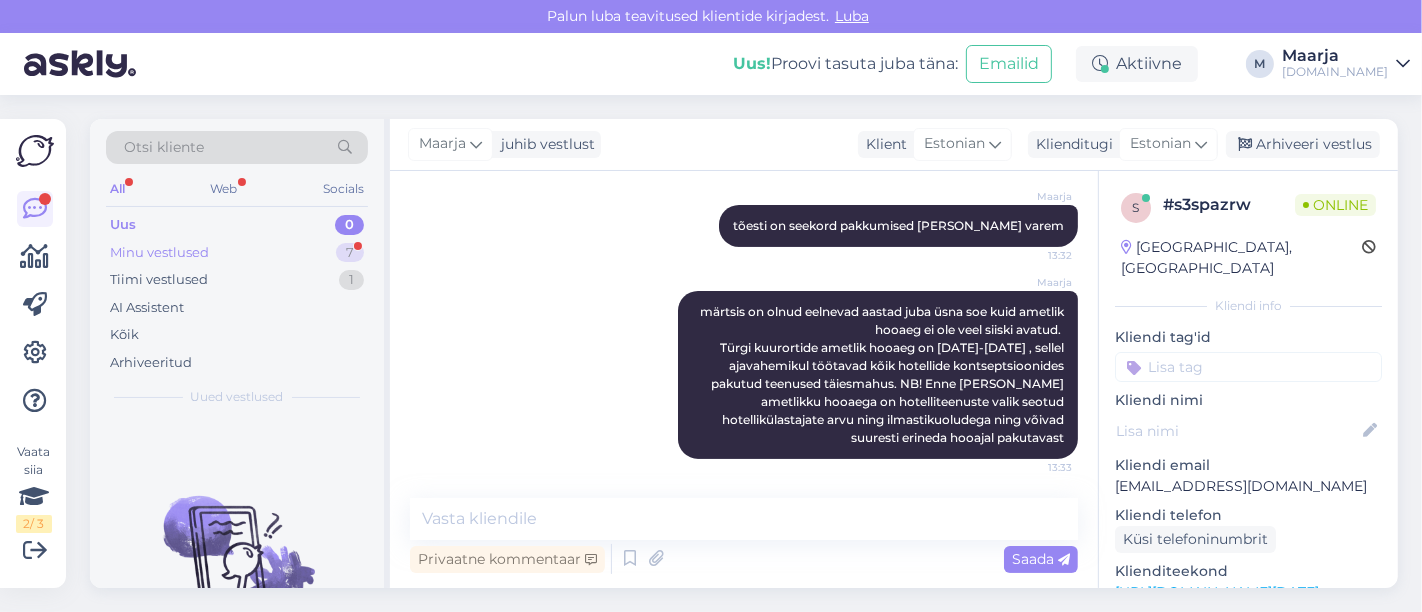 click on "Minu vestlused" at bounding box center [159, 253] 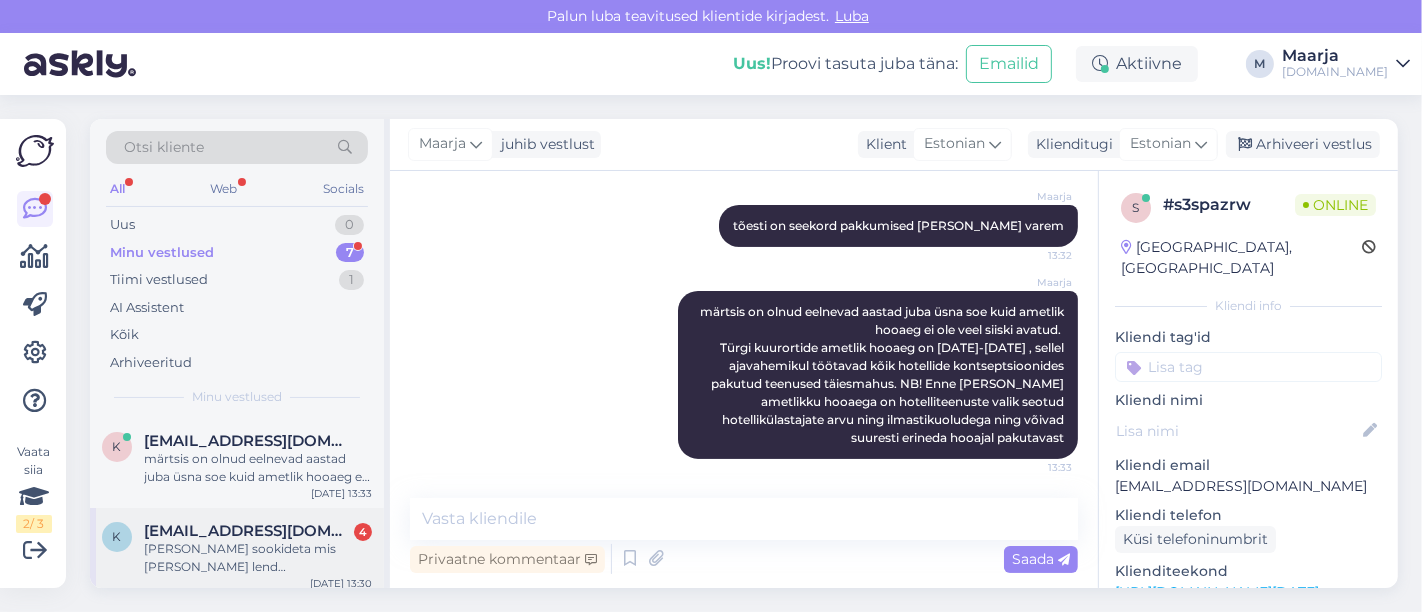 click on "[EMAIL_ADDRESS][DOMAIN_NAME]" at bounding box center (248, 531) 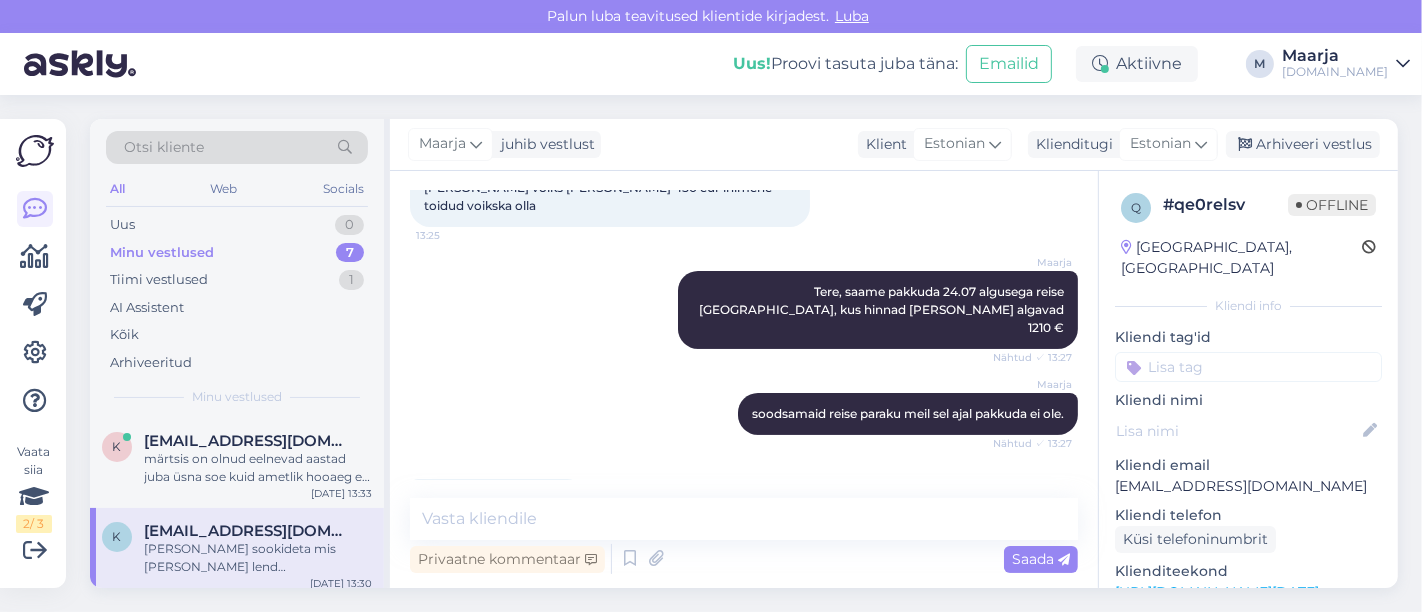 scroll, scrollTop: 661, scrollLeft: 0, axis: vertical 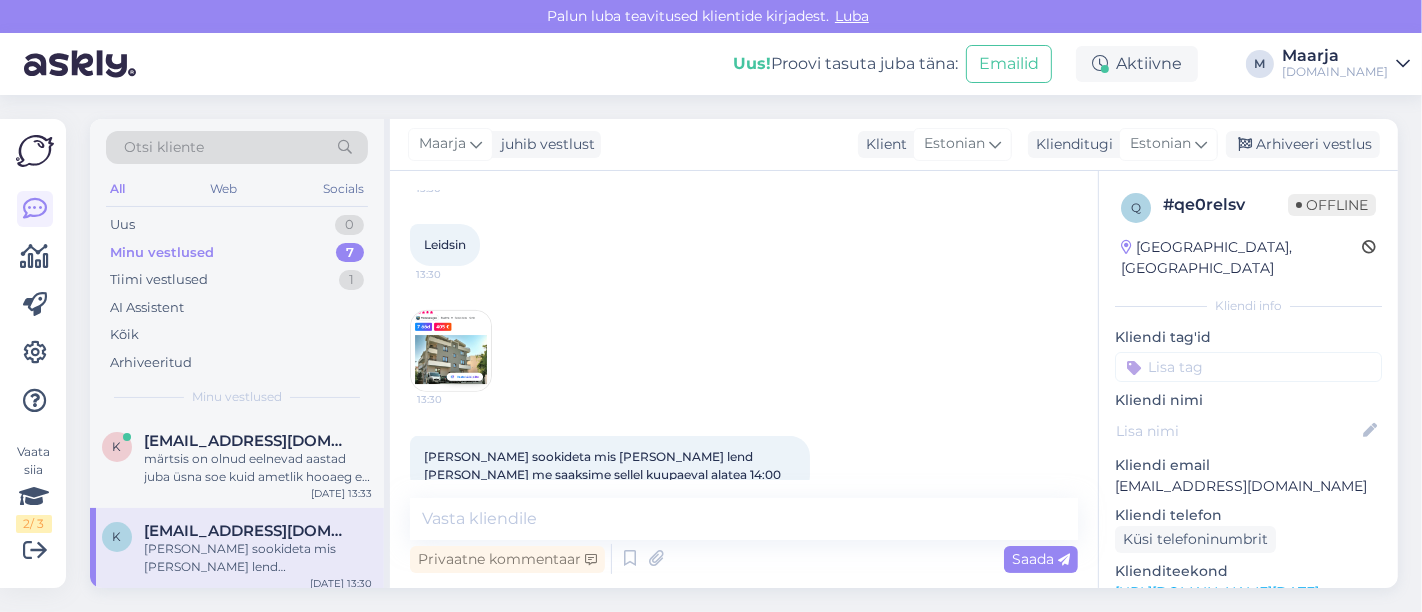 click at bounding box center [451, 351] 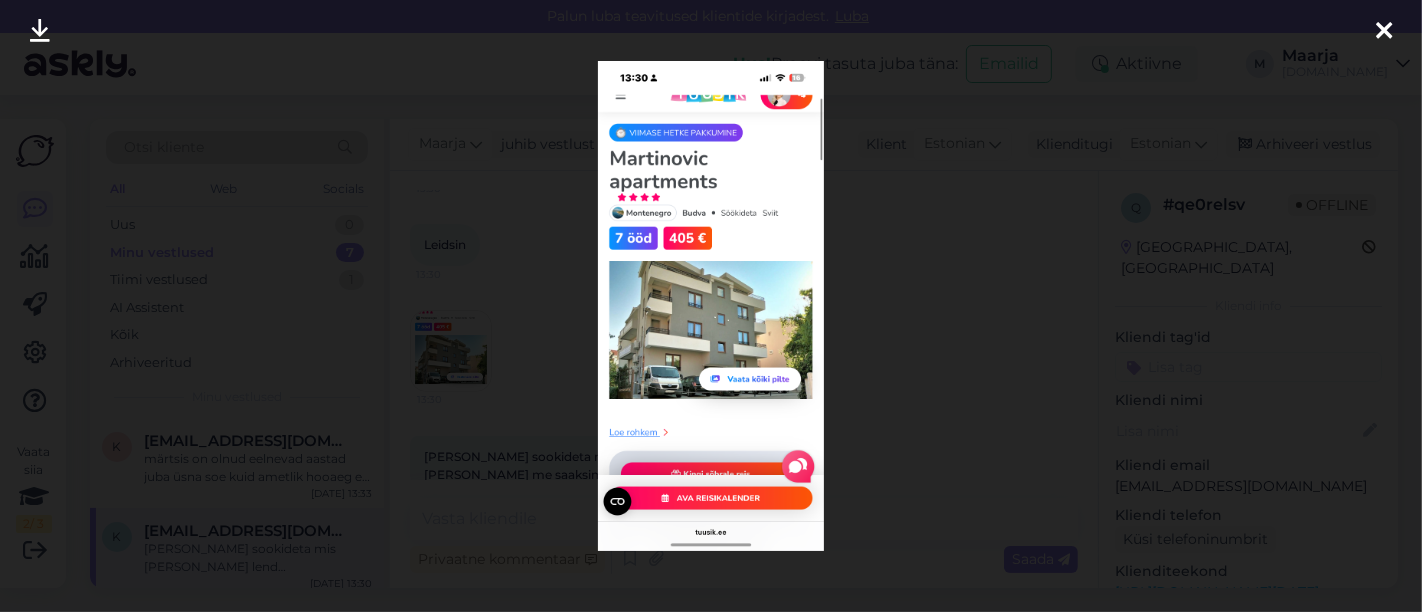 click at bounding box center (1384, 32) 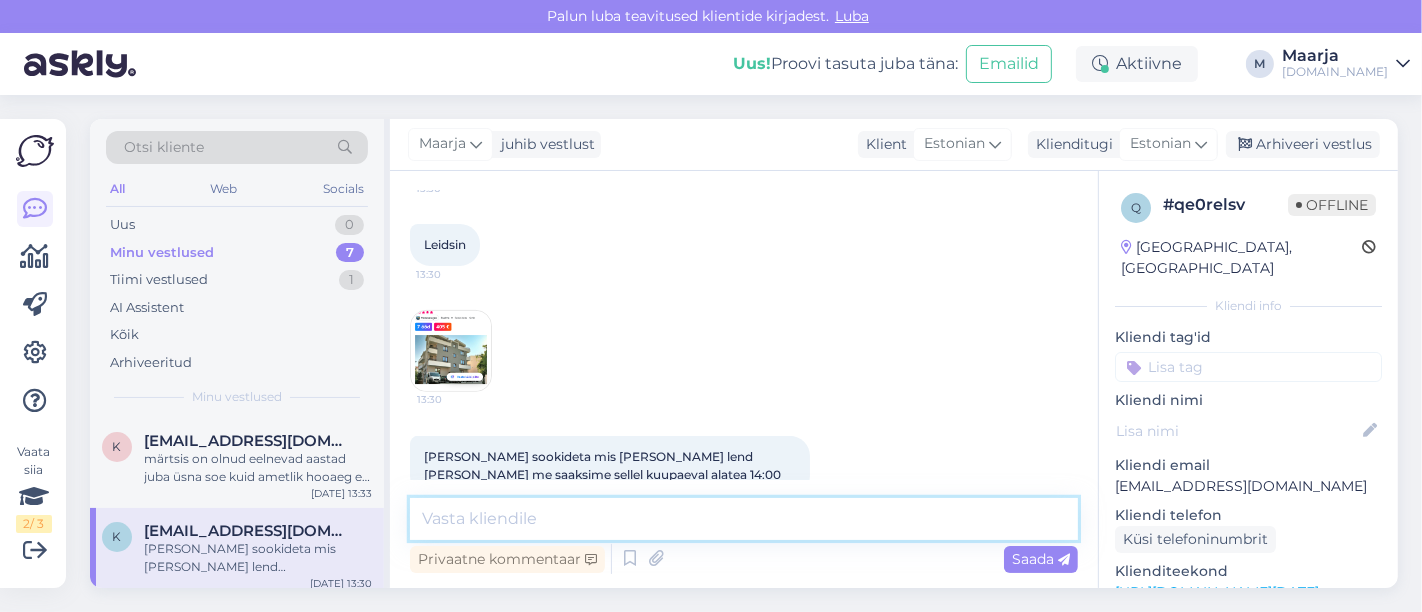 click at bounding box center [744, 519] 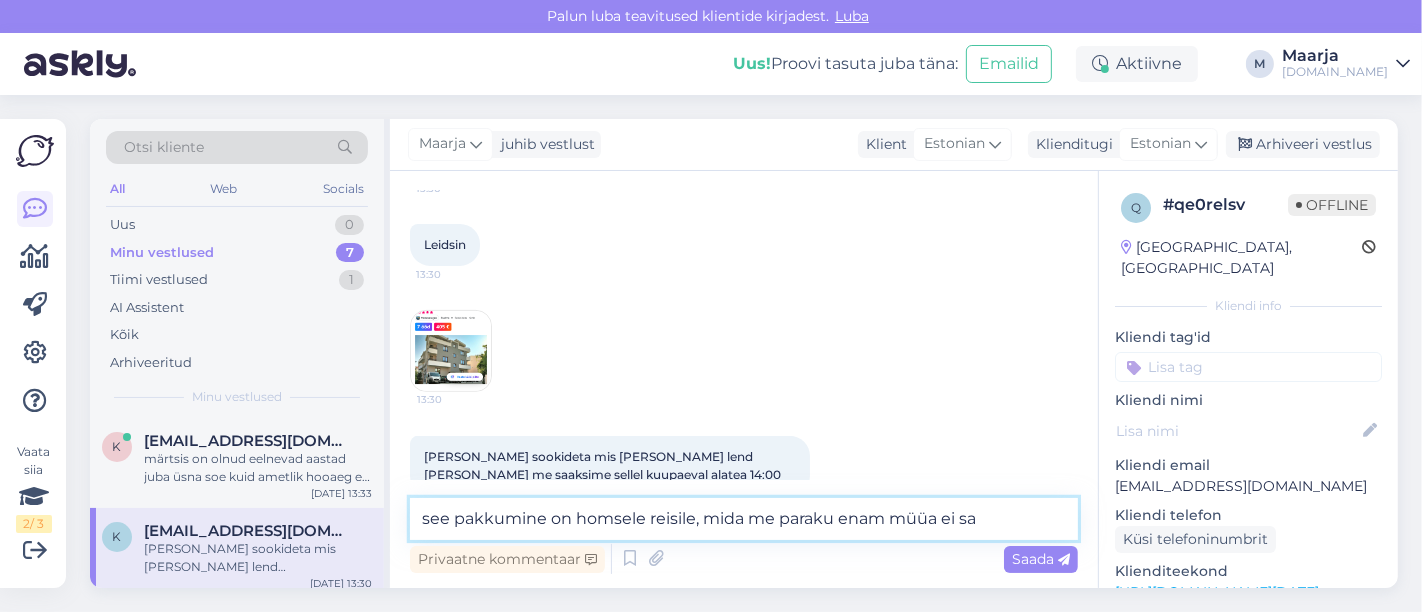 type on "see pakkumine on homsele reisile, mida me paraku enam müüa ei saa" 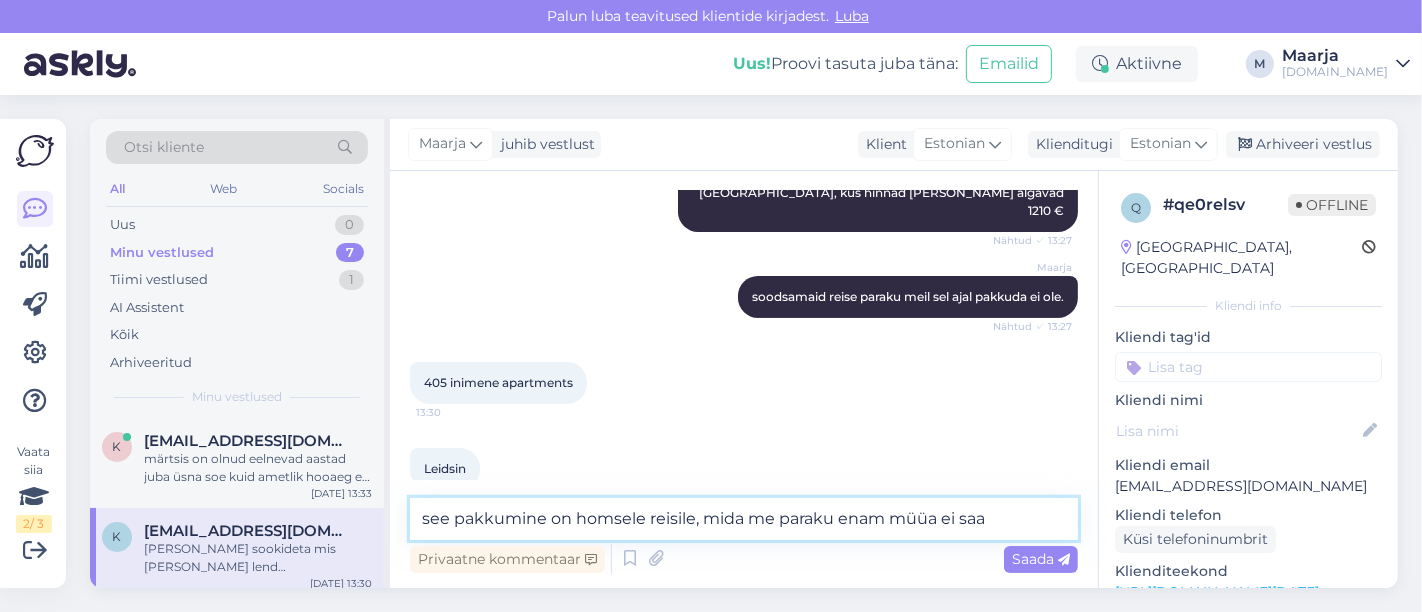 type 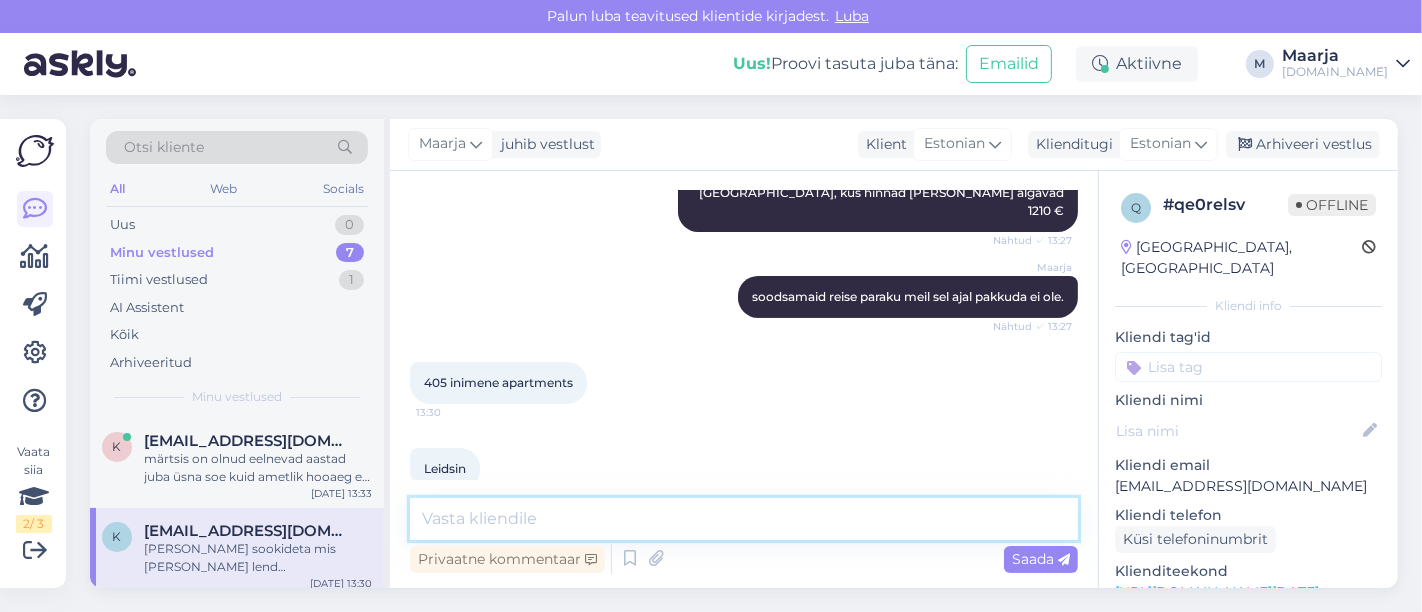 scroll, scrollTop: 765, scrollLeft: 0, axis: vertical 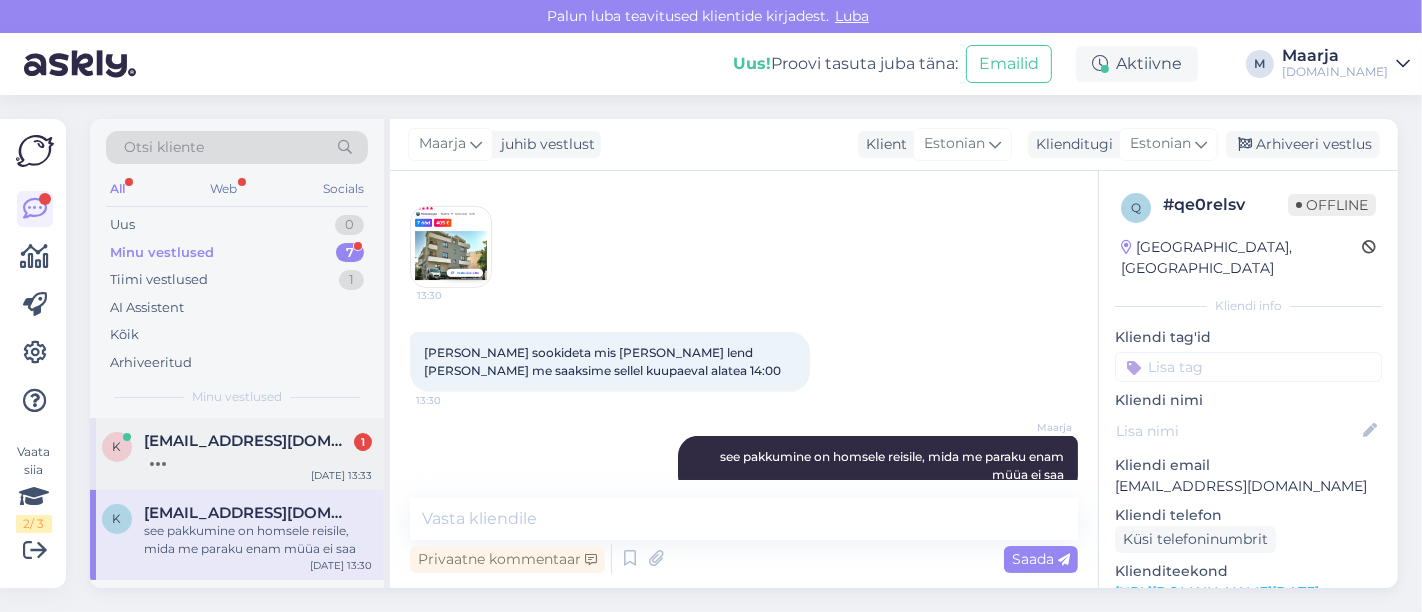 click at bounding box center (258, 459) 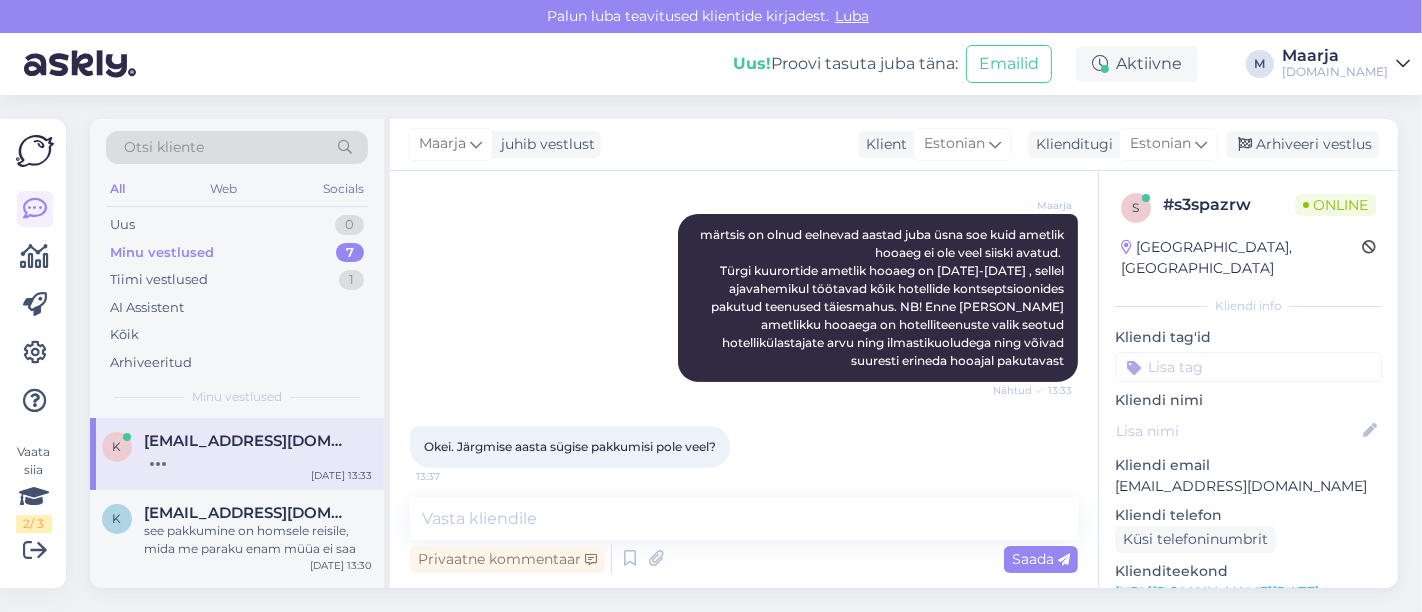 scroll, scrollTop: 540, scrollLeft: 0, axis: vertical 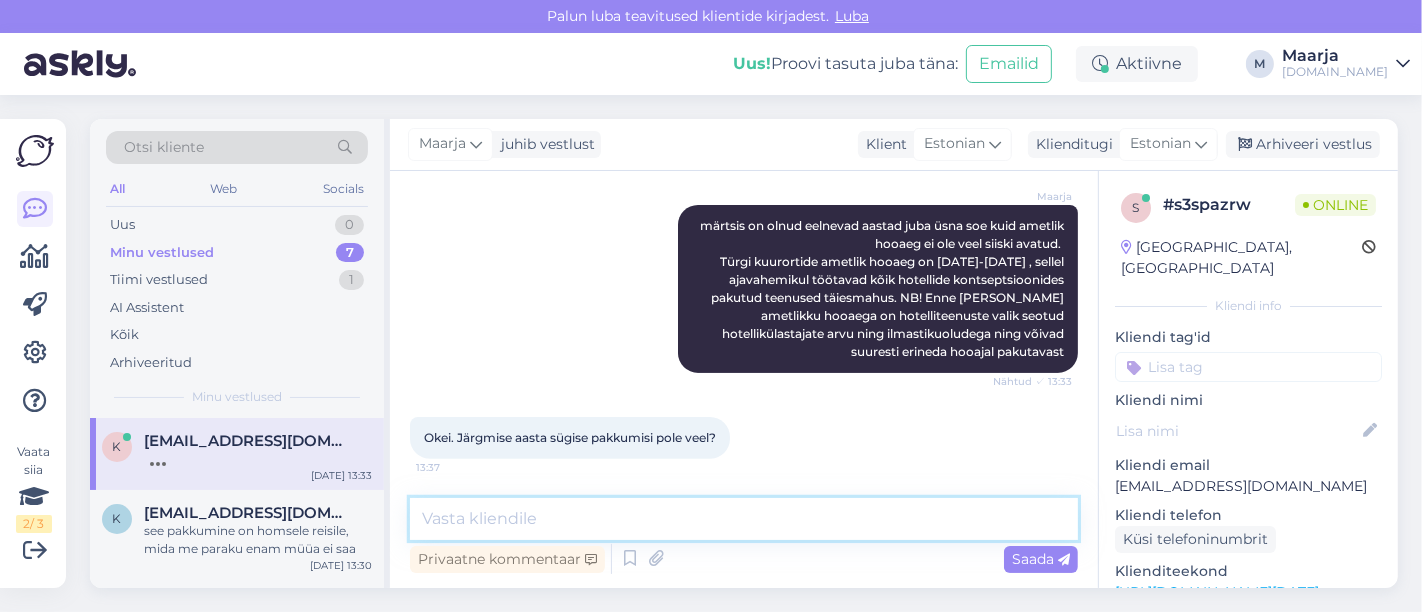 click at bounding box center [744, 519] 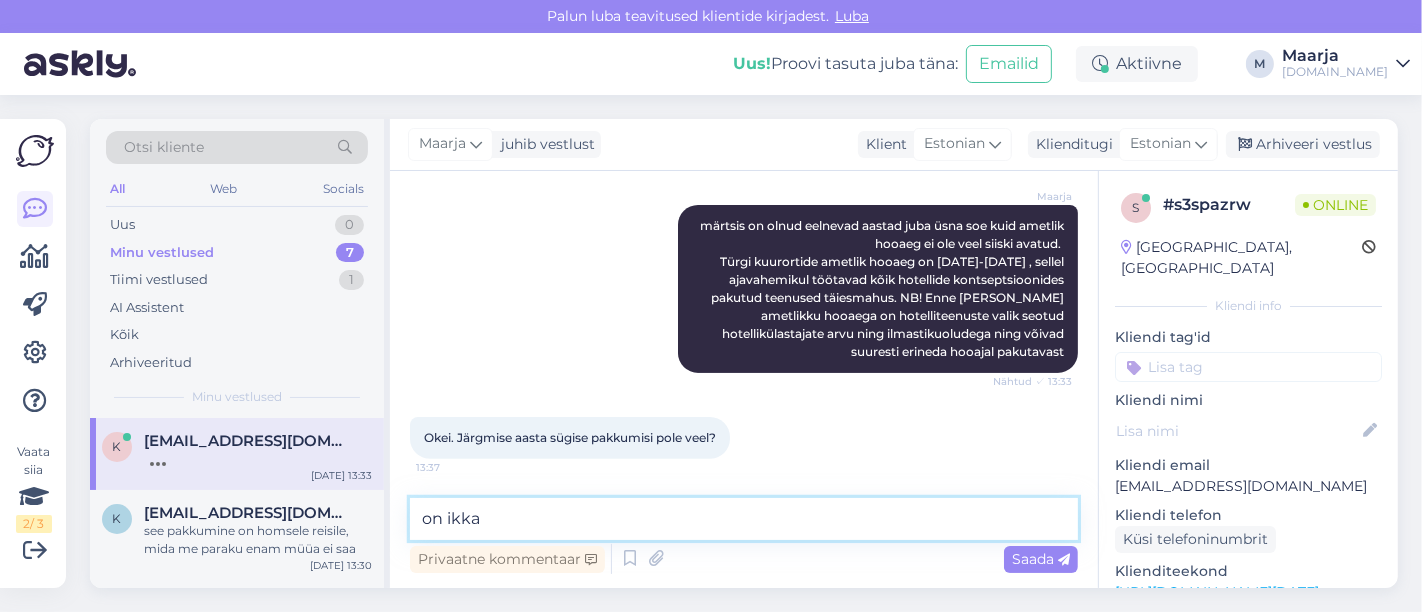 scroll, scrollTop: 625, scrollLeft: 0, axis: vertical 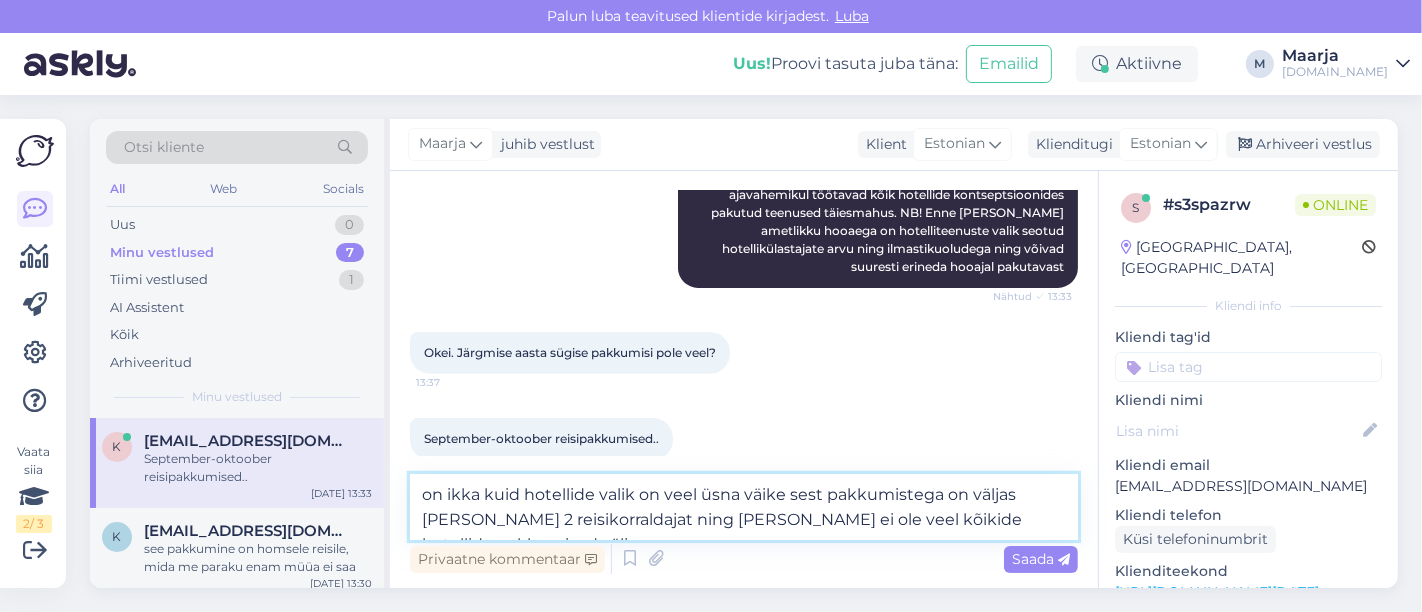 type on "on ikka kuid hotellide valik on veel üsna väike sest pakkumistega on väljas [PERSON_NAME] 2 reisikorraldajat ning [PERSON_NAME] ei ole veel kõikide hotellide pakkumised väljas" 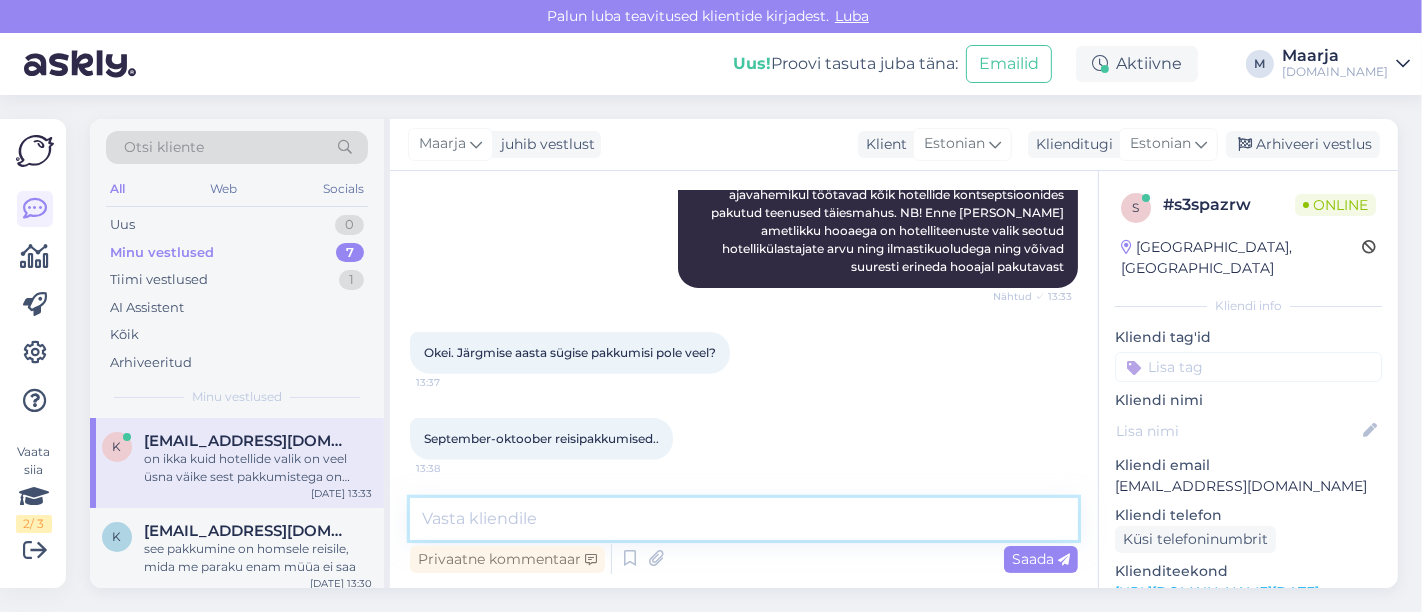 scroll, scrollTop: 748, scrollLeft: 0, axis: vertical 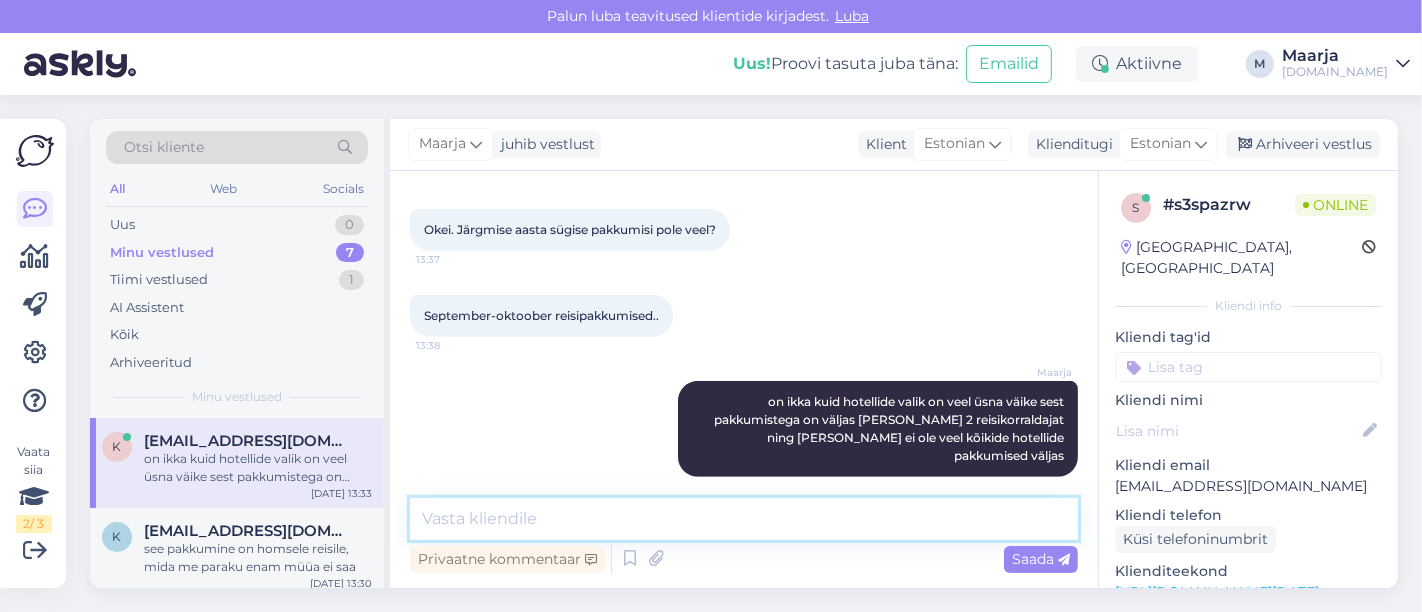 click at bounding box center [744, 519] 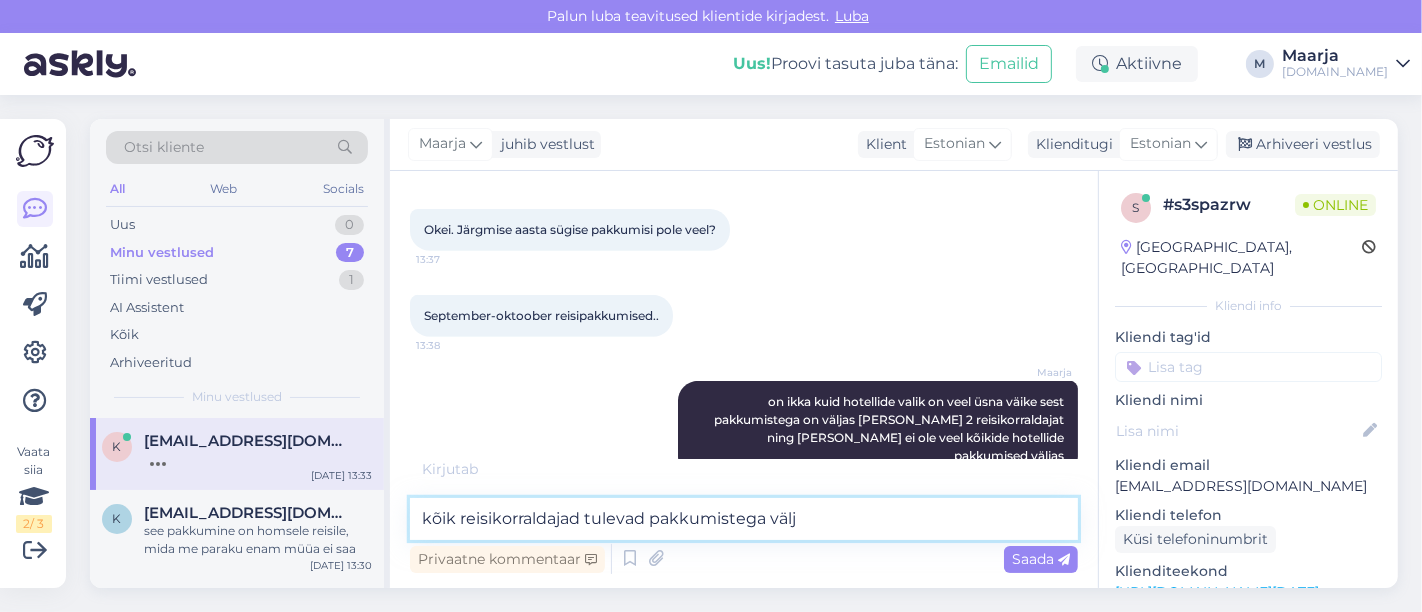 scroll, scrollTop: 768, scrollLeft: 0, axis: vertical 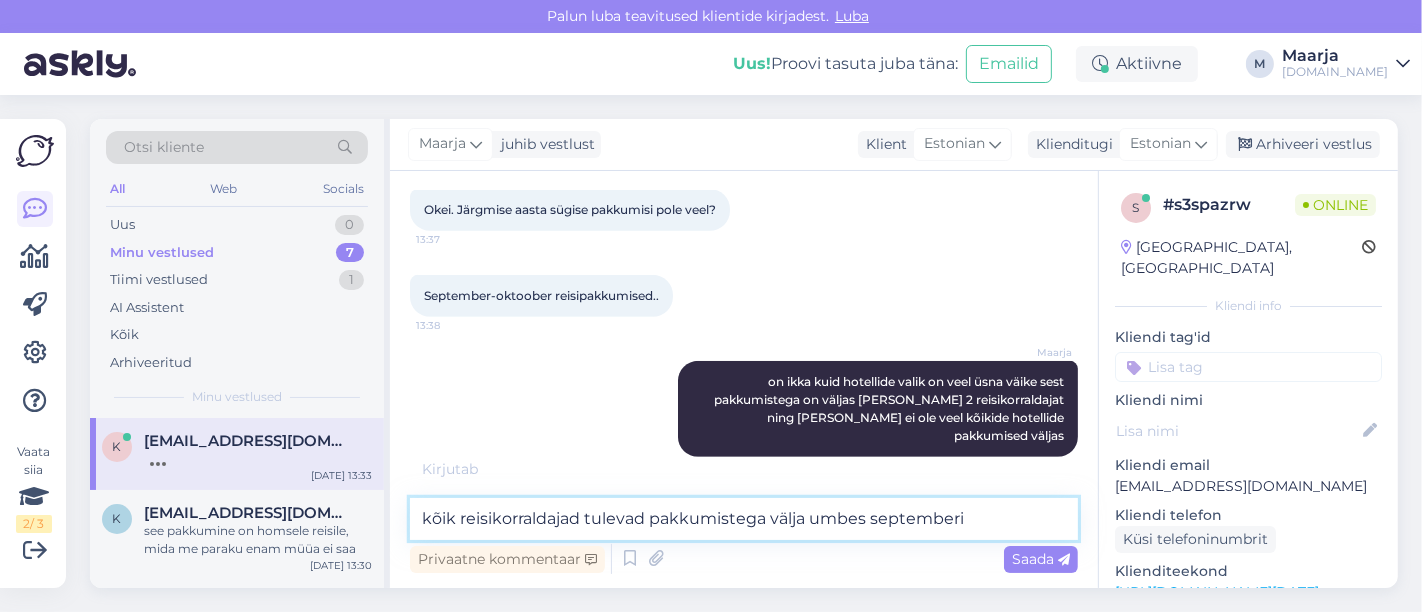 type on "kõik reisikorraldajad tulevad pakkumistega välja umbes septemberis" 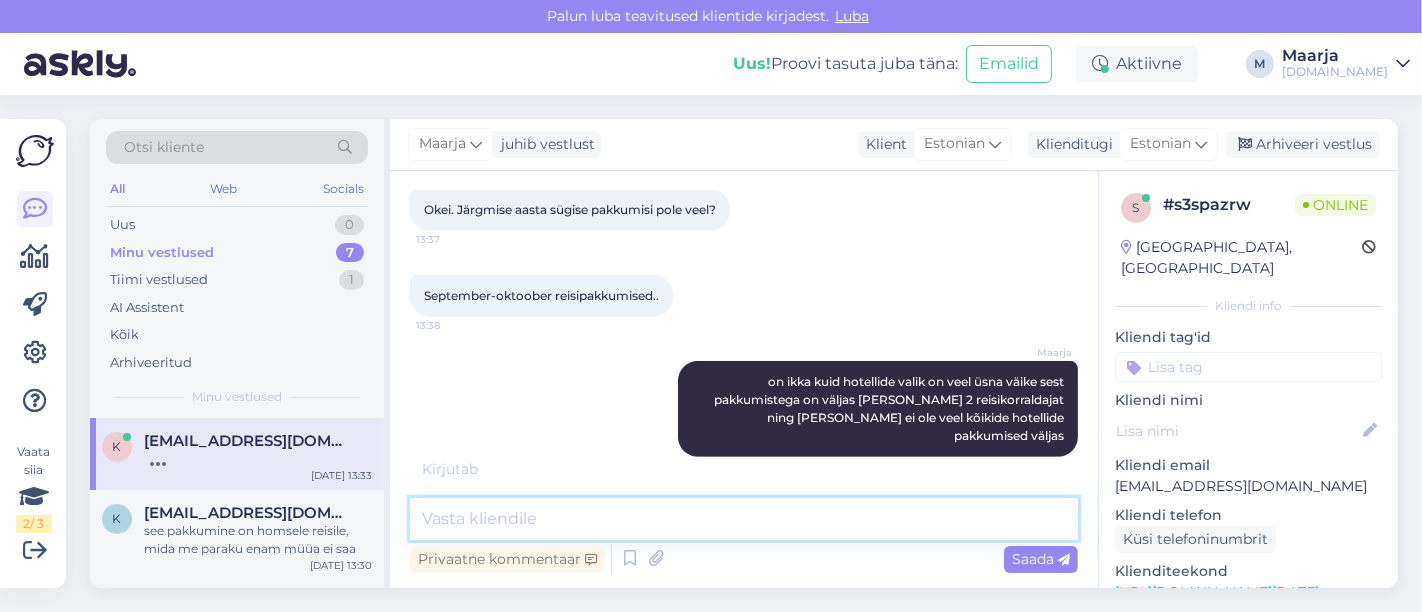 scroll, scrollTop: 851, scrollLeft: 0, axis: vertical 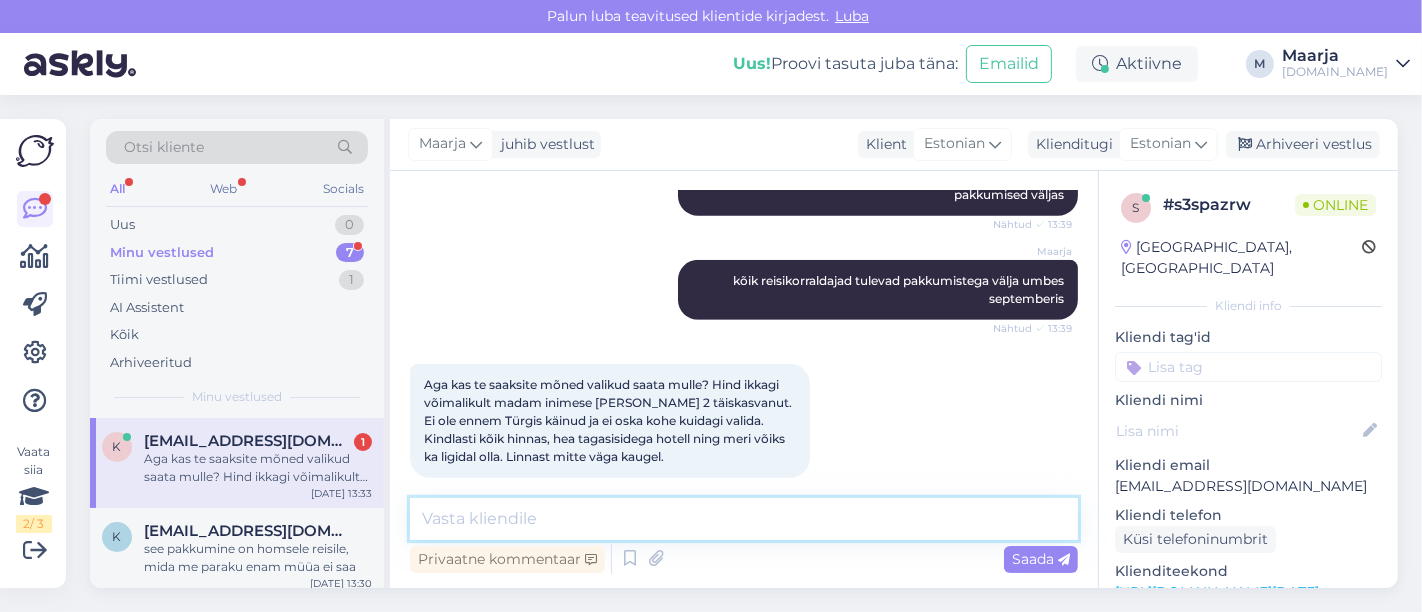 click at bounding box center [744, 519] 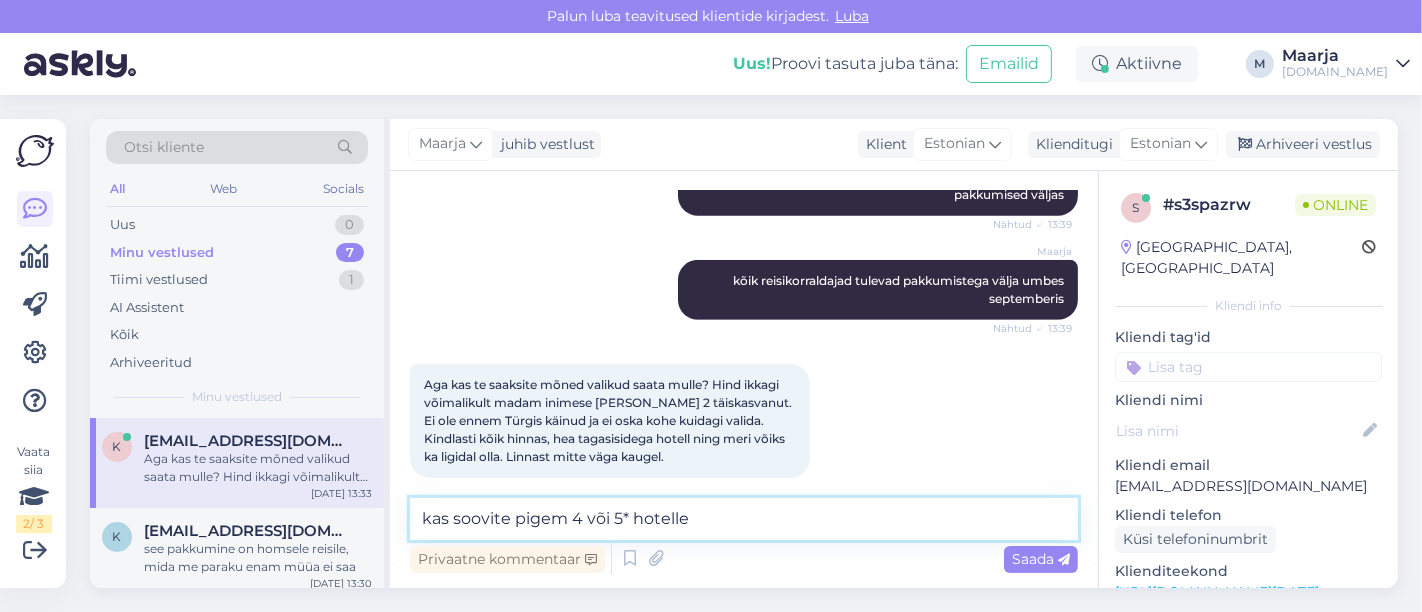 type on "kas soovite pigem 4 või 5* hotelle?" 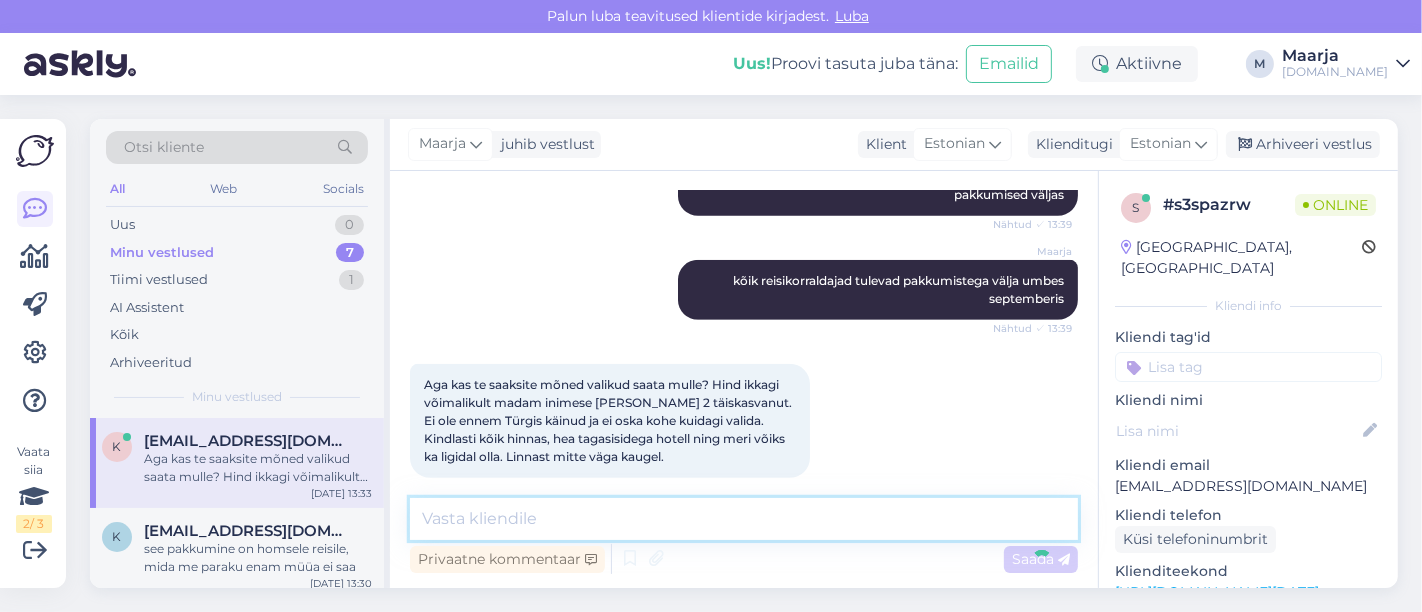 scroll, scrollTop: 1095, scrollLeft: 0, axis: vertical 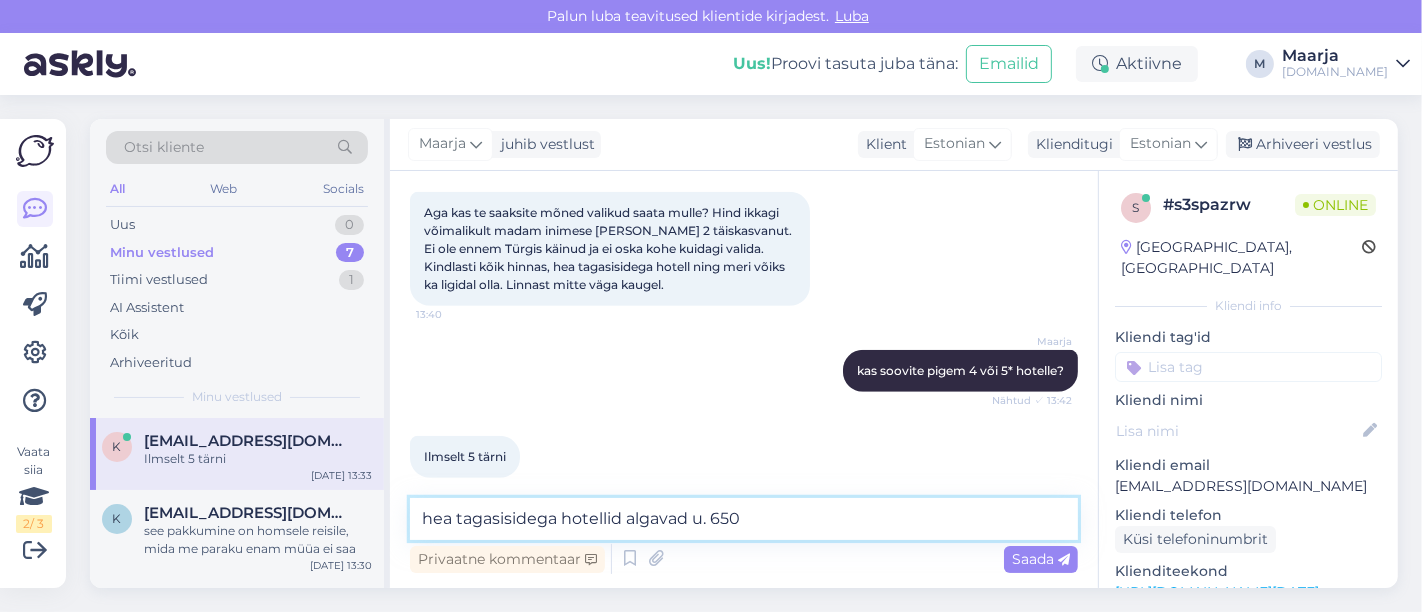 drag, startPoint x: 743, startPoint y: 513, endPoint x: 723, endPoint y: 517, distance: 20.396078 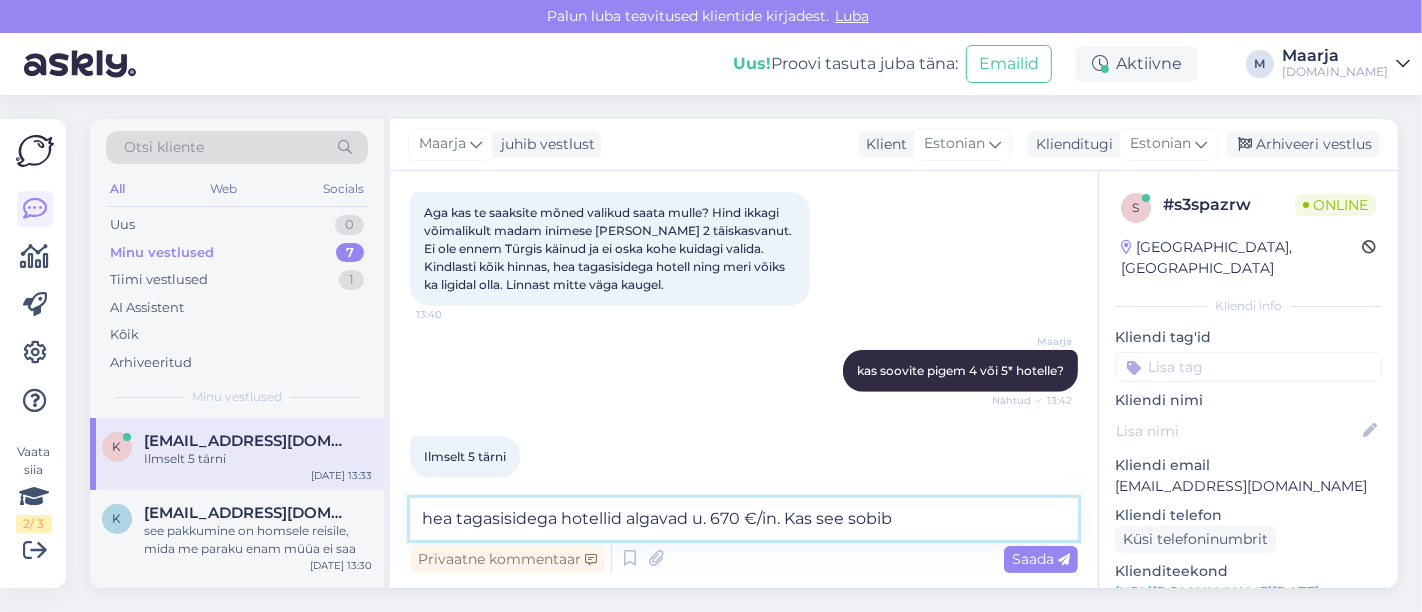 type on "hea tagasisidega hotellid algavad u. 670 €/in. Kas see sobib?" 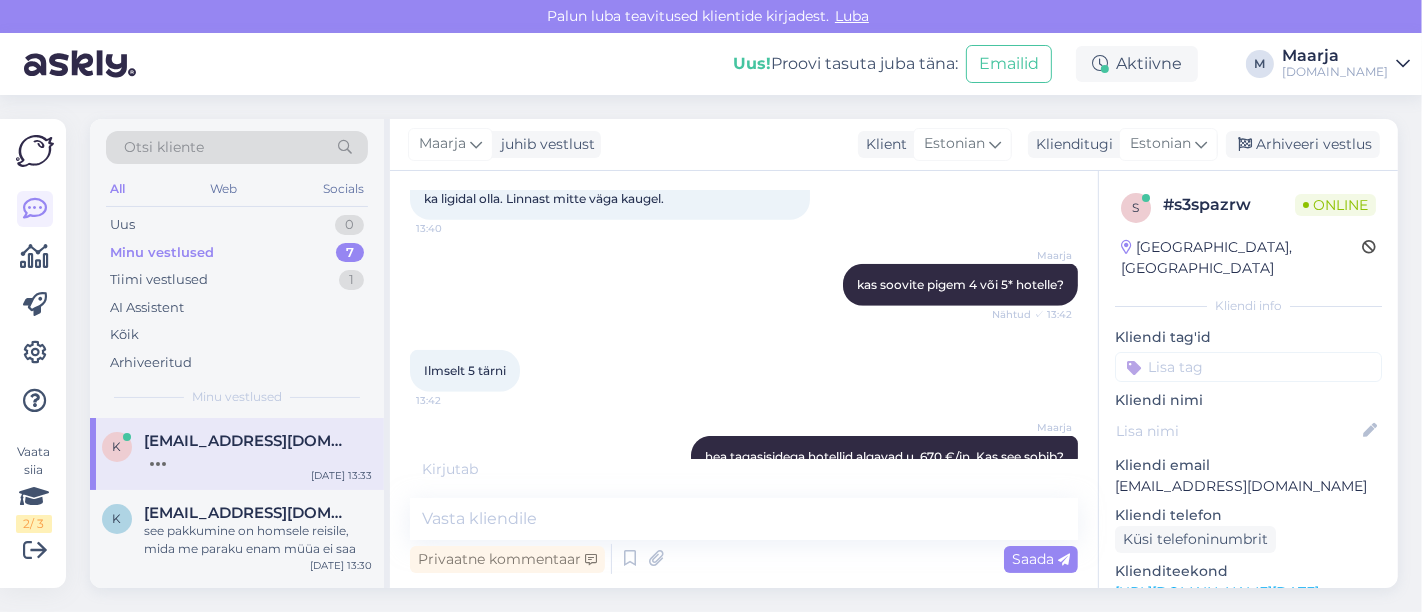 scroll, scrollTop: 1354, scrollLeft: 0, axis: vertical 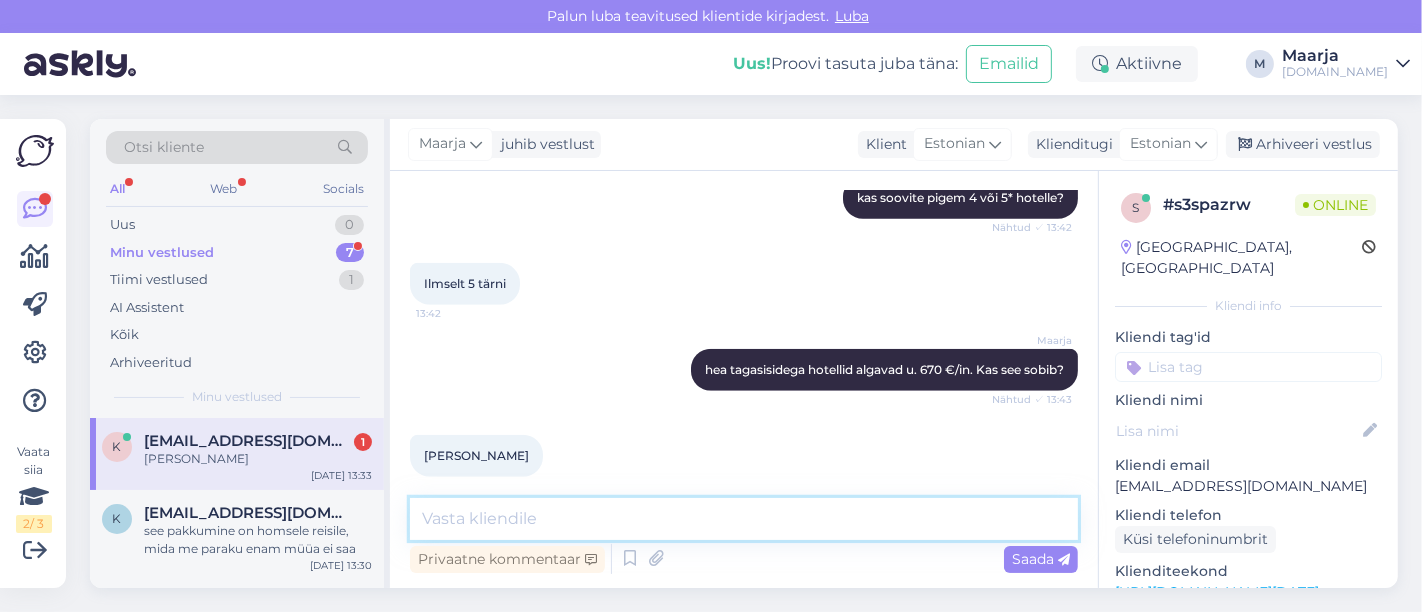click at bounding box center (744, 519) 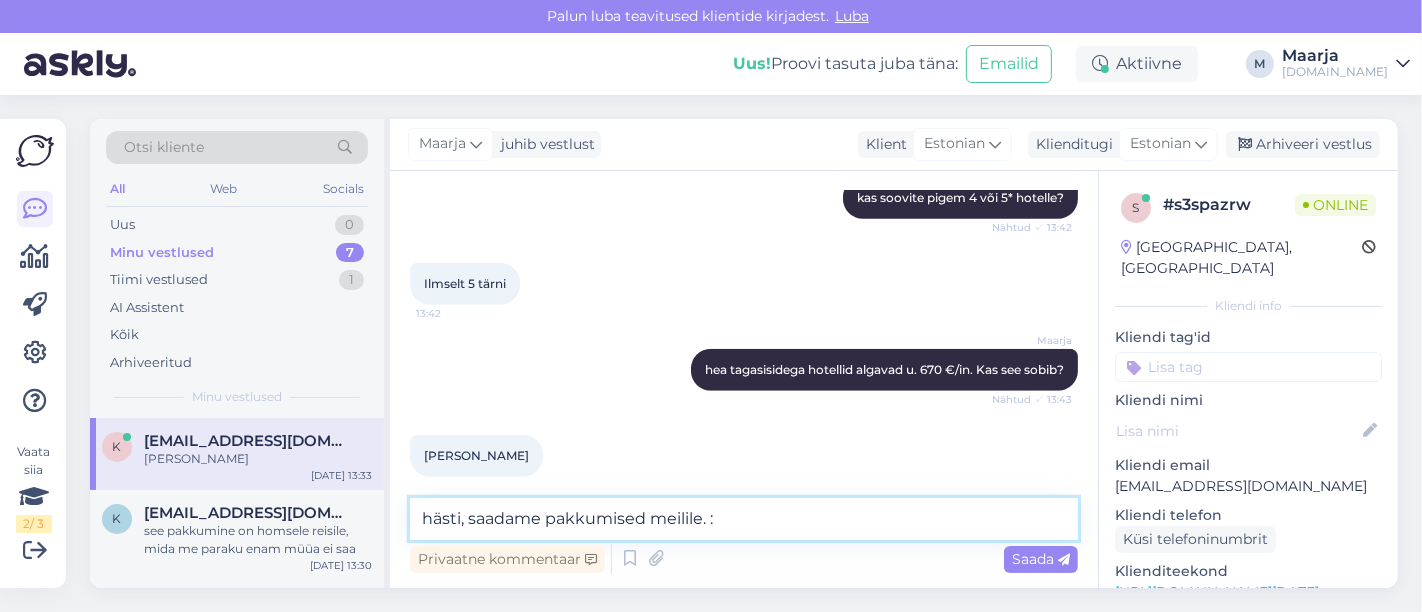 type on "hästi, saadame pakkumised meilile. :)" 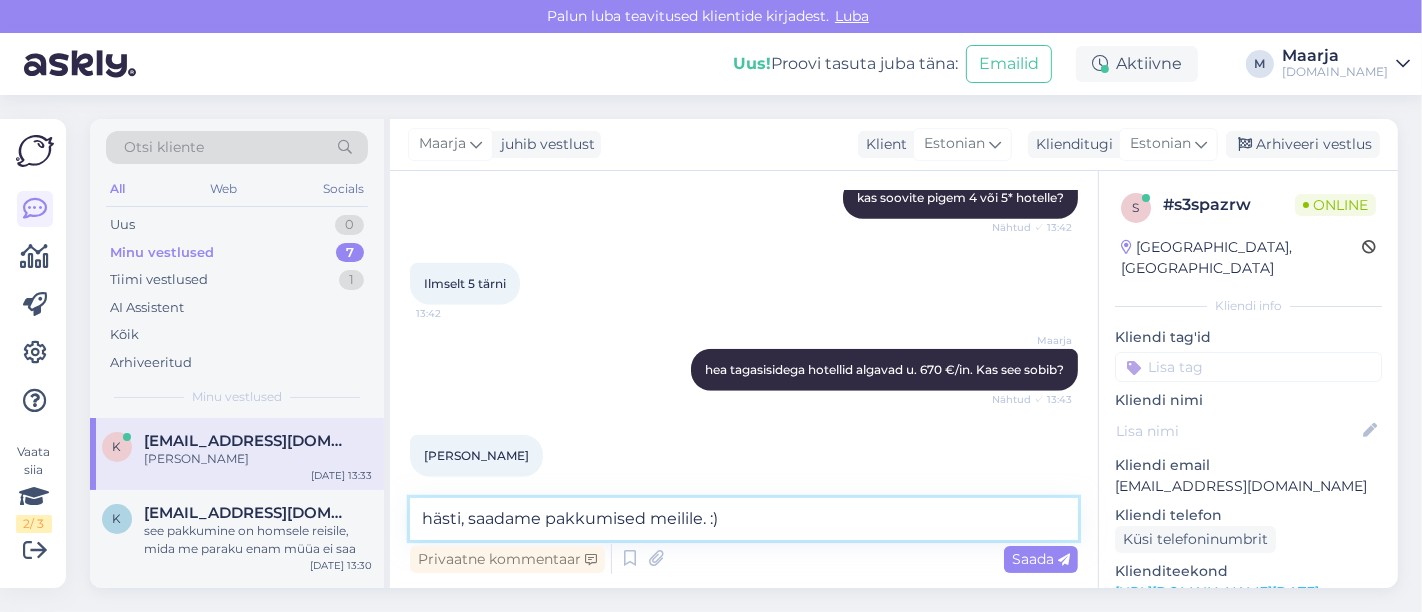 type 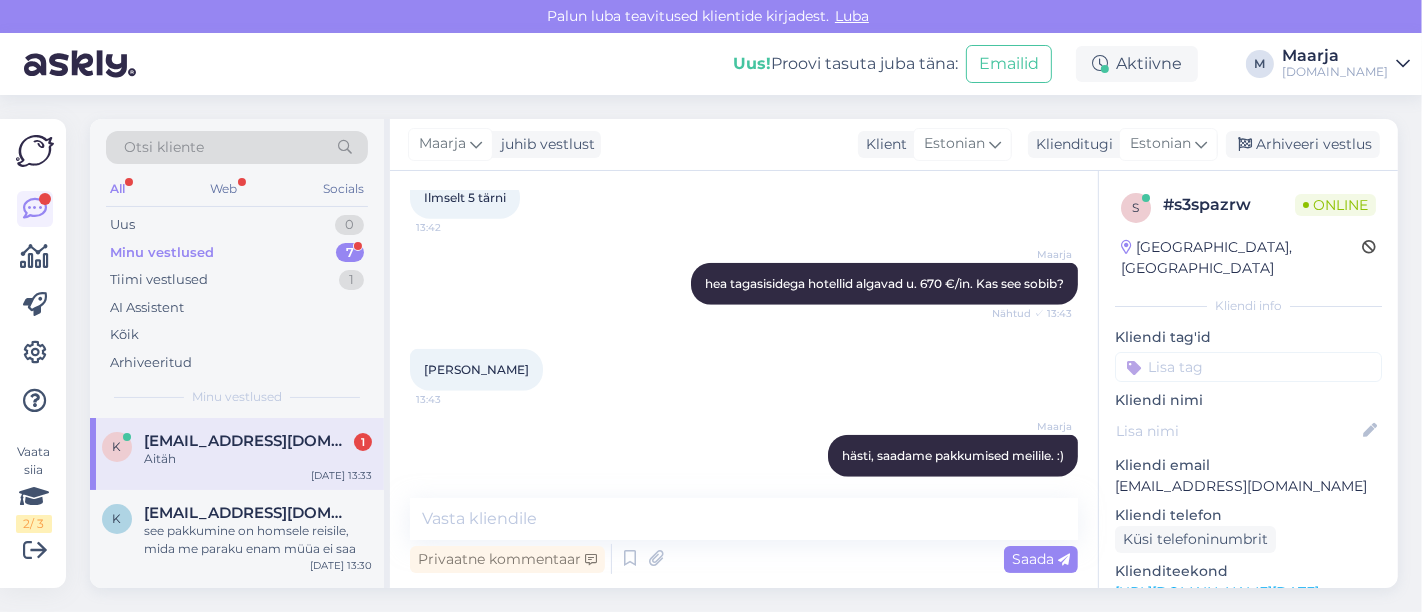 scroll, scrollTop: 1525, scrollLeft: 0, axis: vertical 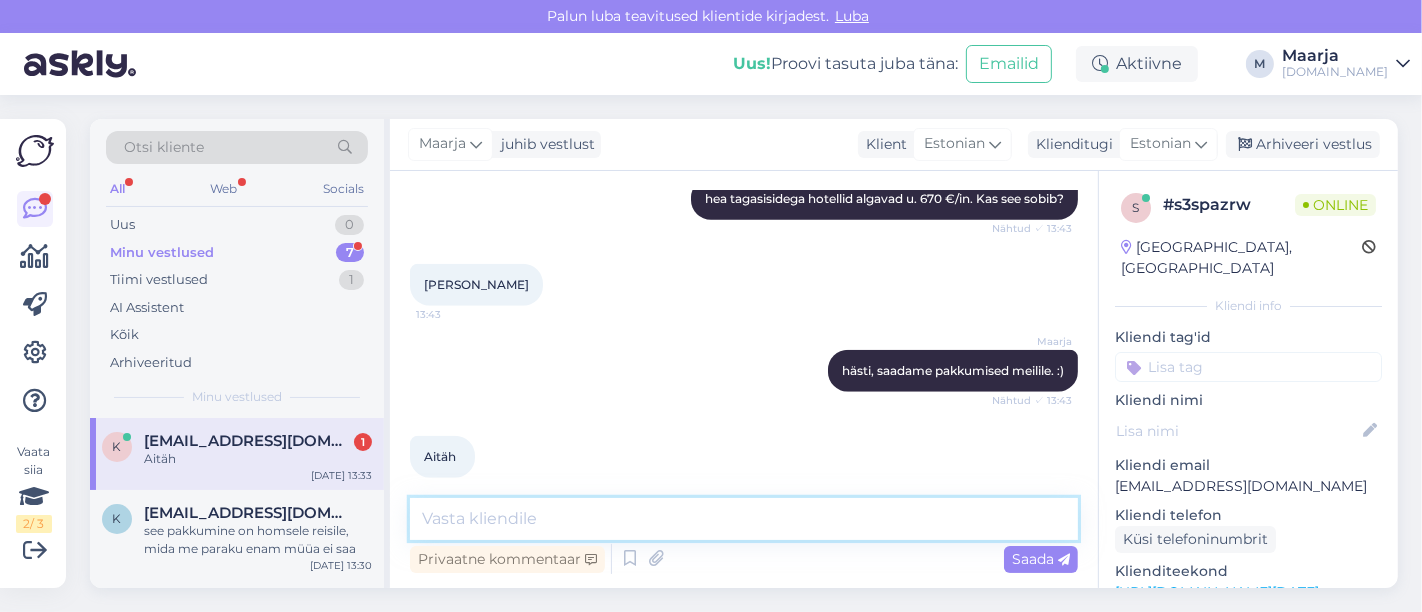 drag, startPoint x: 582, startPoint y: 507, endPoint x: 679, endPoint y: 494, distance: 97.867256 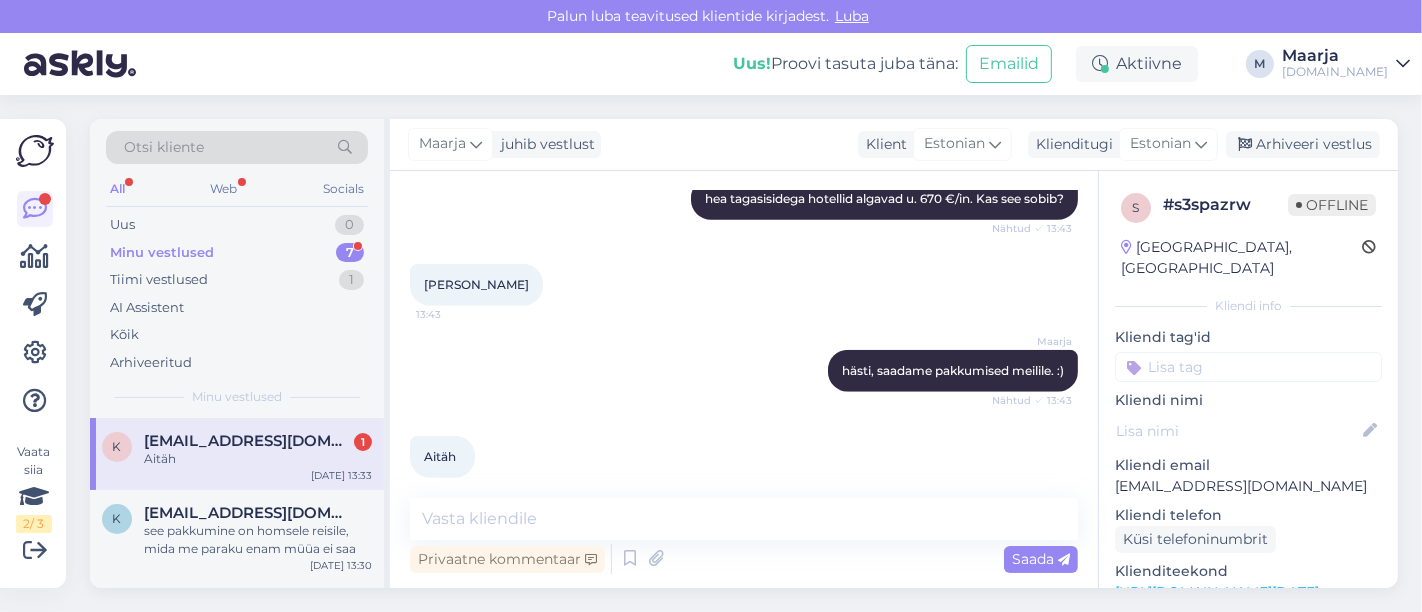 click on "k [EMAIL_ADDRESS][DOMAIN_NAME] 1 Aitäh  [DATE] 13:33" at bounding box center (237, 454) 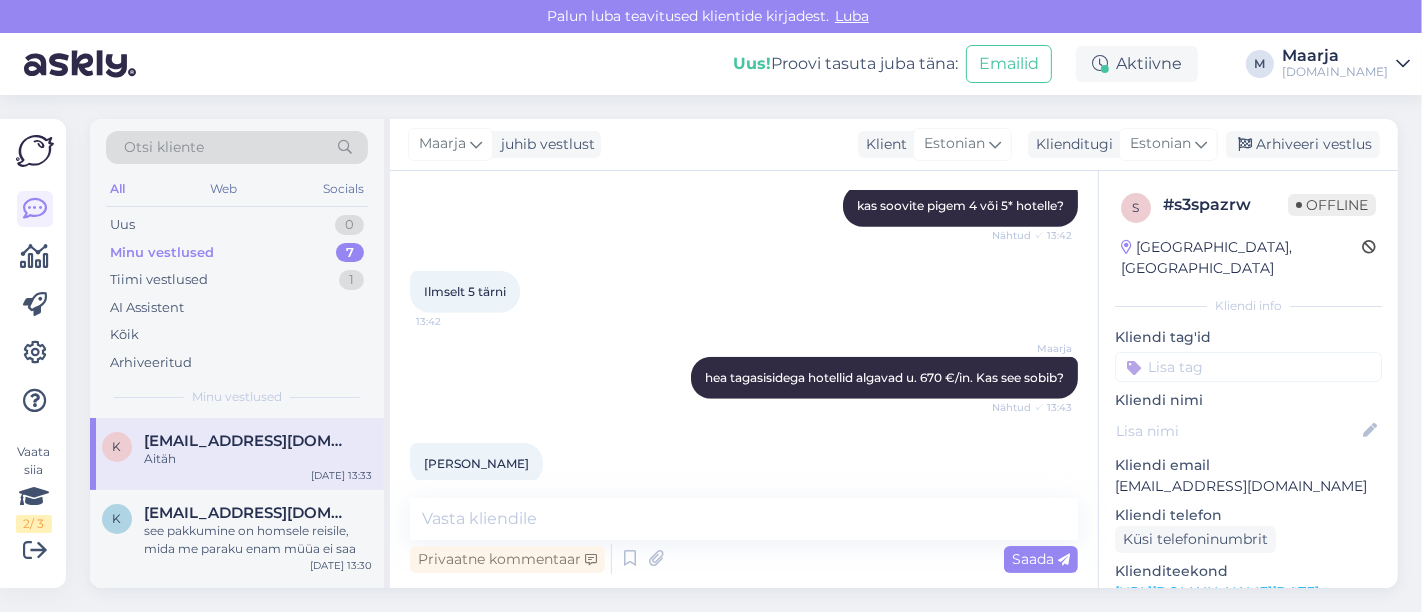 scroll, scrollTop: 1525, scrollLeft: 0, axis: vertical 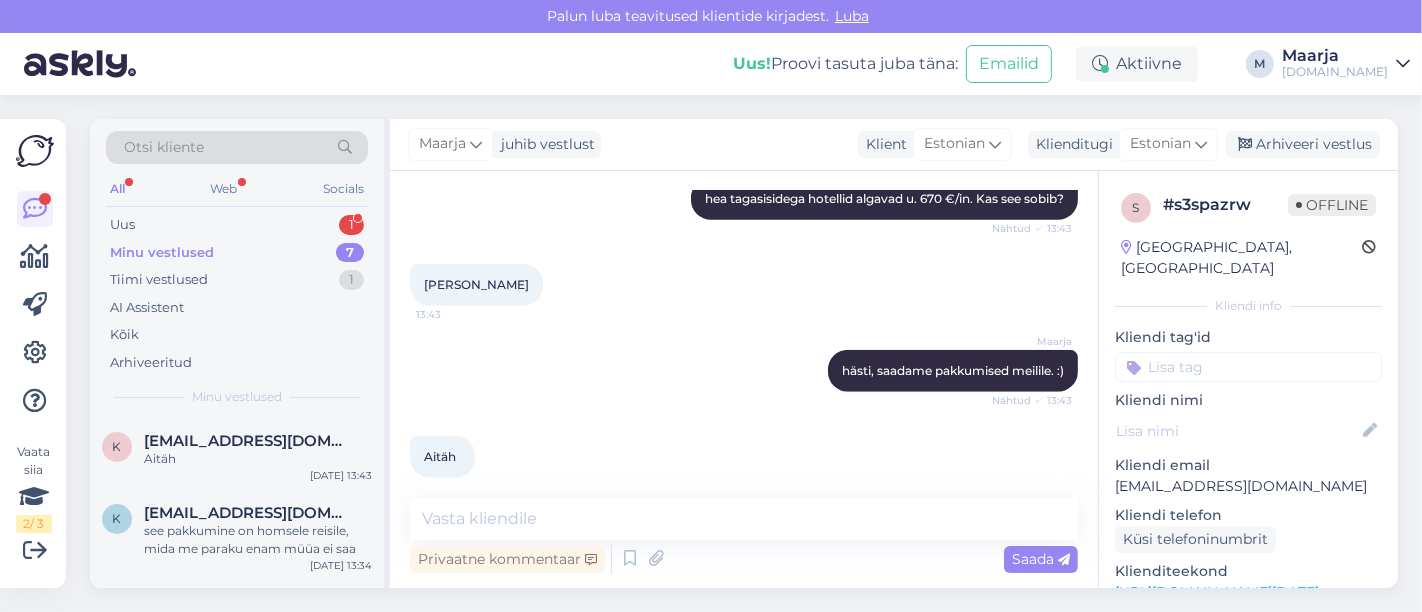 click on "Otsi kliente All Web Socials Uus 1 Minu vestlused 7 Tiimi vestlused 1 AI Assistent Kõik Arhiveeritud Minu vestlused" at bounding box center (237, 268) 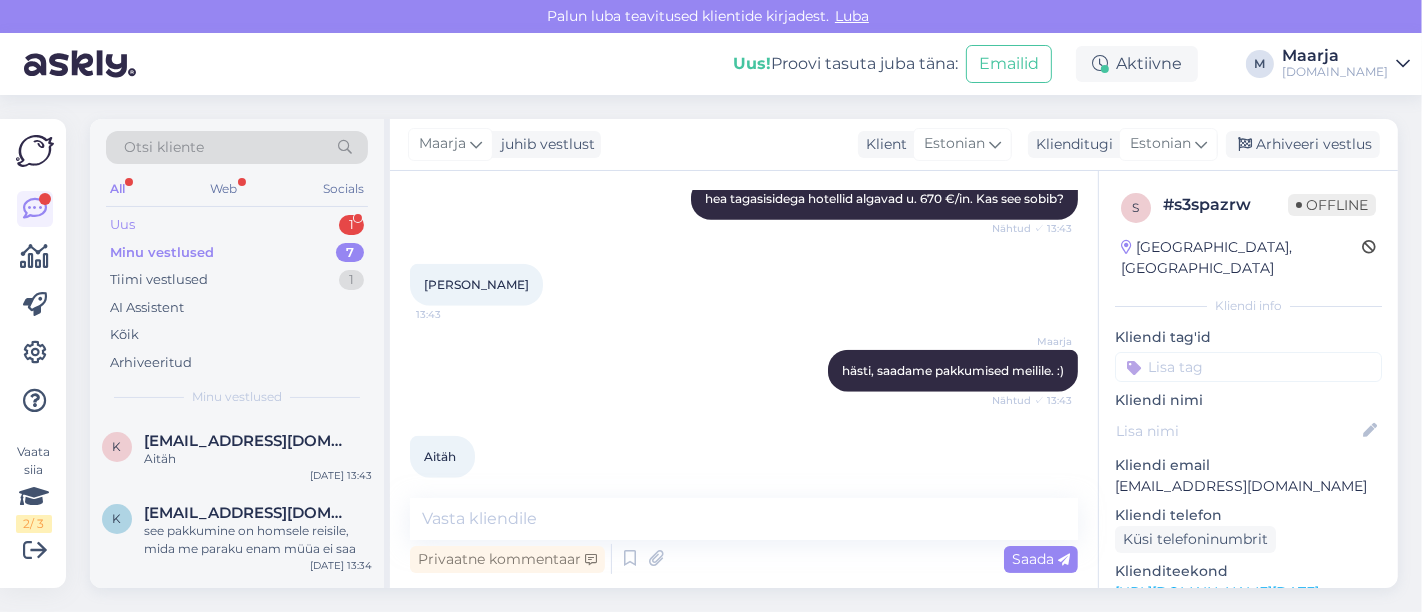click on "Uus 1" at bounding box center [237, 225] 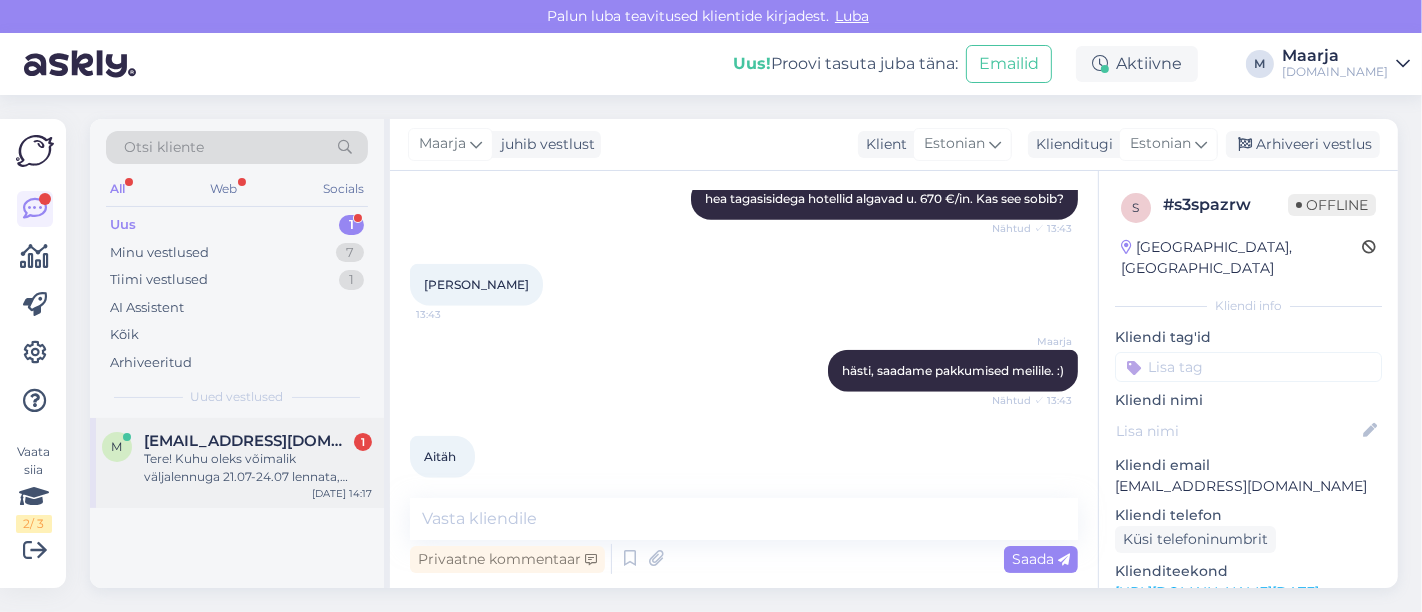 click on "Tere! Kuhu oleks võimalik väljalennuga 21.07-24.07 lennata, [PERSON_NAME] araabia riikide?" at bounding box center [258, 468] 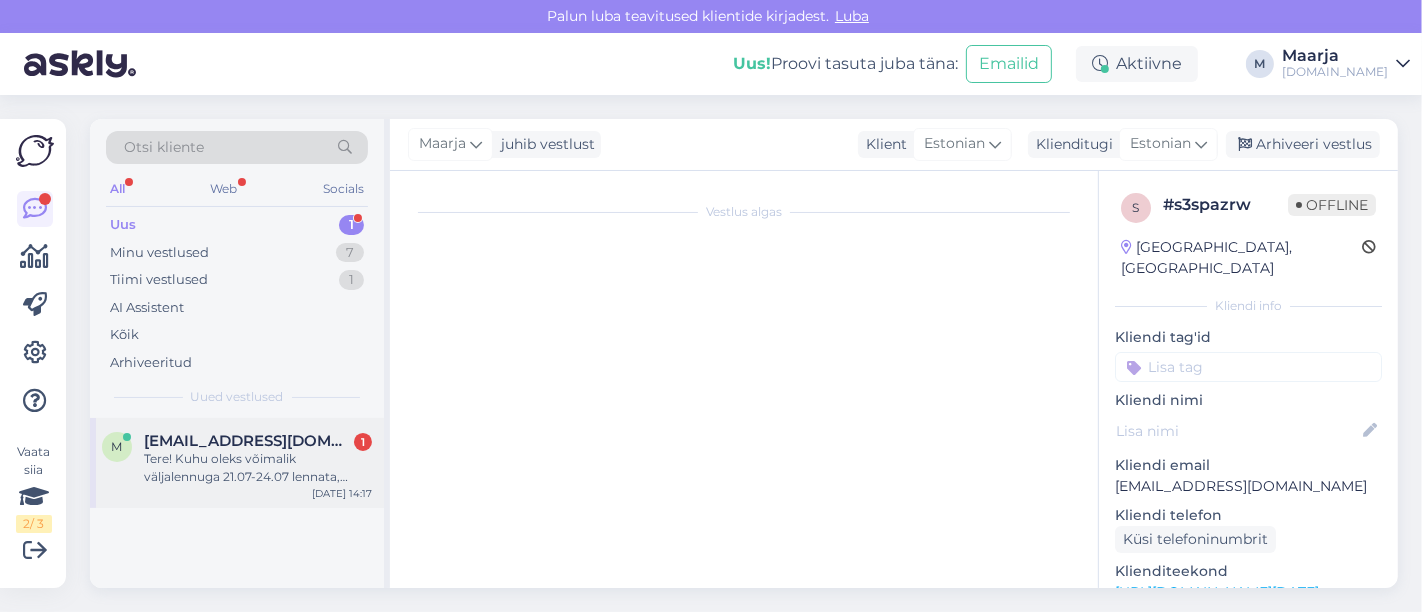 scroll, scrollTop: 0, scrollLeft: 0, axis: both 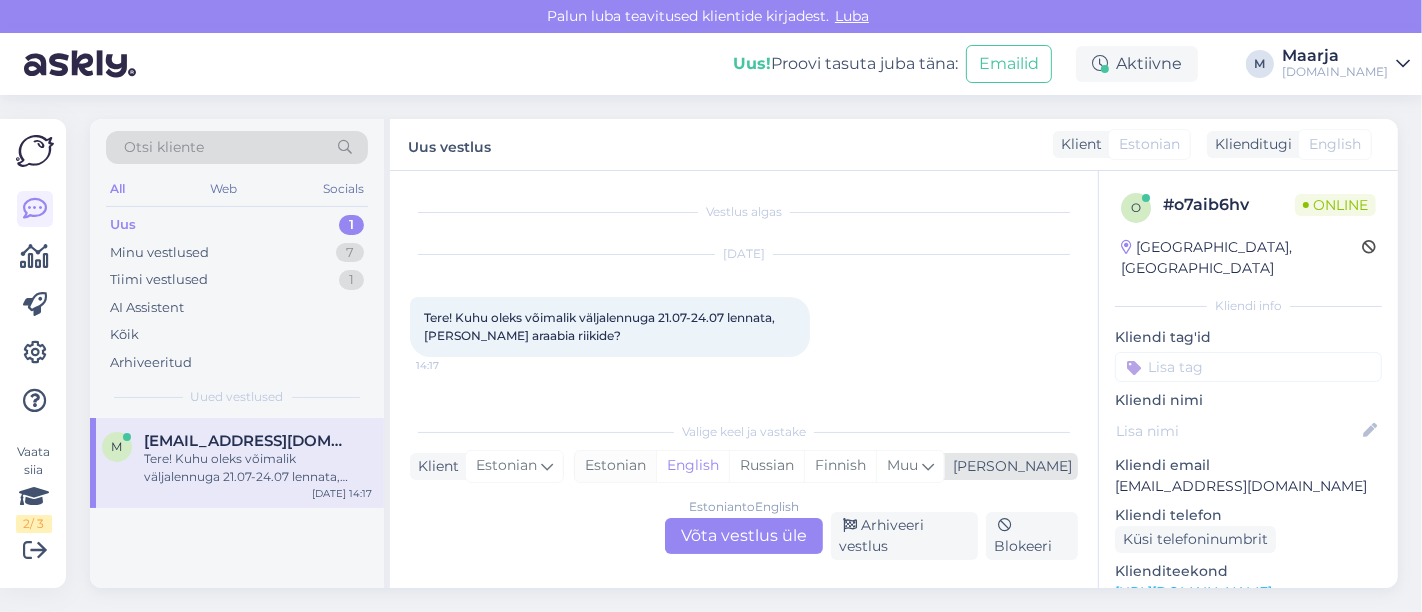 click on "Estonian" at bounding box center [615, 466] 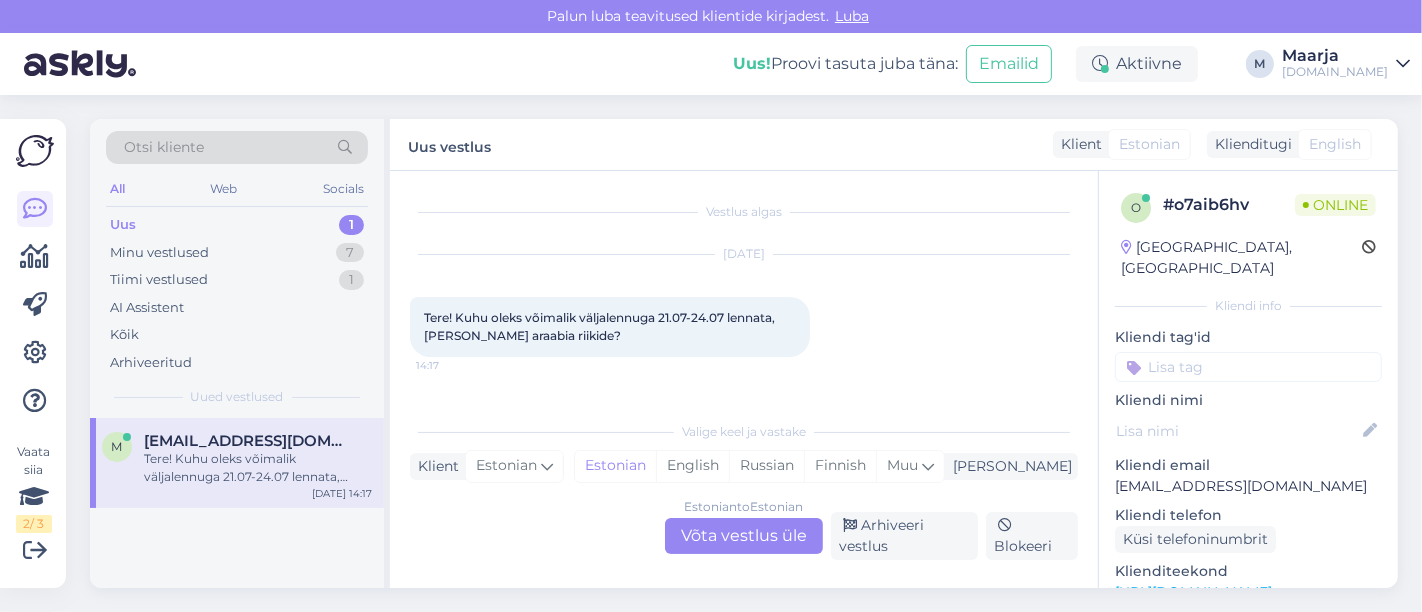 click on "Estonian  to  Estonian Võta vestlus üle" at bounding box center (744, 536) 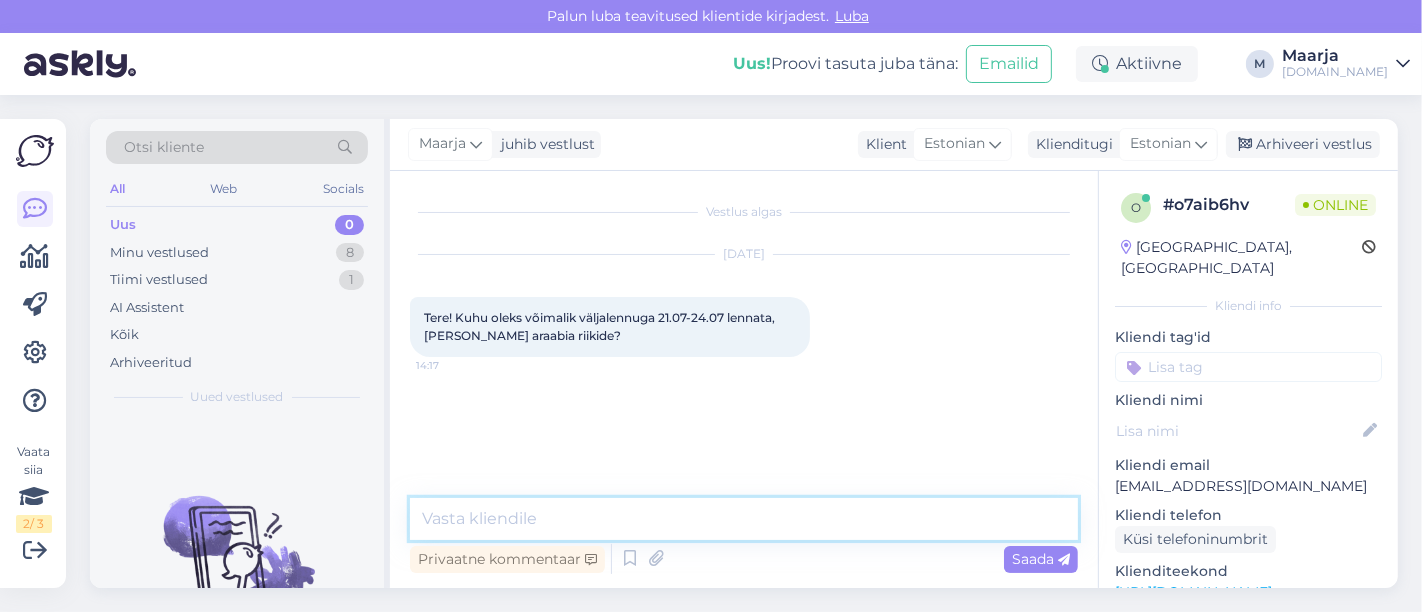click at bounding box center [744, 519] 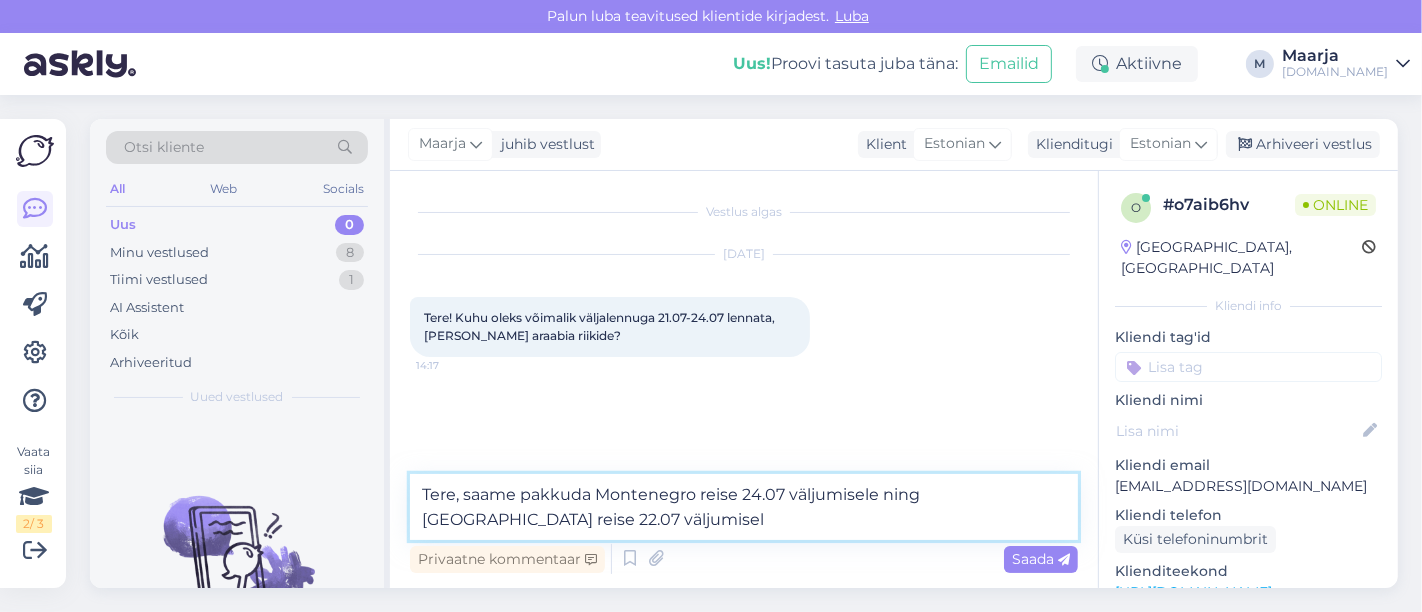 type on "Tere, saame pakkuda Montenegro reise 24.07 väljumisele ning [GEOGRAPHIC_DATA] reise 22.07 väljumisele" 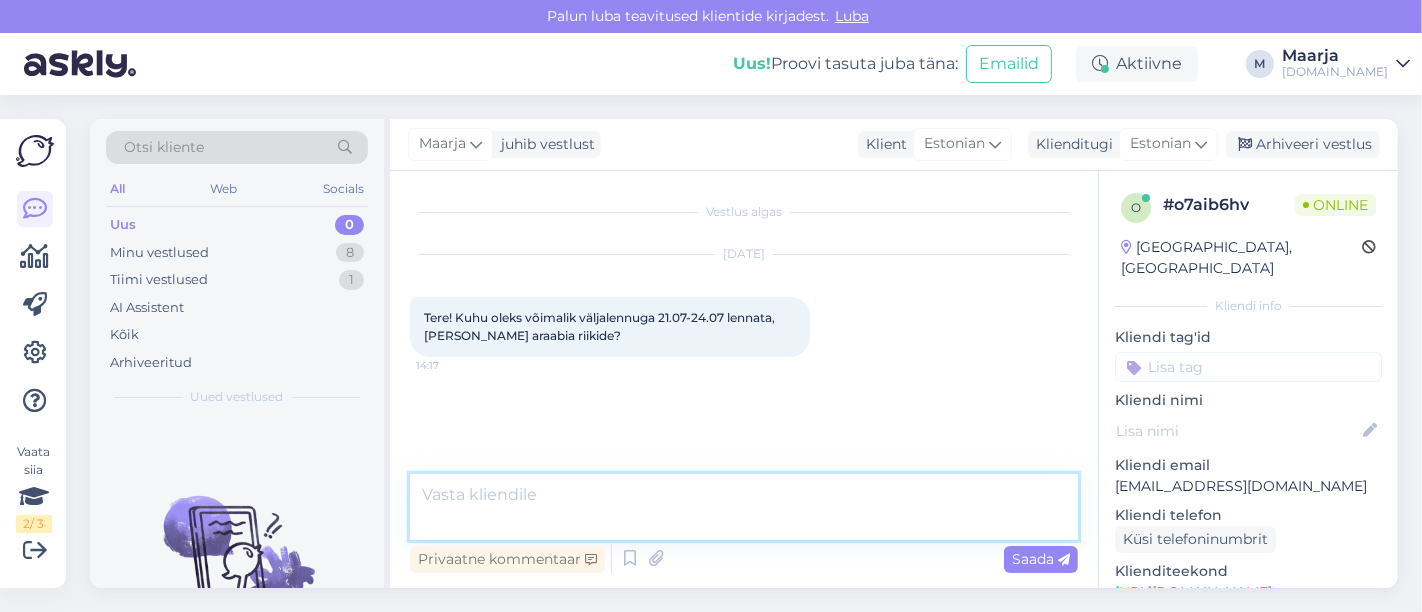 scroll, scrollTop: 2, scrollLeft: 0, axis: vertical 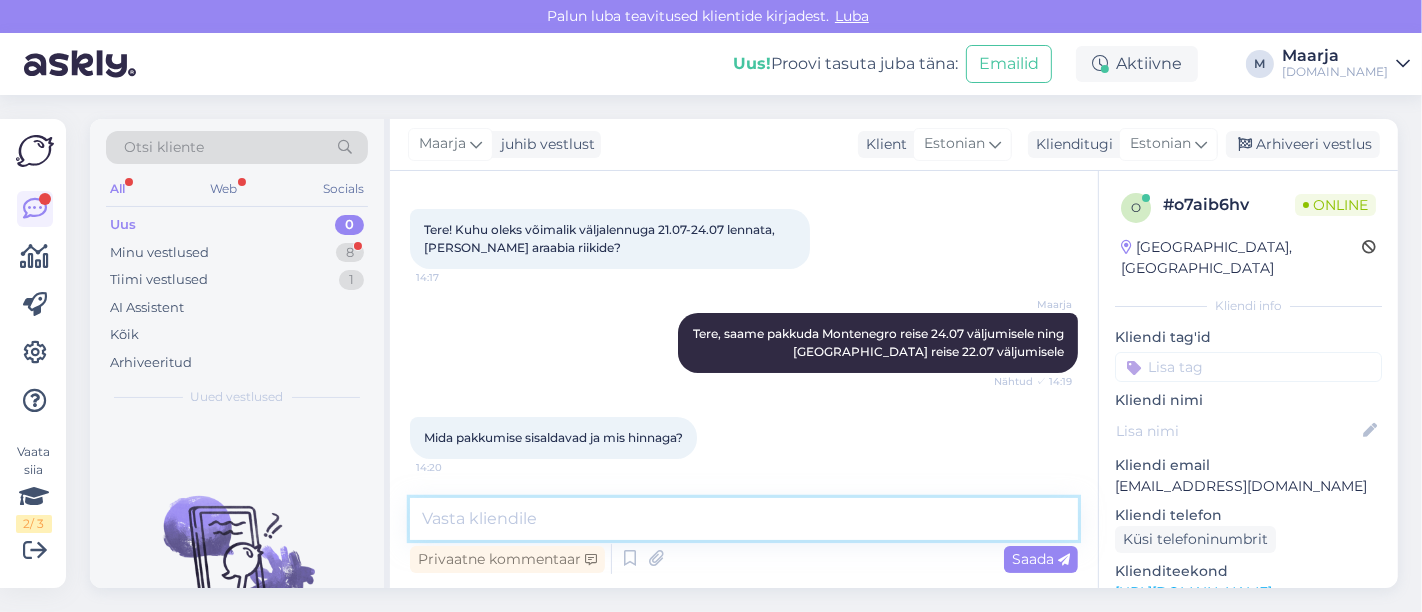 click at bounding box center (744, 519) 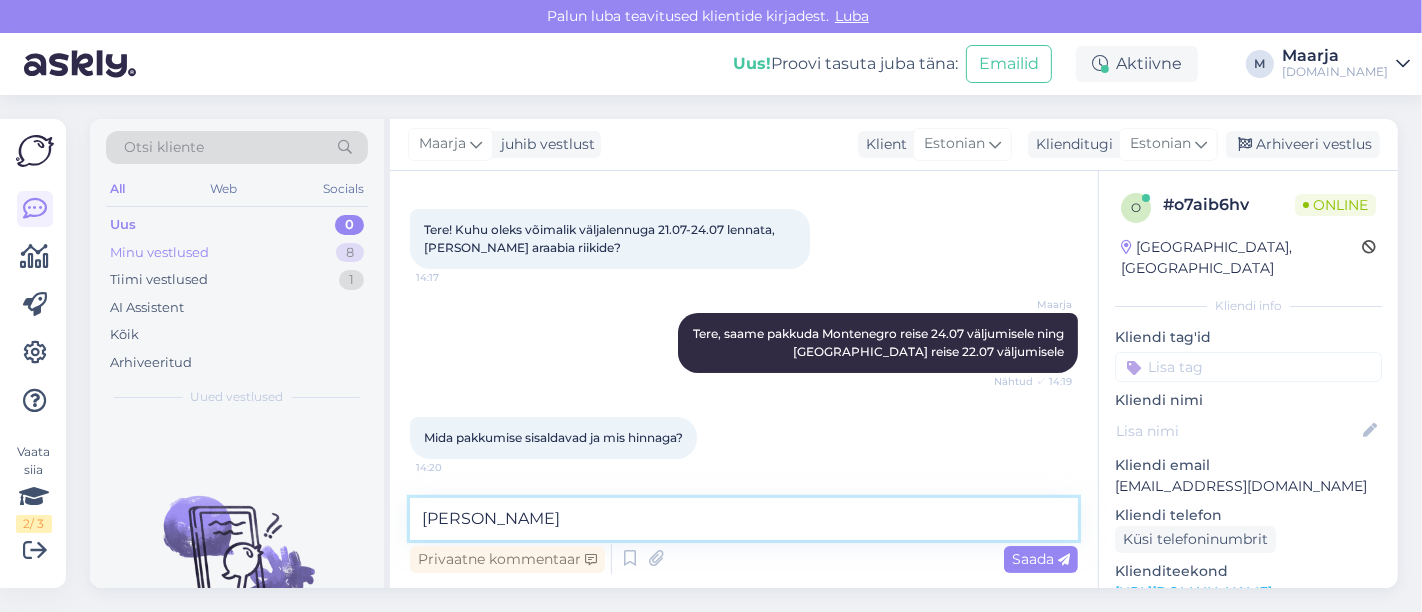 type on "[PERSON_NAME]" 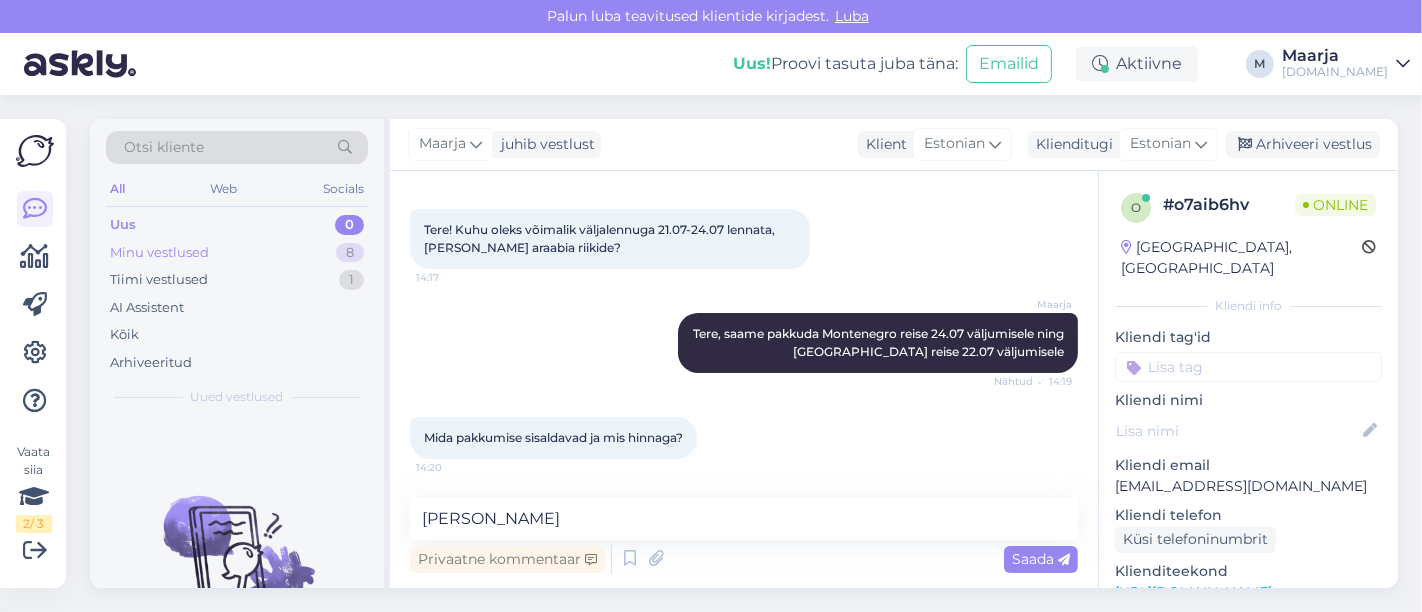 click on "Minu vestlused" at bounding box center (159, 253) 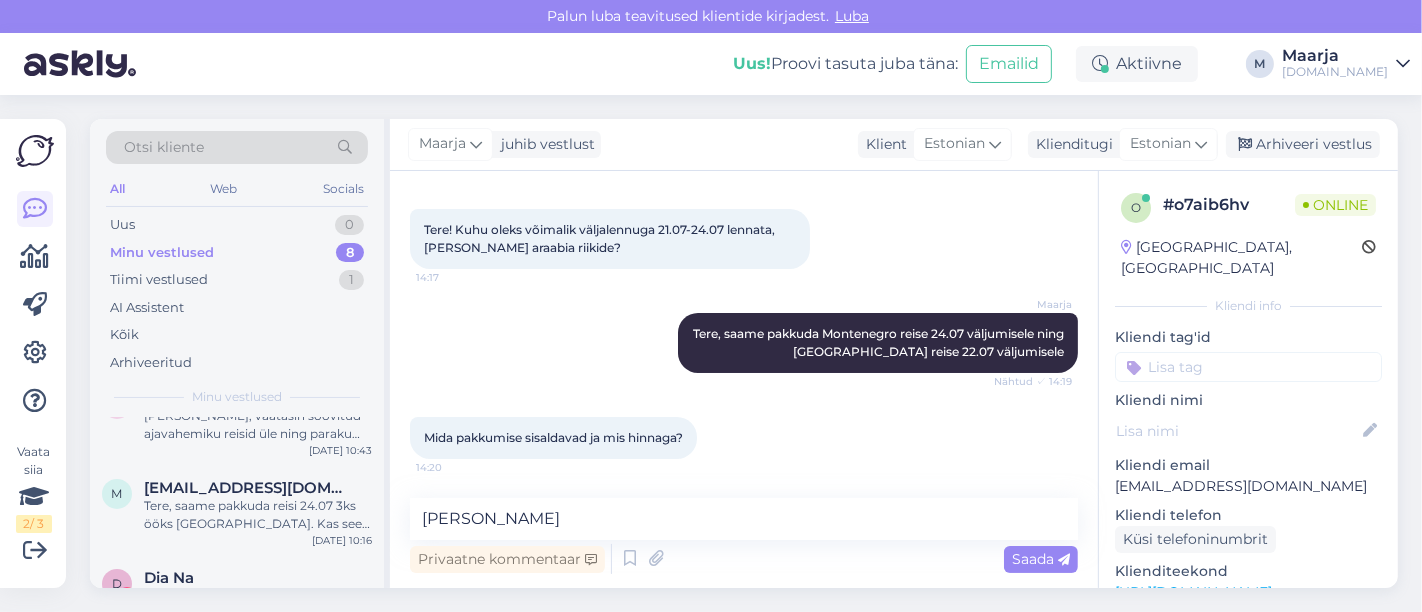 scroll, scrollTop: 511, scrollLeft: 0, axis: vertical 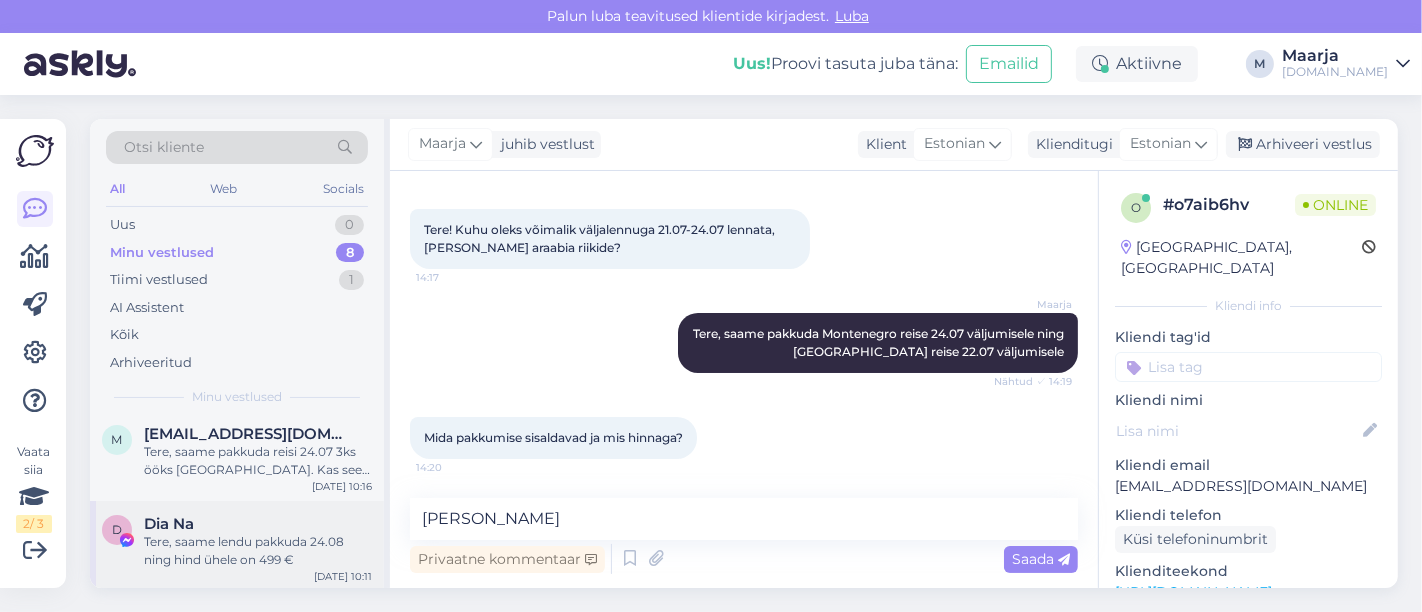 click on "Tere, saame lendu pakkuda 24.08 ning hind ühele on 499 €" at bounding box center (258, 551) 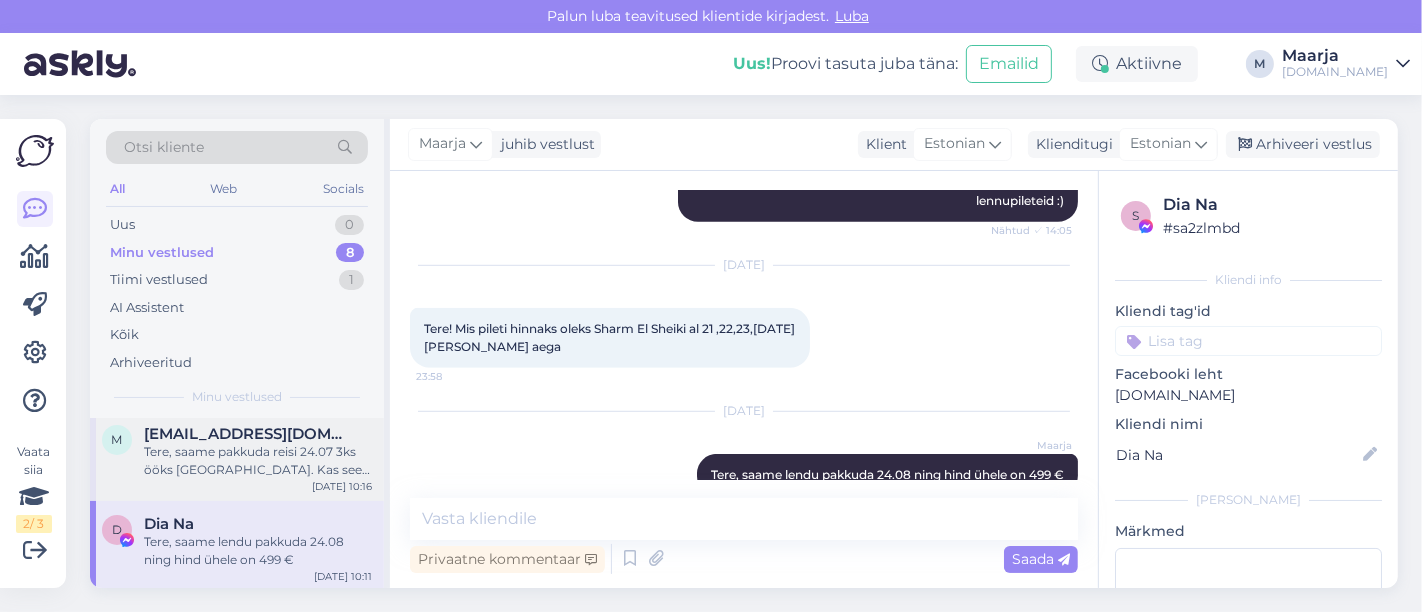 click on "Tere, saame pakkuda reisi 24.07 3ks ööks [GEOGRAPHIC_DATA]. Kas see oleks Teile sobiv?" at bounding box center [258, 461] 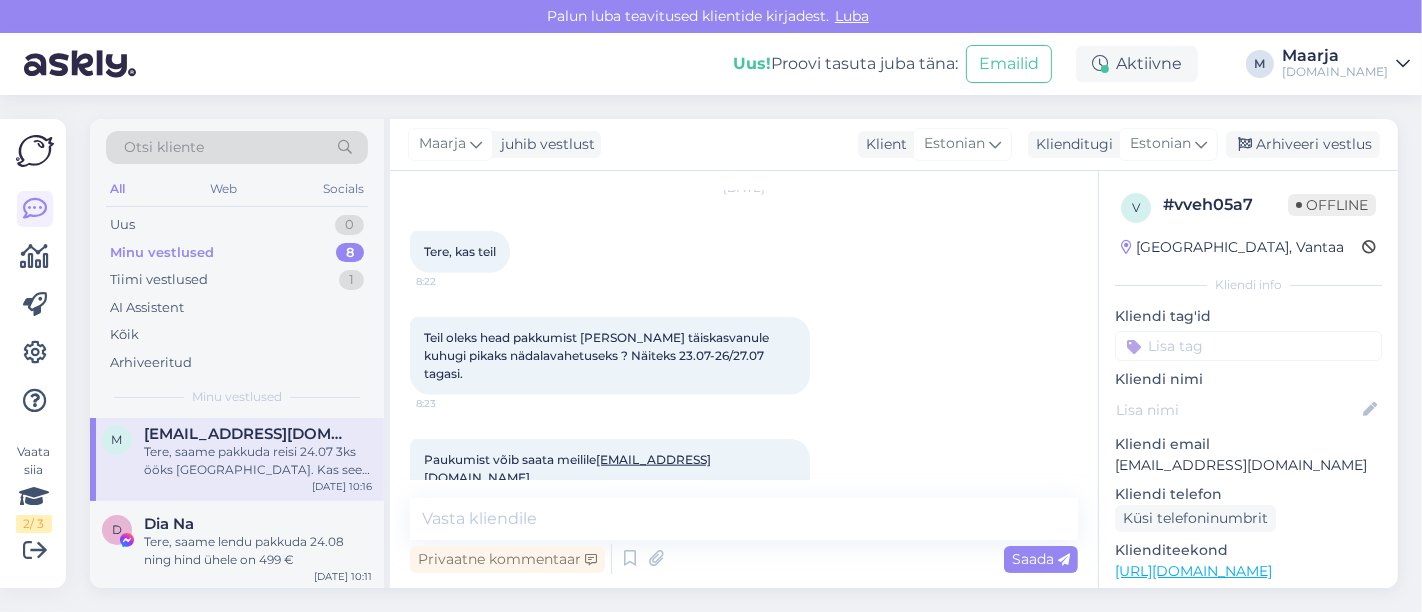 scroll, scrollTop: 2007, scrollLeft: 0, axis: vertical 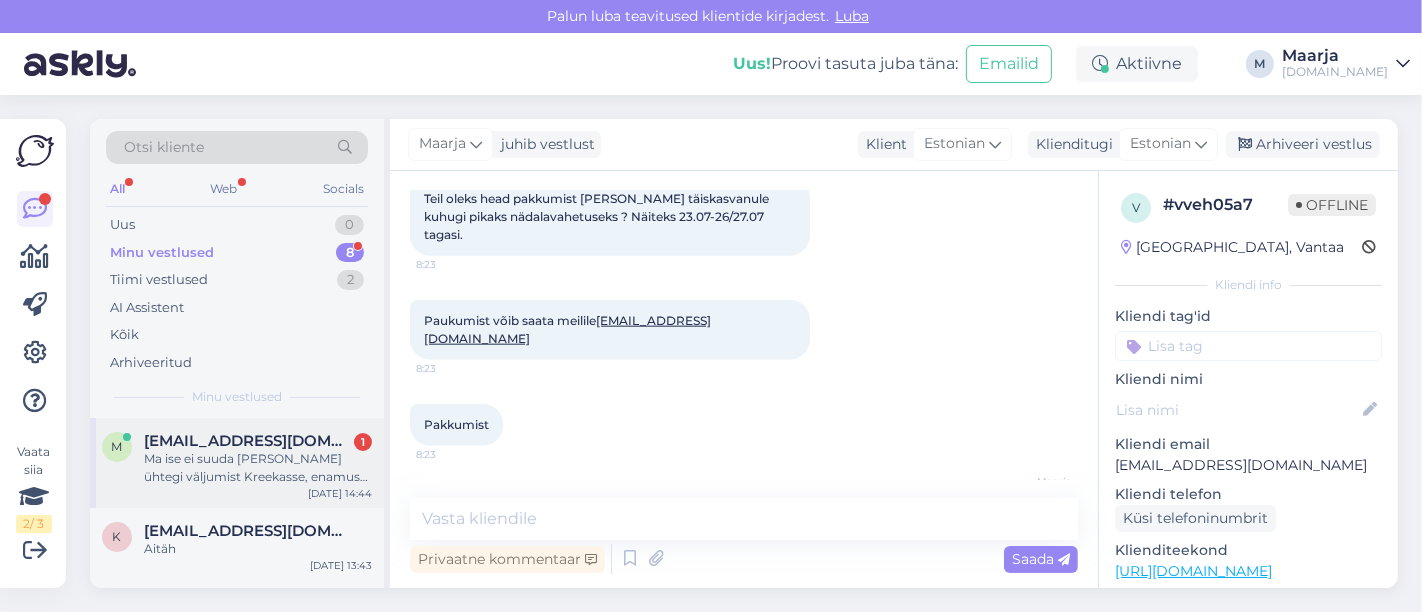 click on "Ma ise ei suuda [PERSON_NAME] ühtegi väljumist Kreekasse, enamus on alates 29.07" at bounding box center [258, 468] 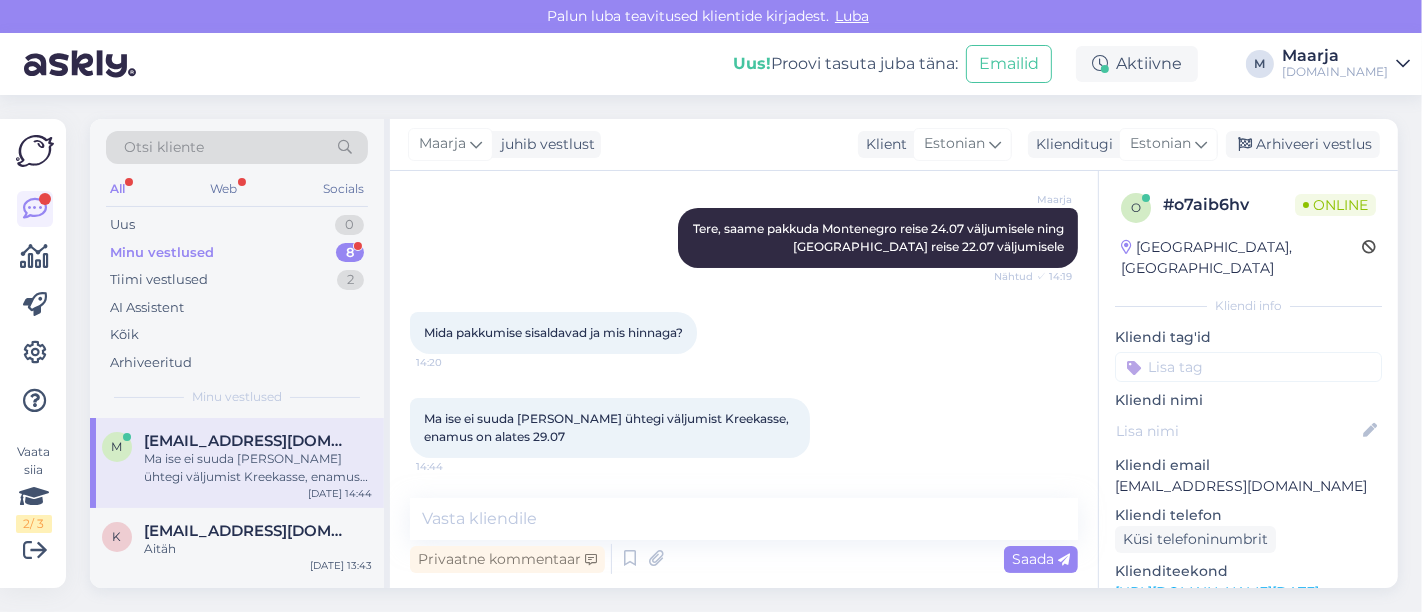 scroll, scrollTop: 191, scrollLeft: 0, axis: vertical 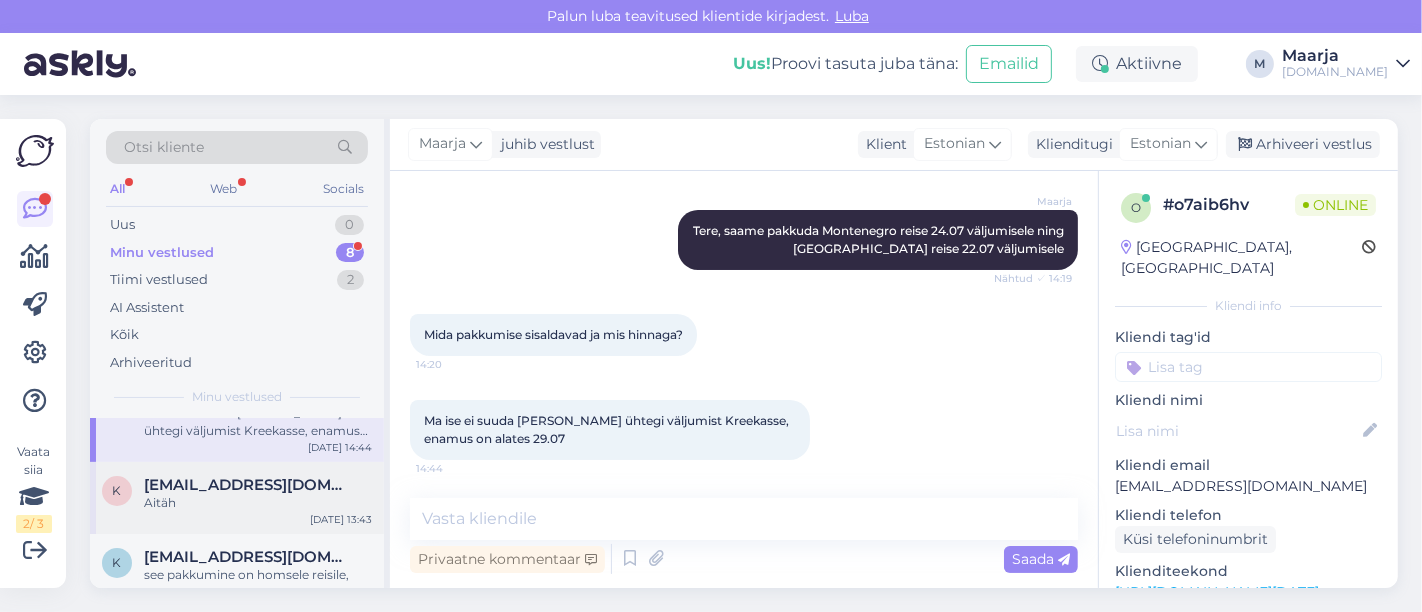 click on "k [EMAIL_ADDRESS][DOMAIN_NAME] Aitäh  [DATE] 13:43" at bounding box center [237, 498] 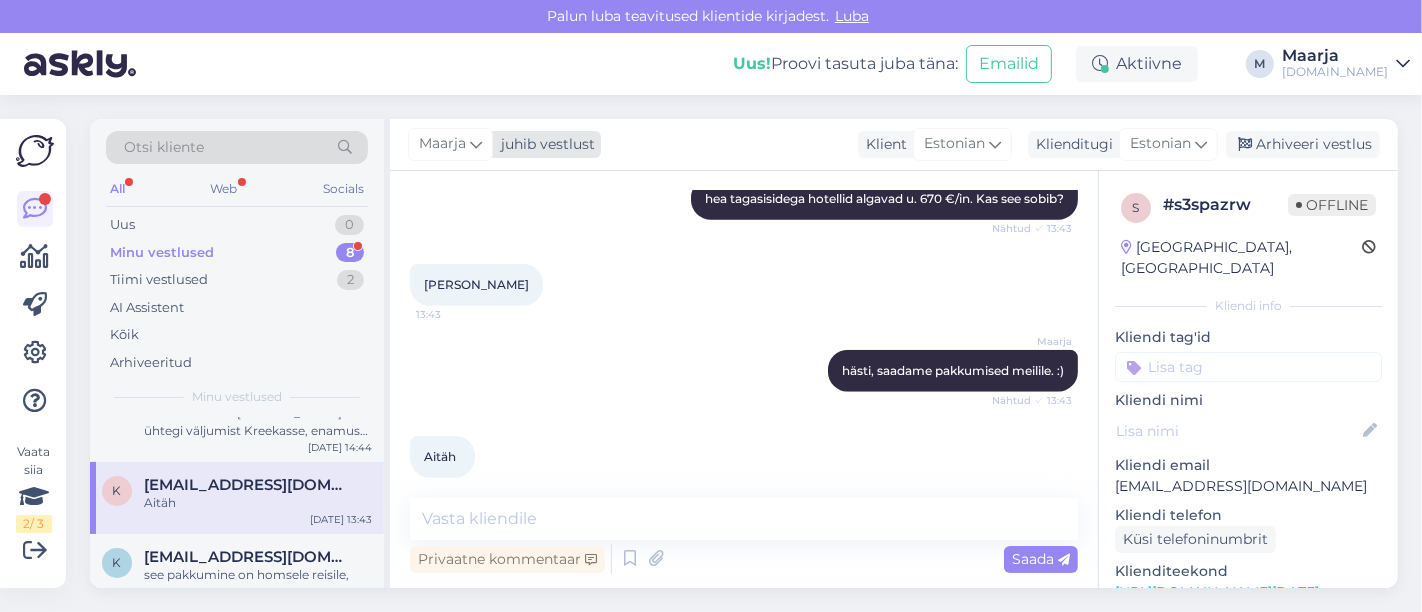 click on "juhib vestlust" at bounding box center [544, 144] 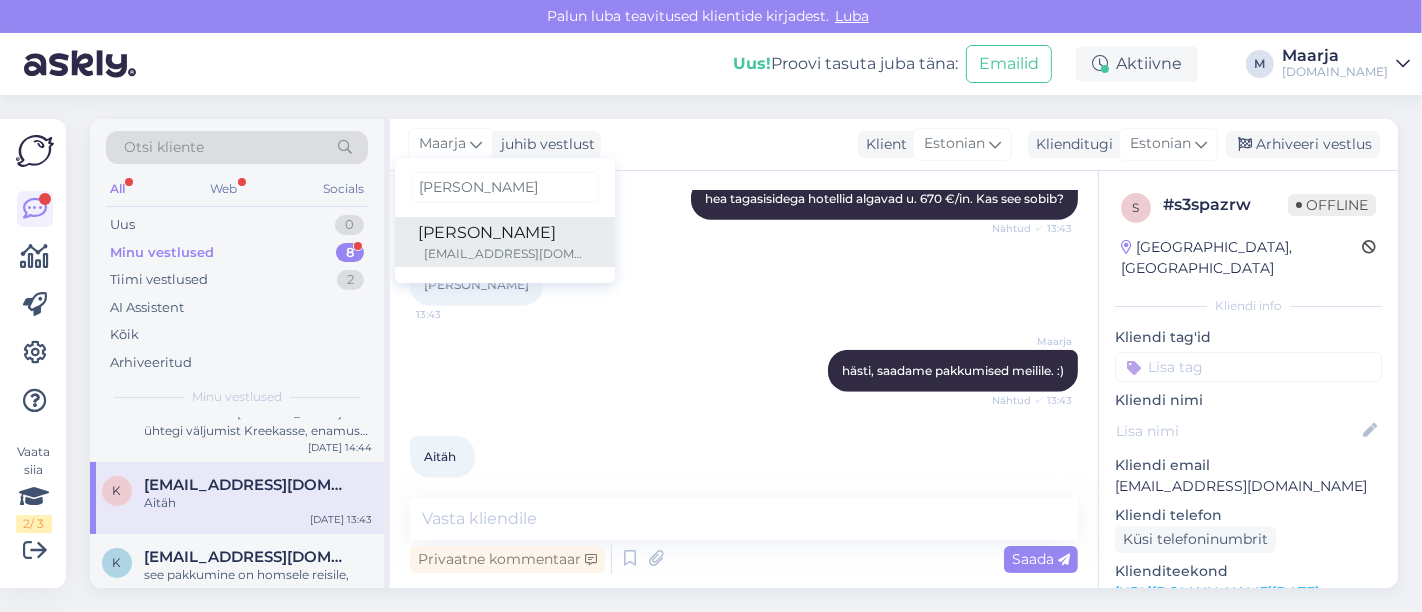type on "[PERSON_NAME]" 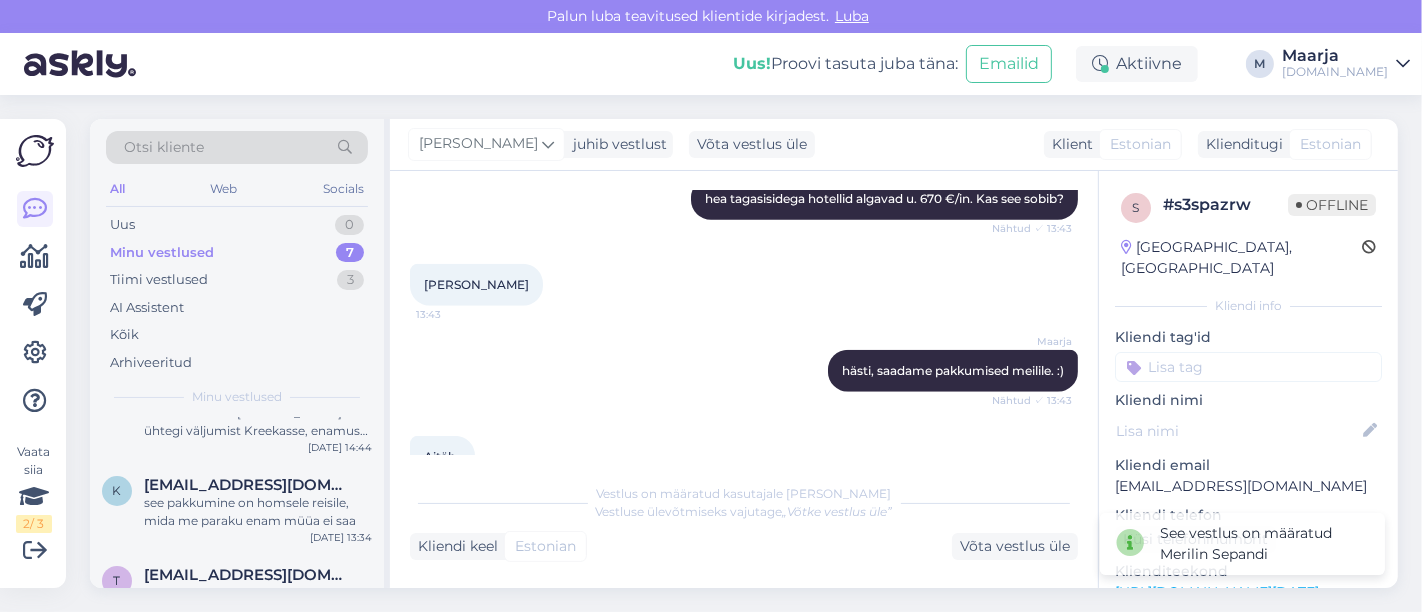 scroll, scrollTop: 0, scrollLeft: 0, axis: both 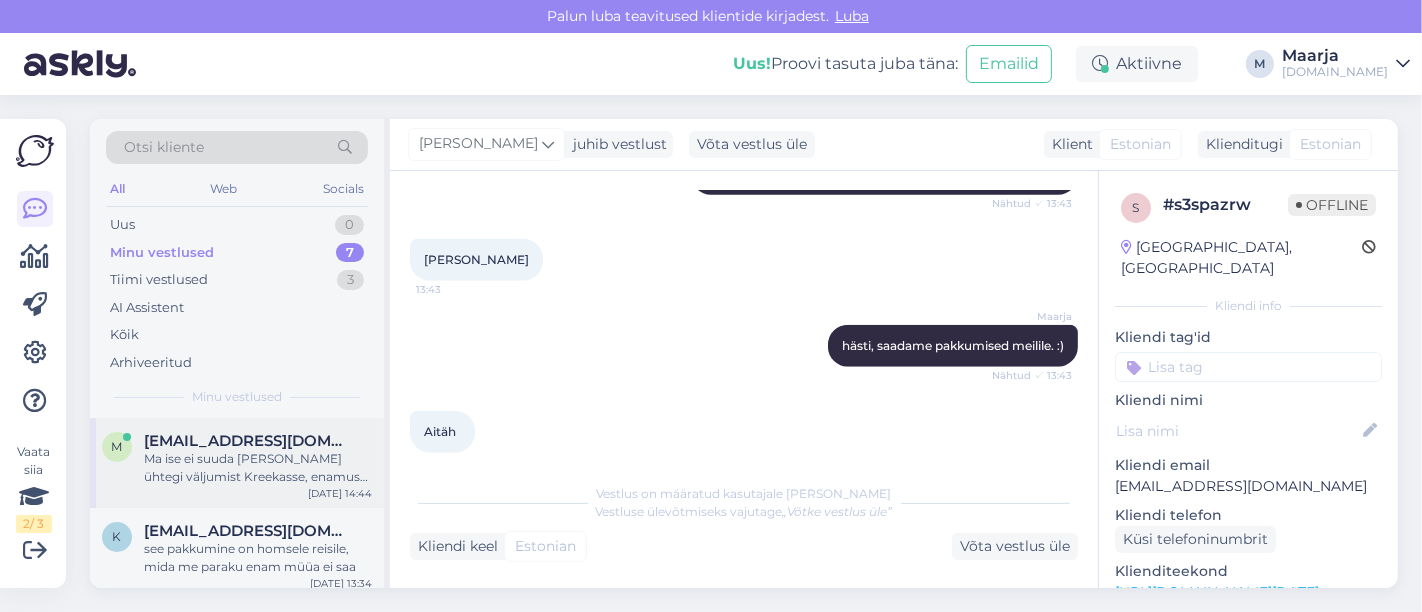 click on "Ma ise ei suuda [PERSON_NAME] ühtegi väljumist Kreekasse, enamus on alates 29.07" at bounding box center [258, 468] 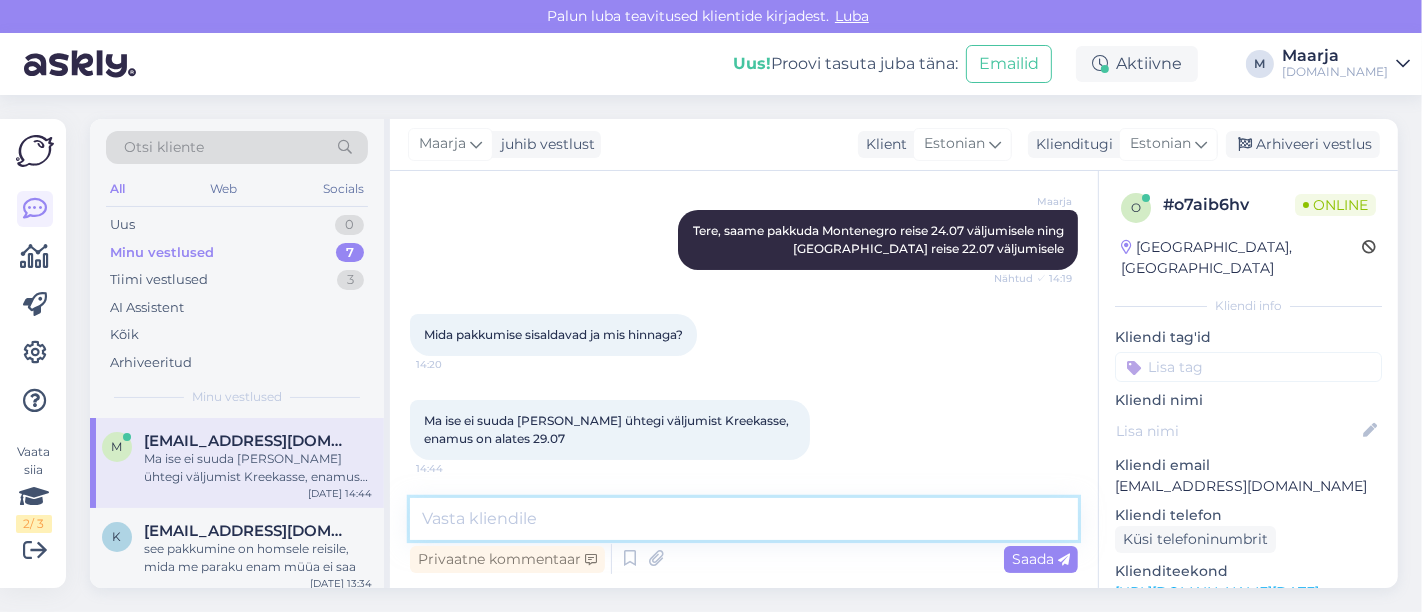click at bounding box center [744, 519] 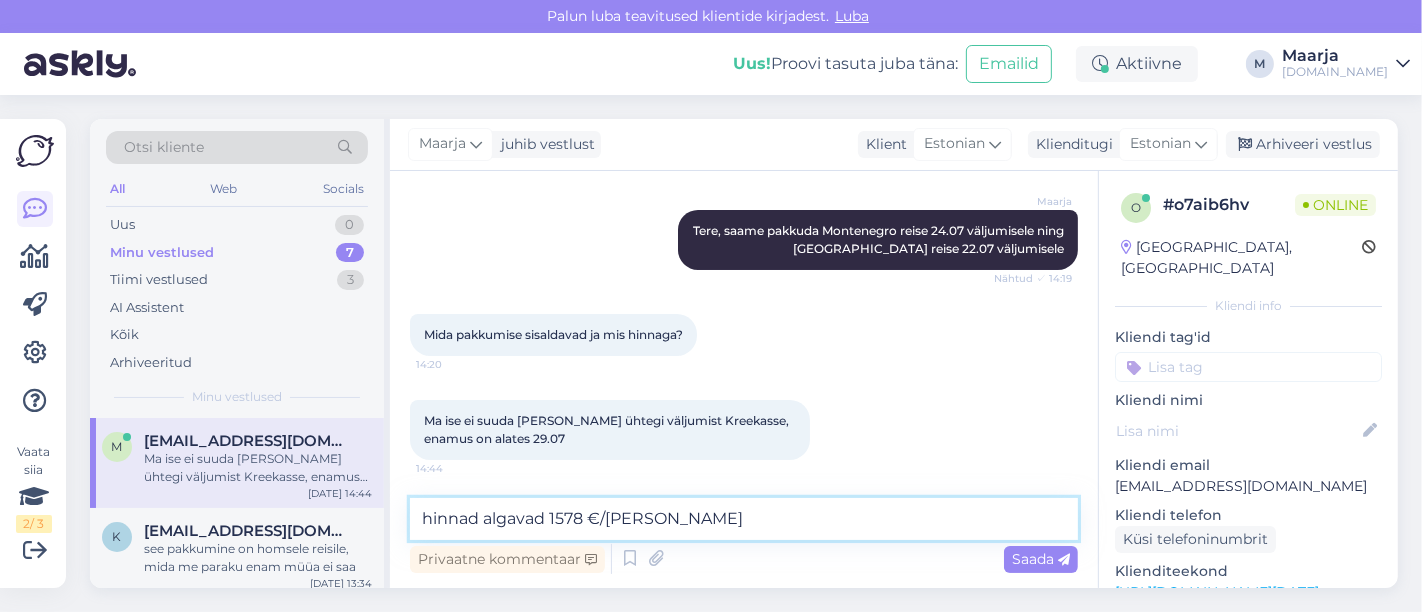 paste on "Vlachakis apartemendid (3)" 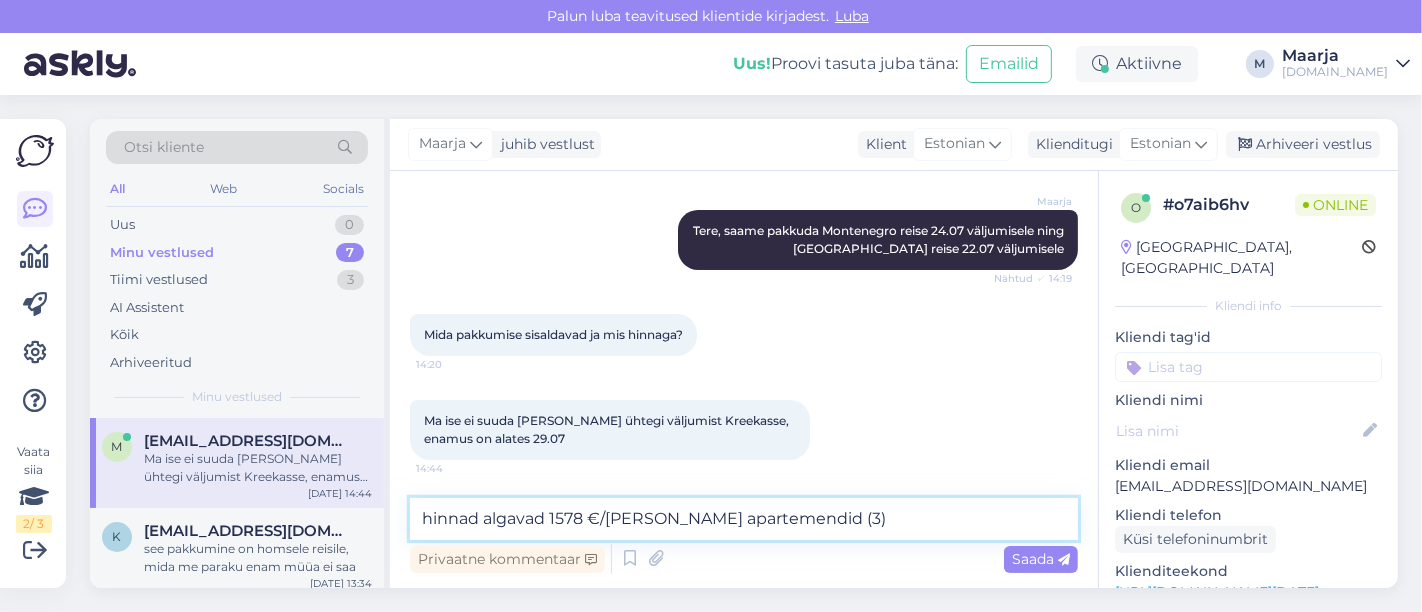 click on "hinnad algavad 1578 €/[PERSON_NAME] apartemendid (3)" at bounding box center [744, 519] 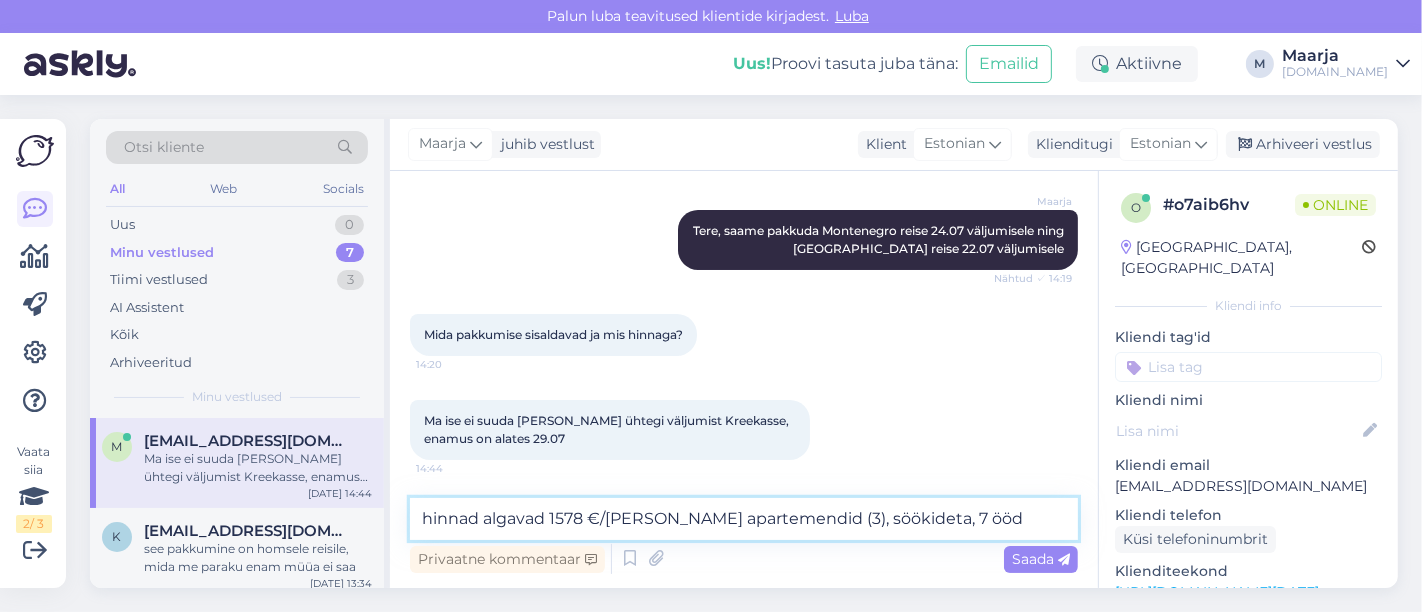 type on "hinnad algavad 1578 €/[PERSON_NAME] apartemendid (3), söökideta, 7 ööd." 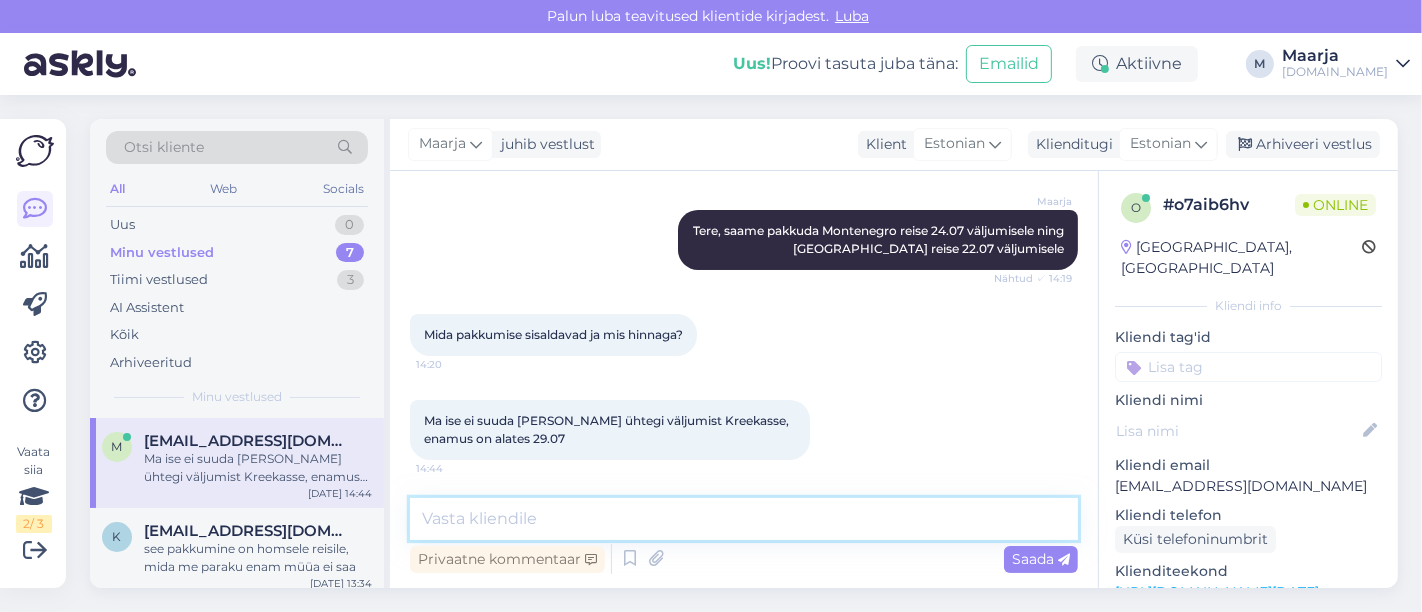 scroll, scrollTop: 296, scrollLeft: 0, axis: vertical 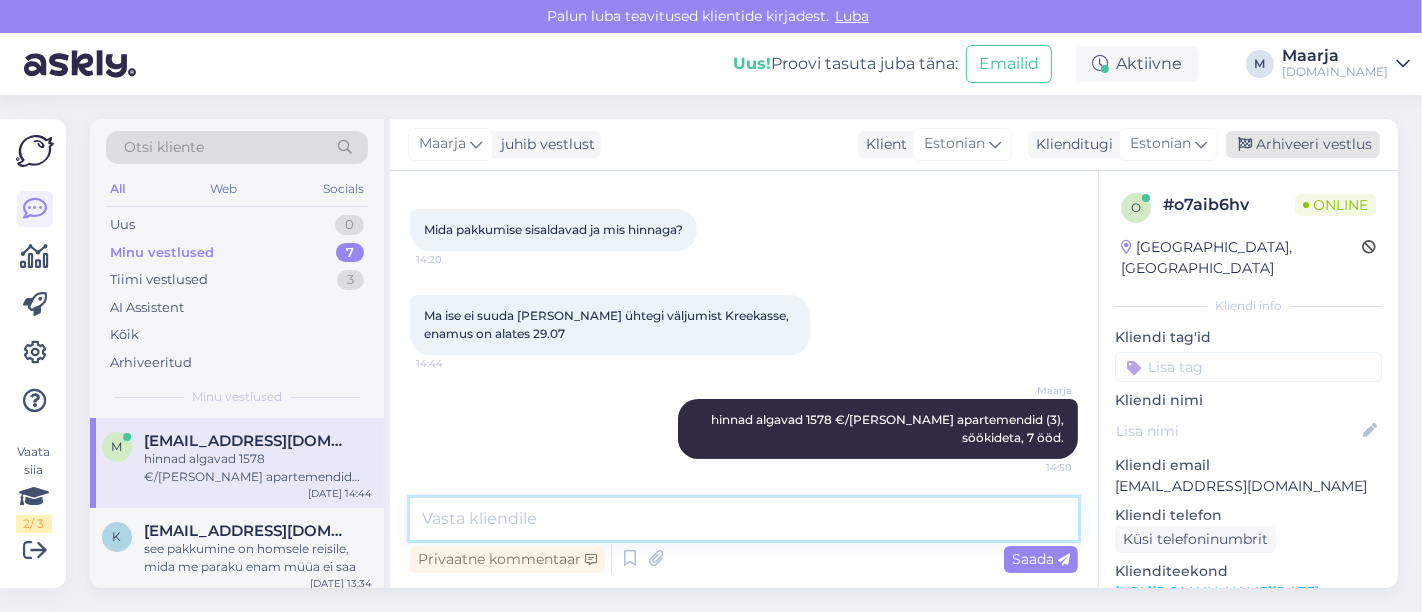 type 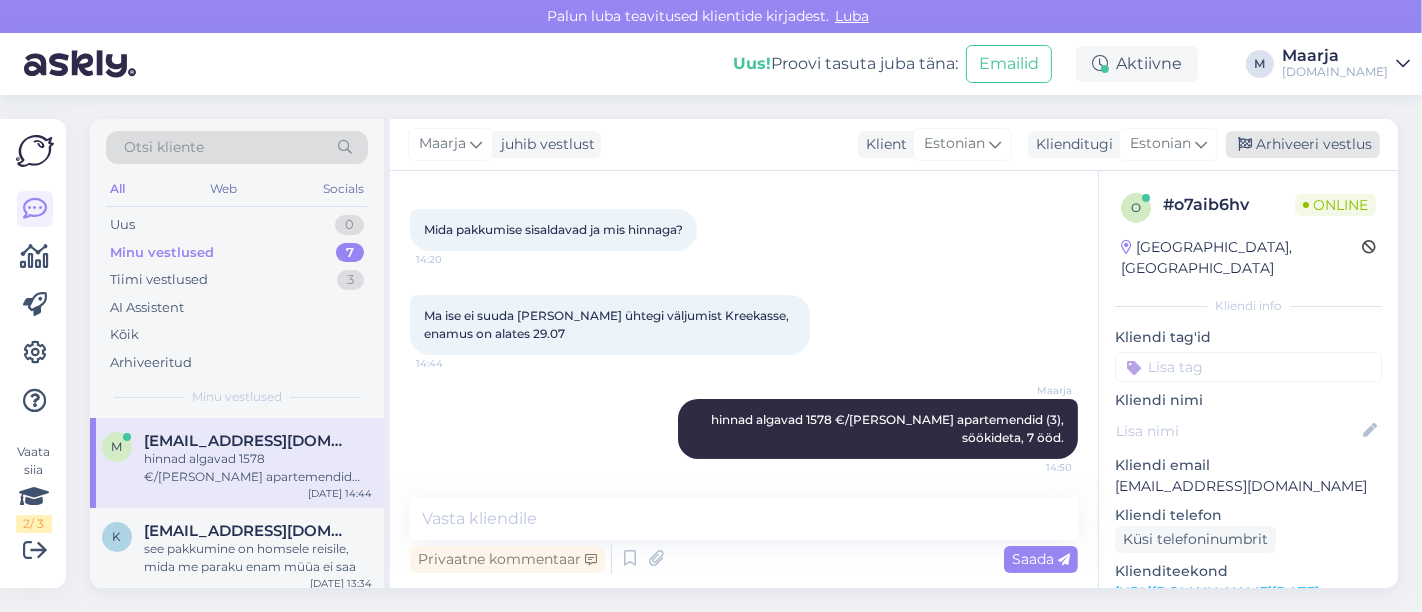 click on "Arhiveeri vestlus" at bounding box center (1303, 144) 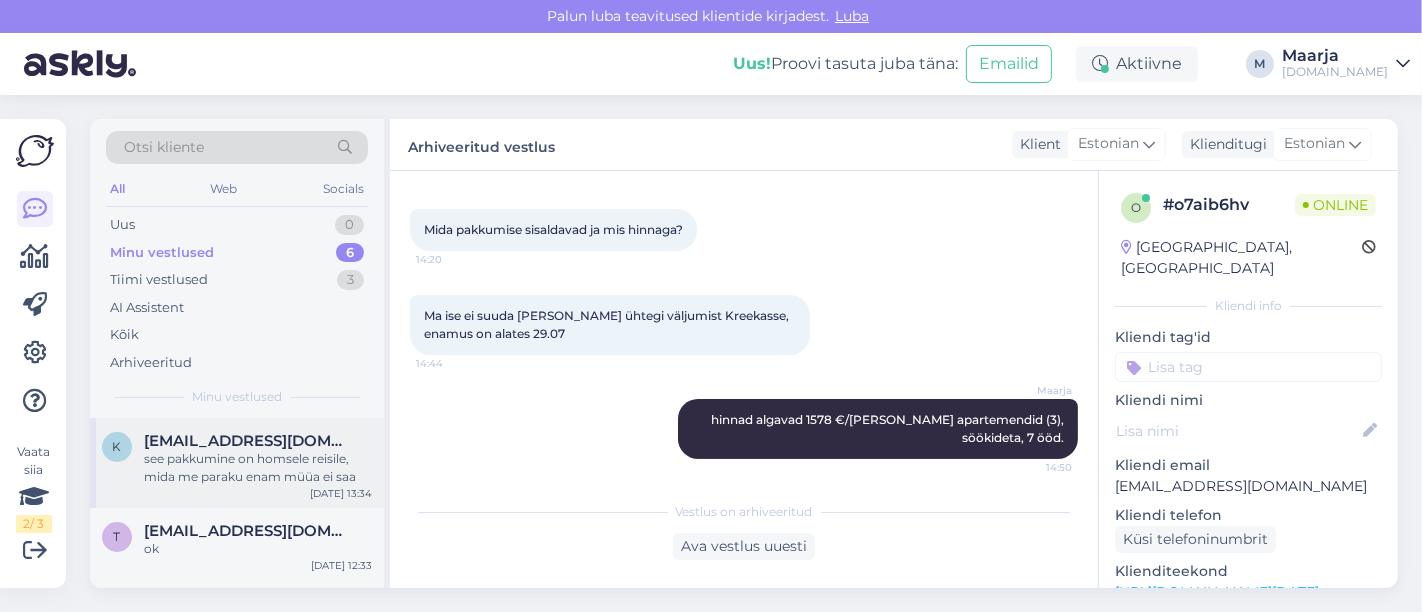 click on "see pakkumine on homsele reisile, mida me paraku enam müüa ei saa" at bounding box center [258, 468] 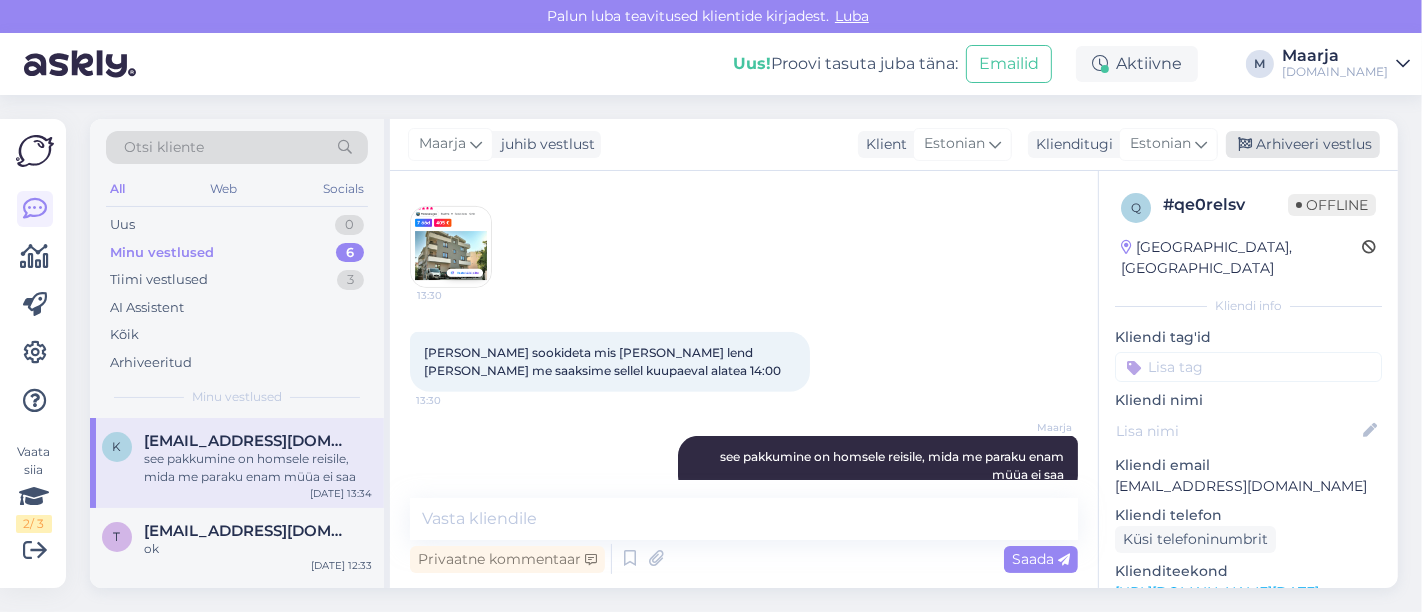 click on "Arhiveeri vestlus" at bounding box center [1303, 144] 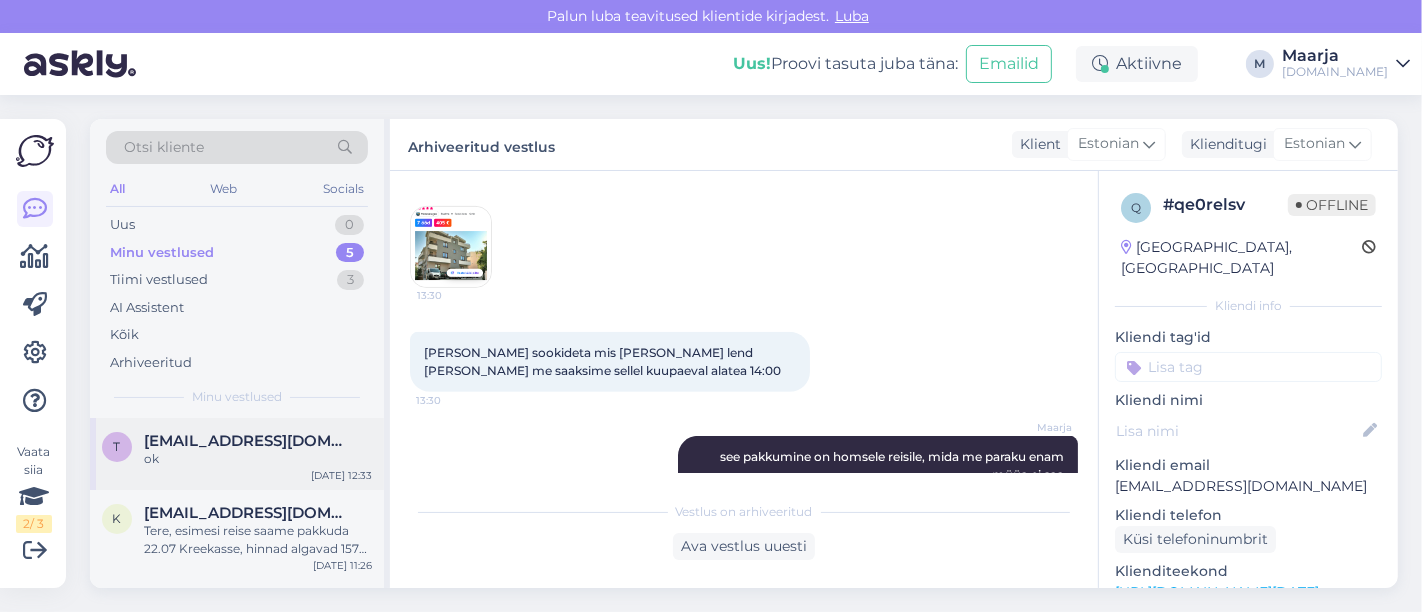 click on "t [EMAIL_ADDRESS][DOMAIN_NAME] ok [DATE] 12:33" at bounding box center [237, 454] 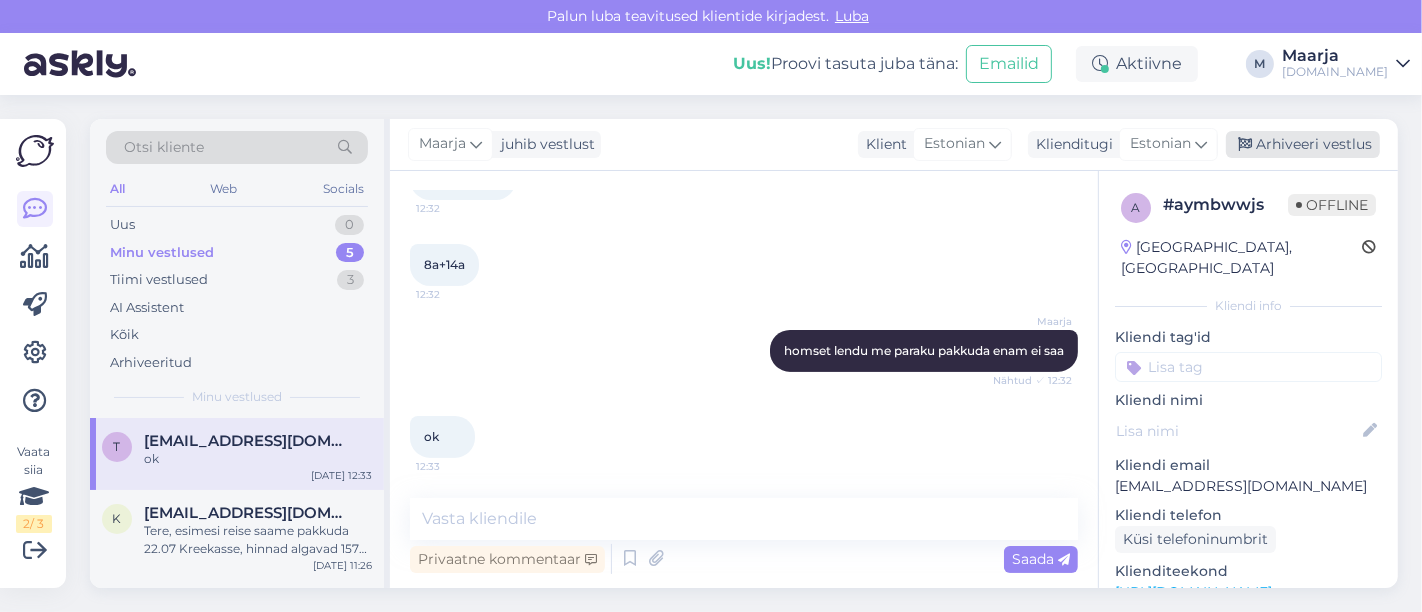 click on "Arhiveeri vestlus" at bounding box center (1303, 144) 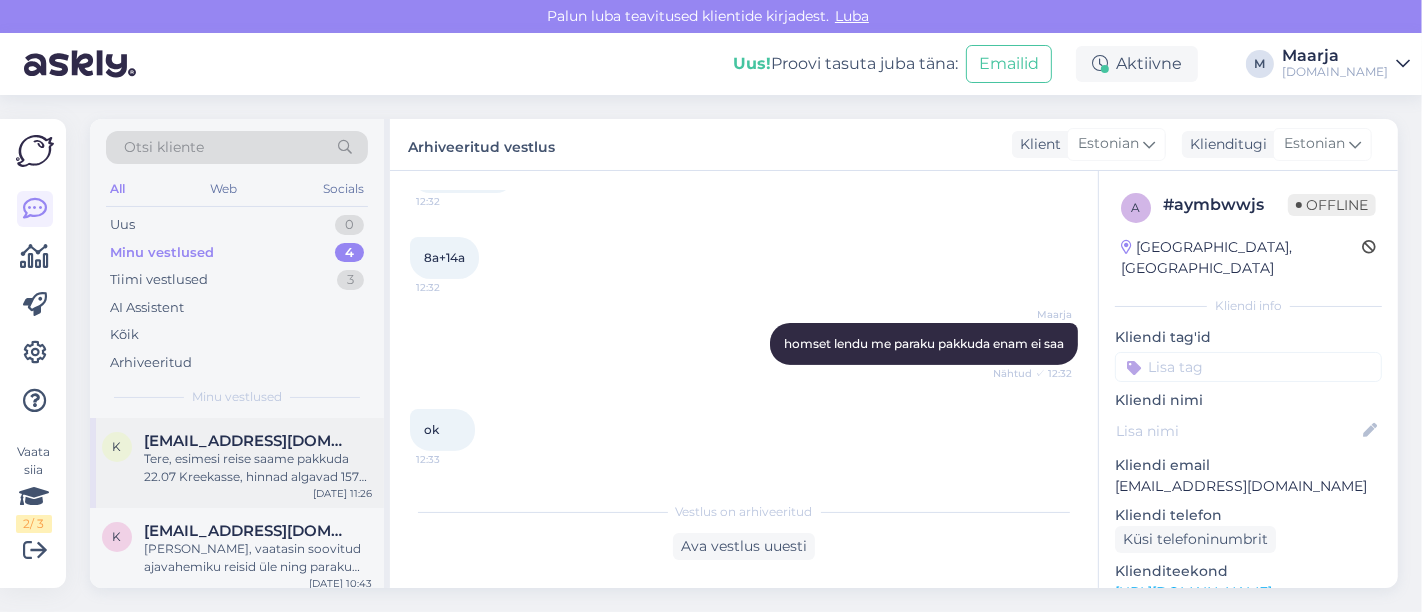 click on "Tere, esimesi reise saame pakkuda 22.07 Kreekasse, hinnad algavad 1578 €/[PERSON_NAME] hotell Vlachakis apartemendid (3), söökideta pakett, 7 ööd." at bounding box center [258, 468] 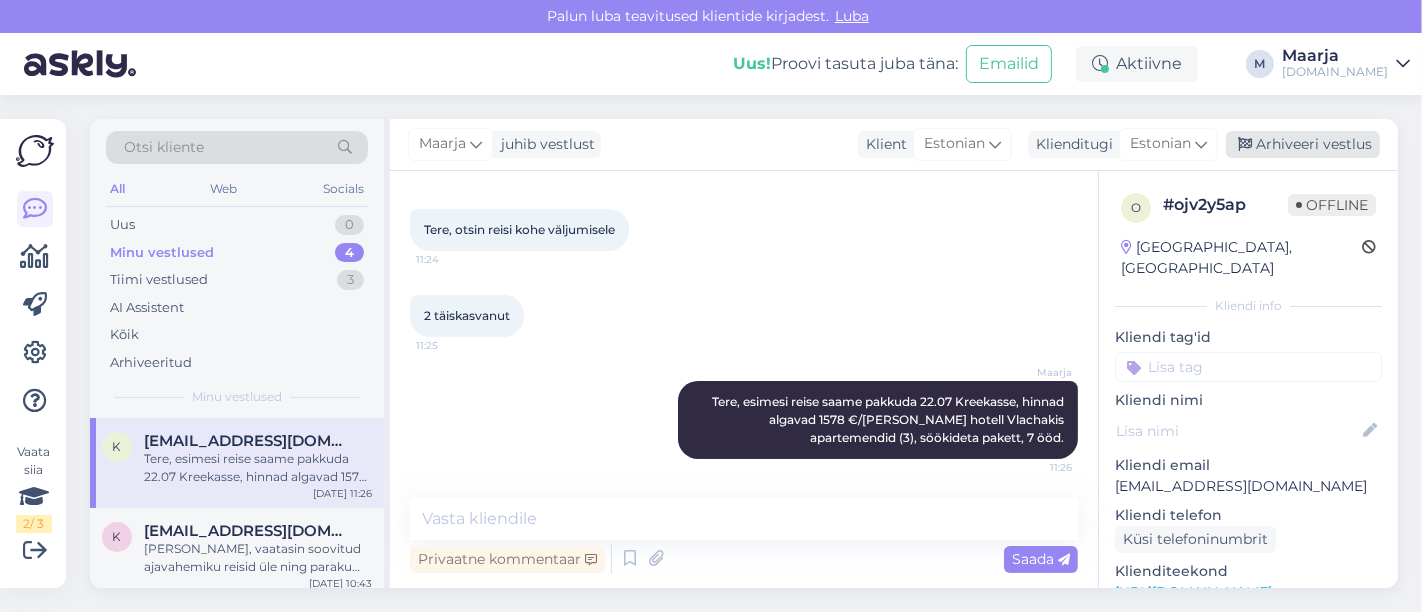 click on "Arhiveeri vestlus" at bounding box center (1303, 144) 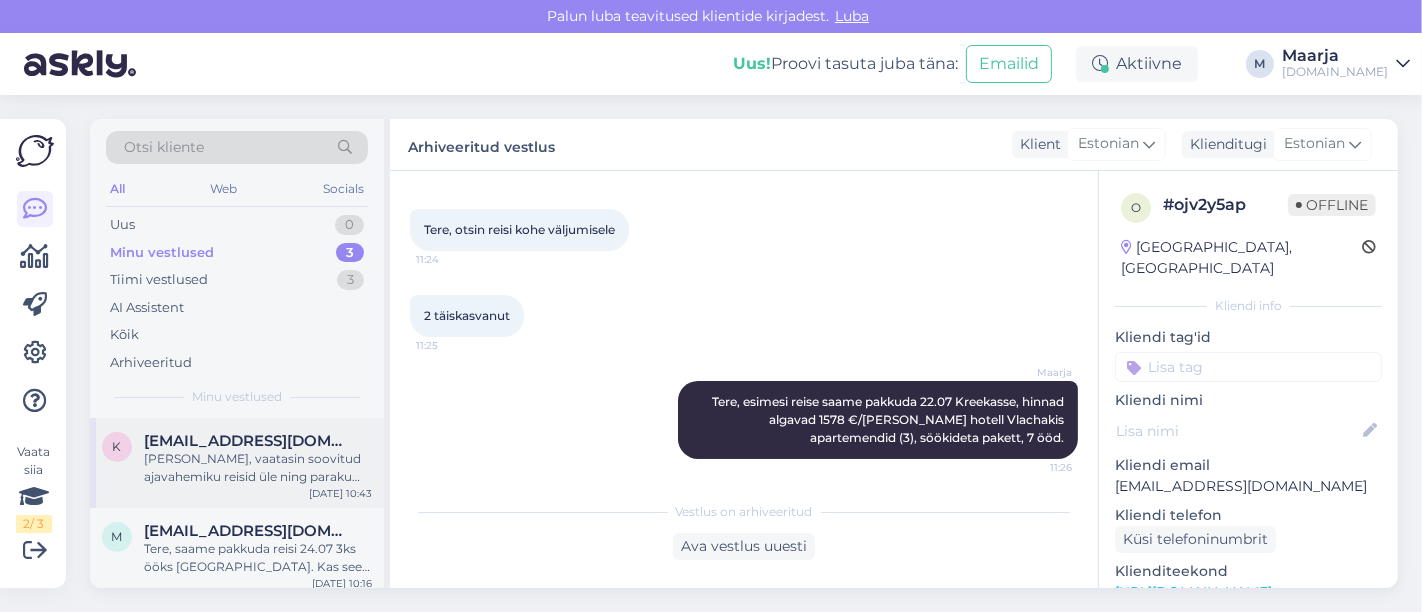 click on "[PERSON_NAME], vaatasin soovitud ajavahemiku reisid üle ning paraku meil soovitud eelarves reise pakkuda ei ole. Hea tagasisidega hotellid algavad 563 €/in - [PERSON_NAME] by Aycon 4*, söökideta pakett." at bounding box center (258, 468) 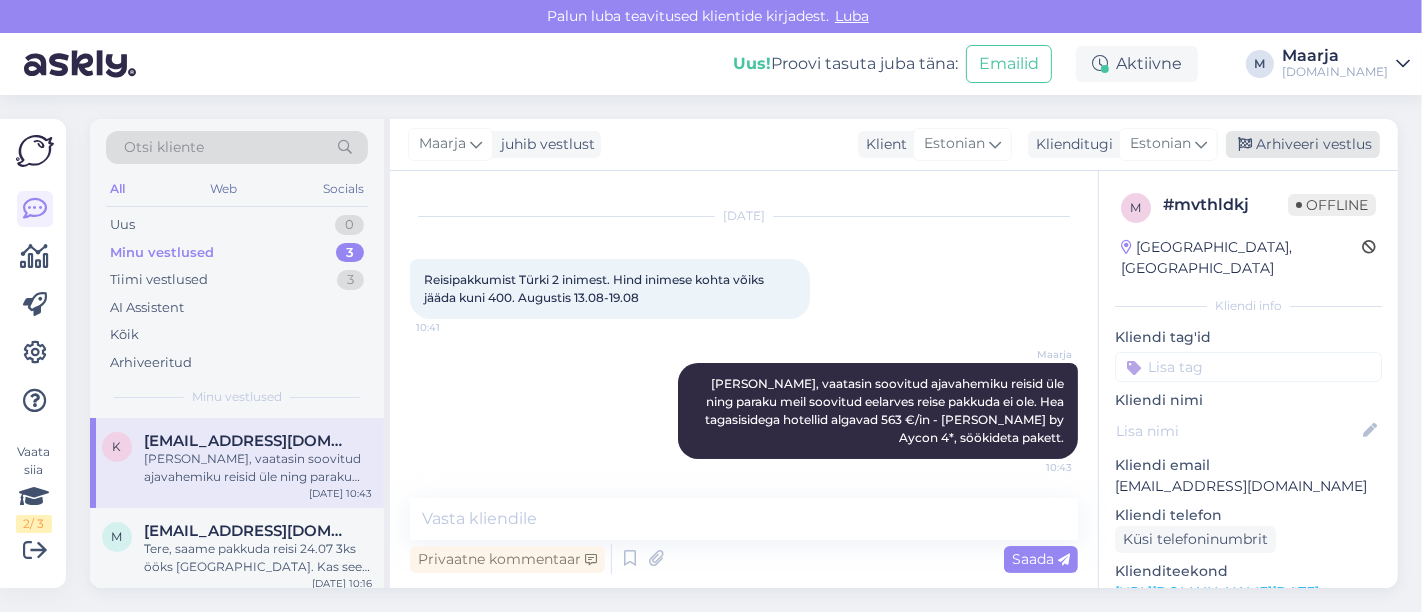 click on "Arhiveeri vestlus" at bounding box center (1303, 144) 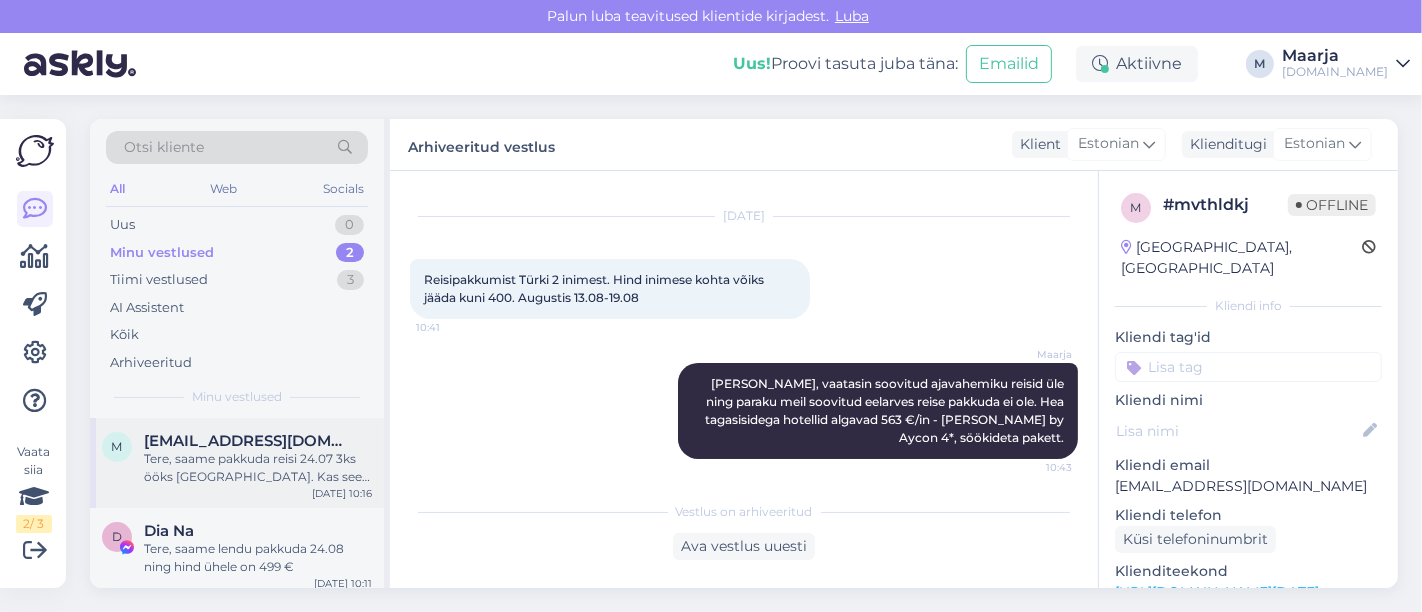 click on "Tere, saame pakkuda reisi 24.07 3ks ööks [GEOGRAPHIC_DATA]. Kas see oleks Teile sobiv?" at bounding box center [258, 468] 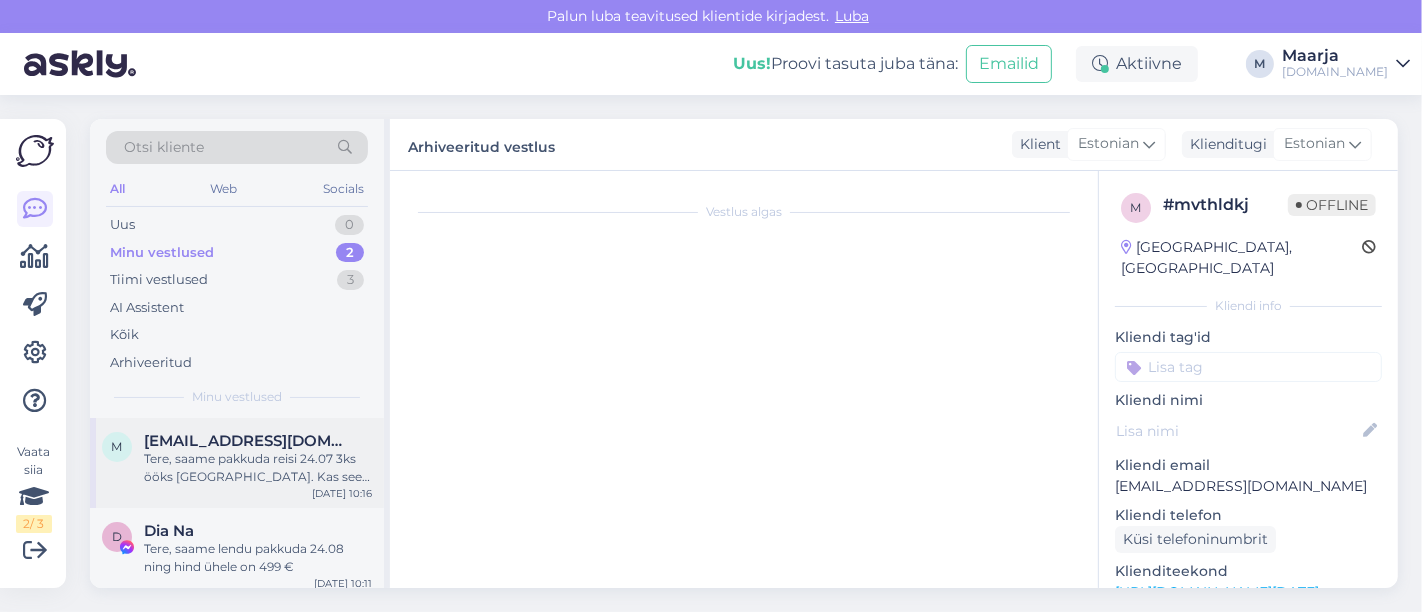 scroll, scrollTop: 2007, scrollLeft: 0, axis: vertical 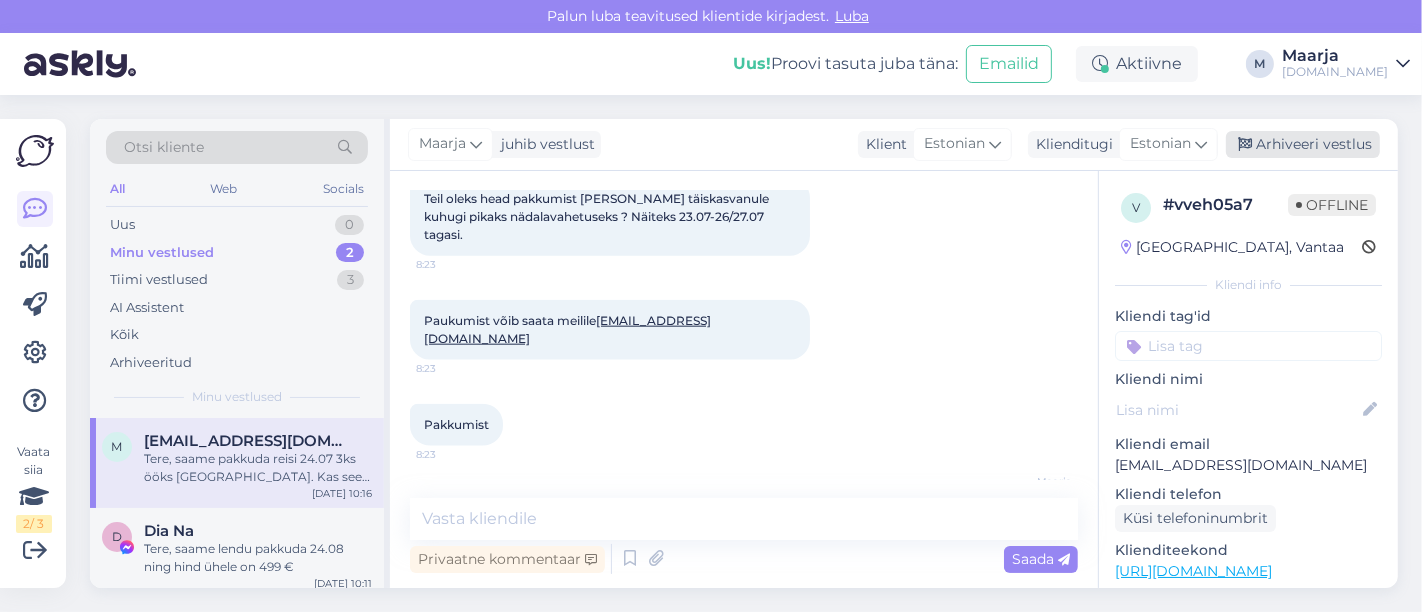 click on "Arhiveeri vestlus" at bounding box center [1303, 144] 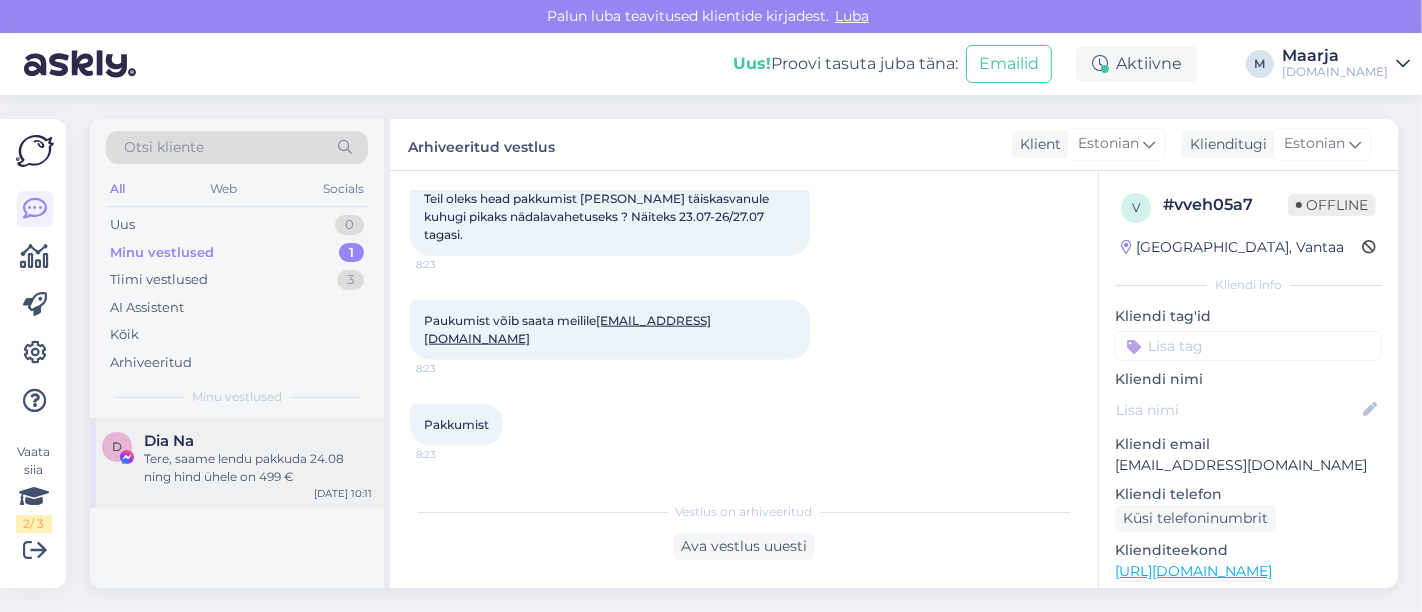 click on "Tere, saame lendu pakkuda 24.08 ning hind ühele on 499 €" at bounding box center (258, 468) 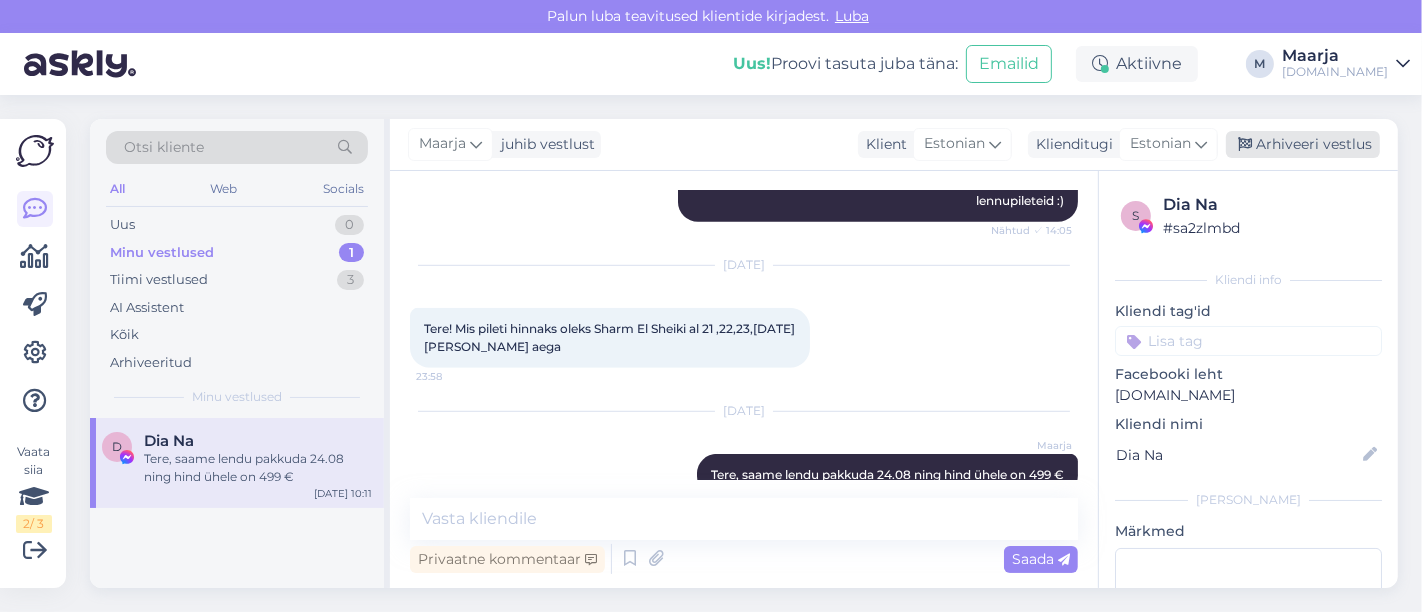 click on "Arhiveeri vestlus" at bounding box center (1303, 144) 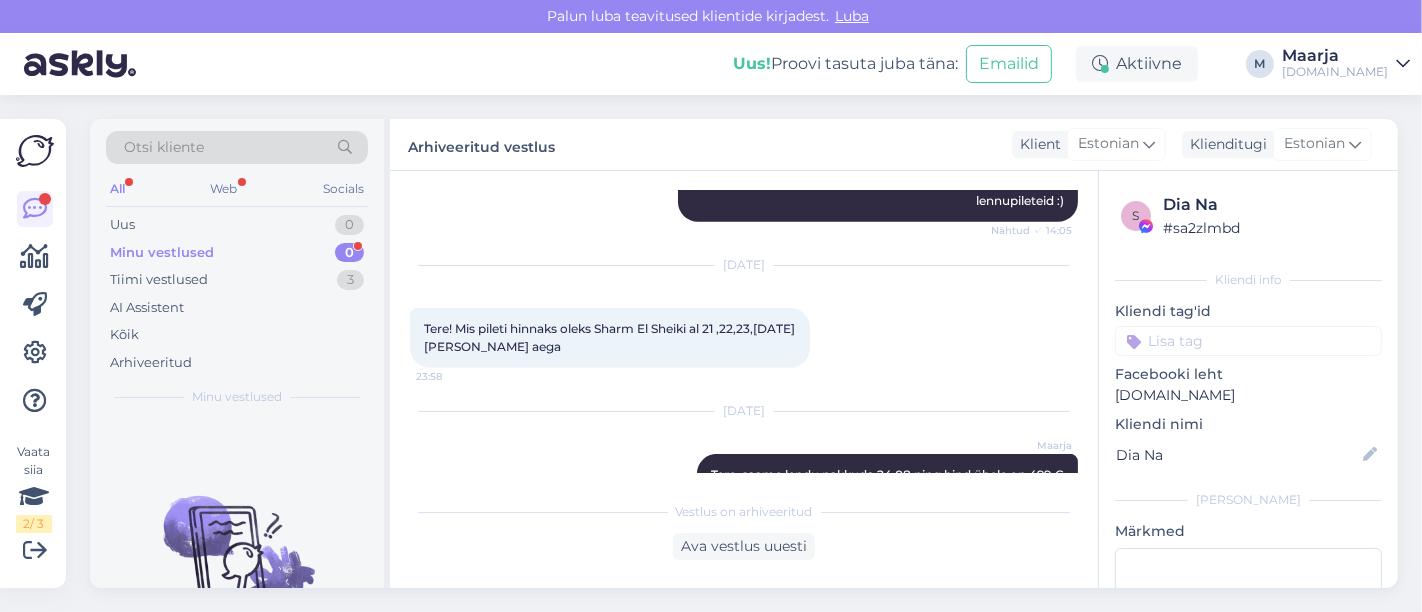 click on "Minu vestlused" at bounding box center [162, 253] 